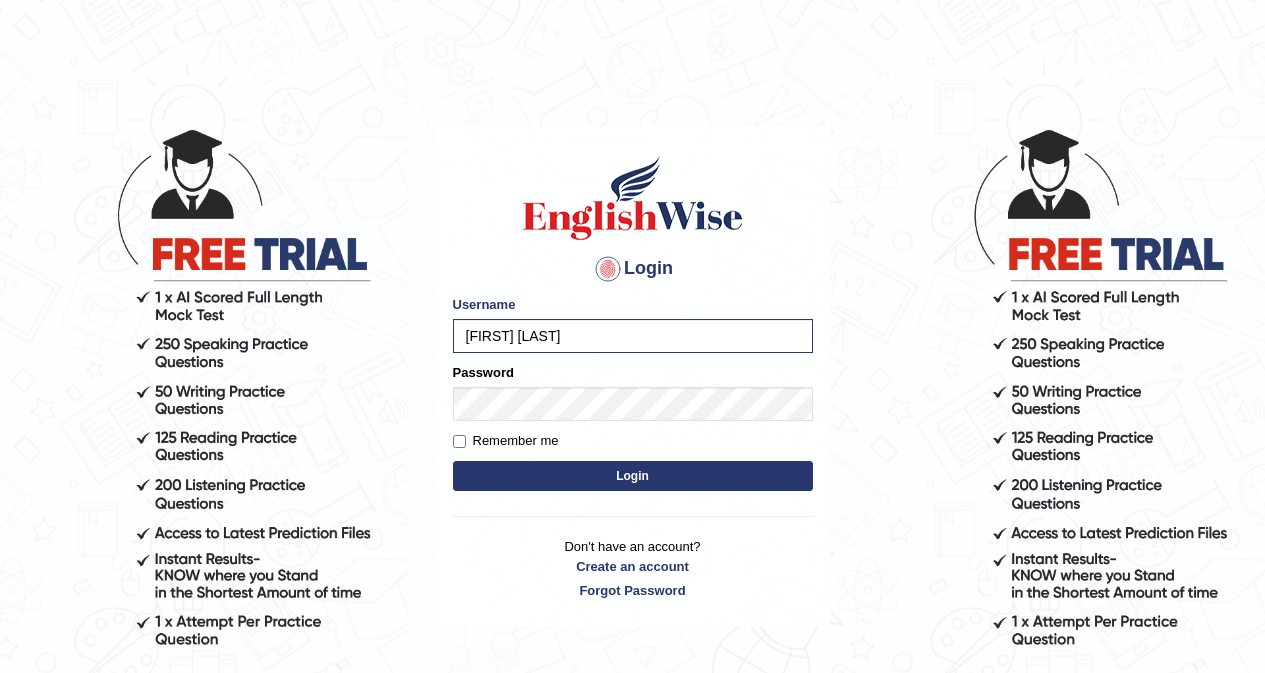 scroll, scrollTop: 0, scrollLeft: 0, axis: both 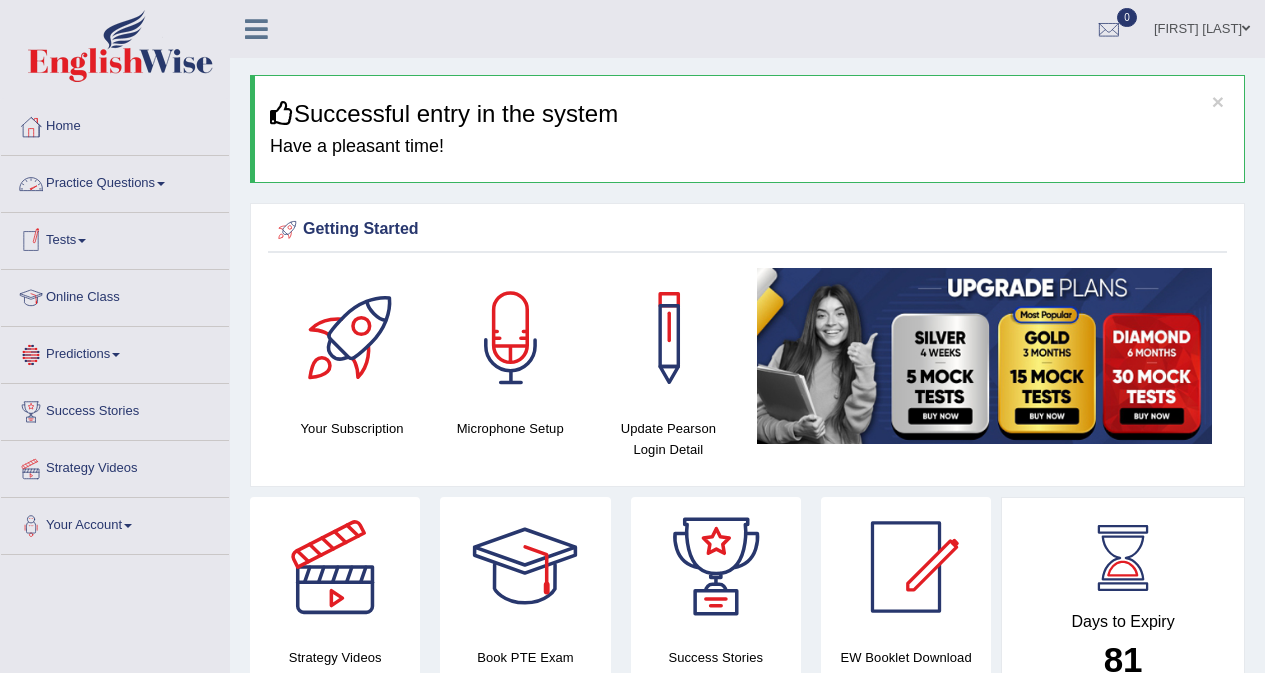 click on "Practice Questions" at bounding box center [115, 181] 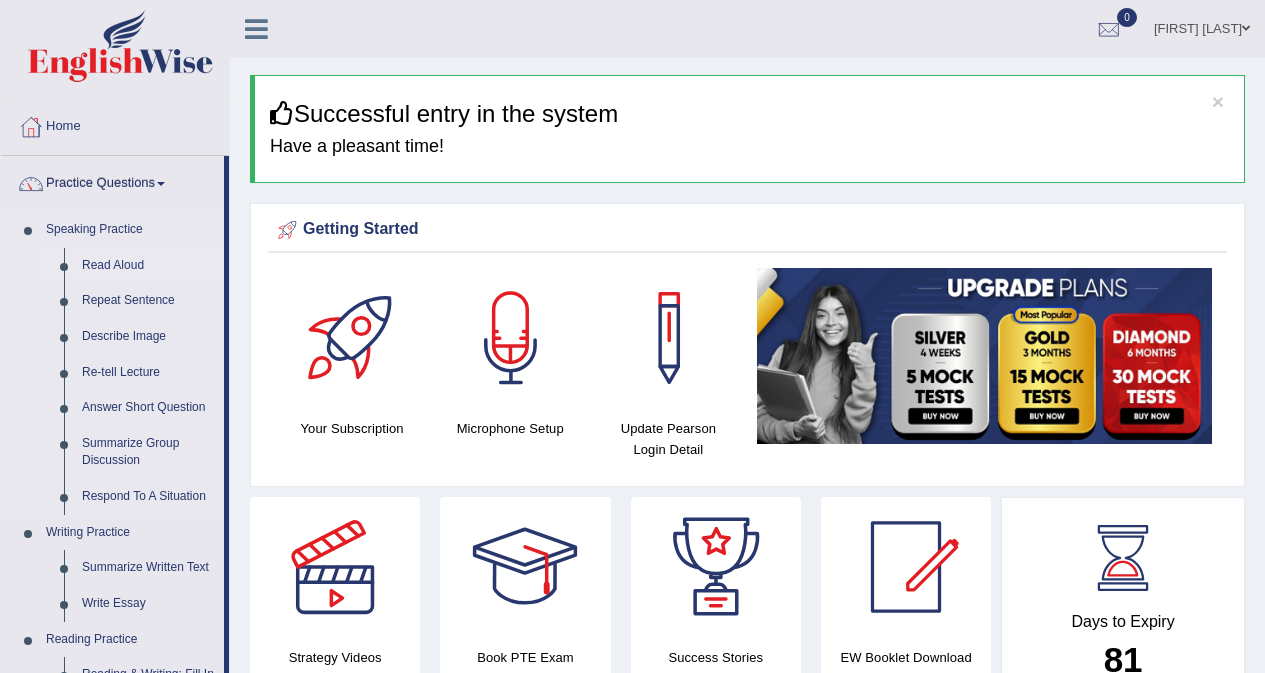 click on "Read Aloud" at bounding box center (148, 266) 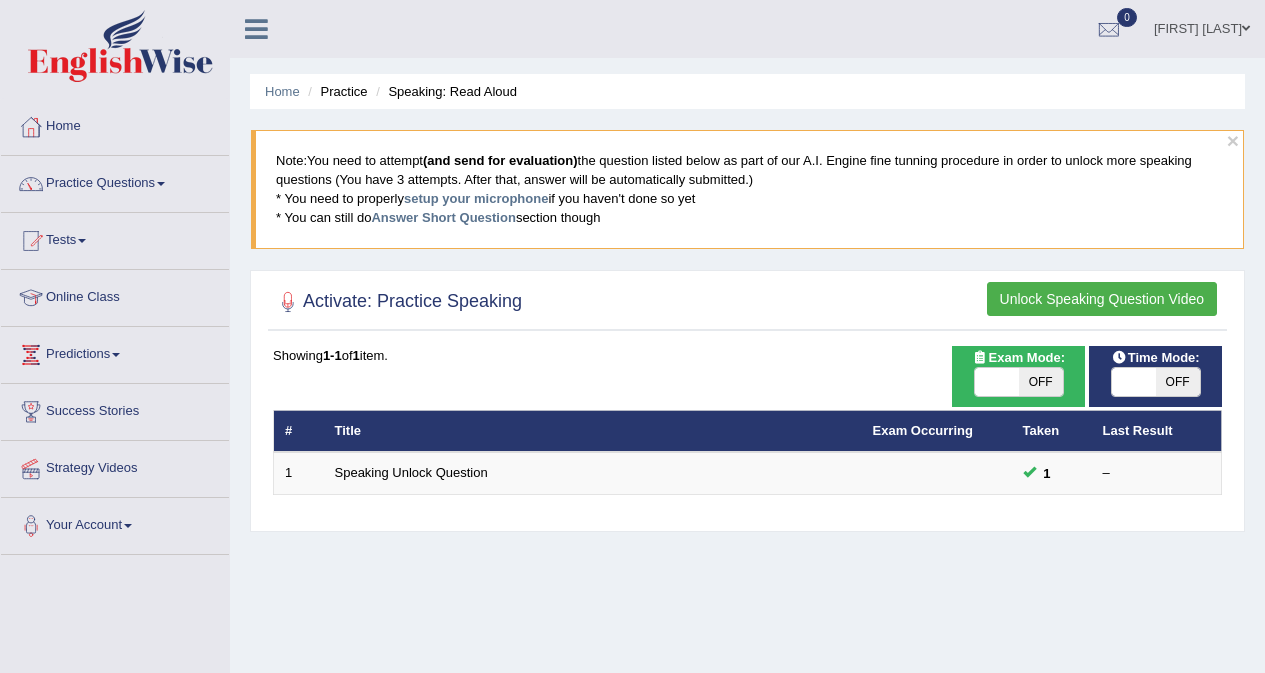scroll, scrollTop: 0, scrollLeft: 0, axis: both 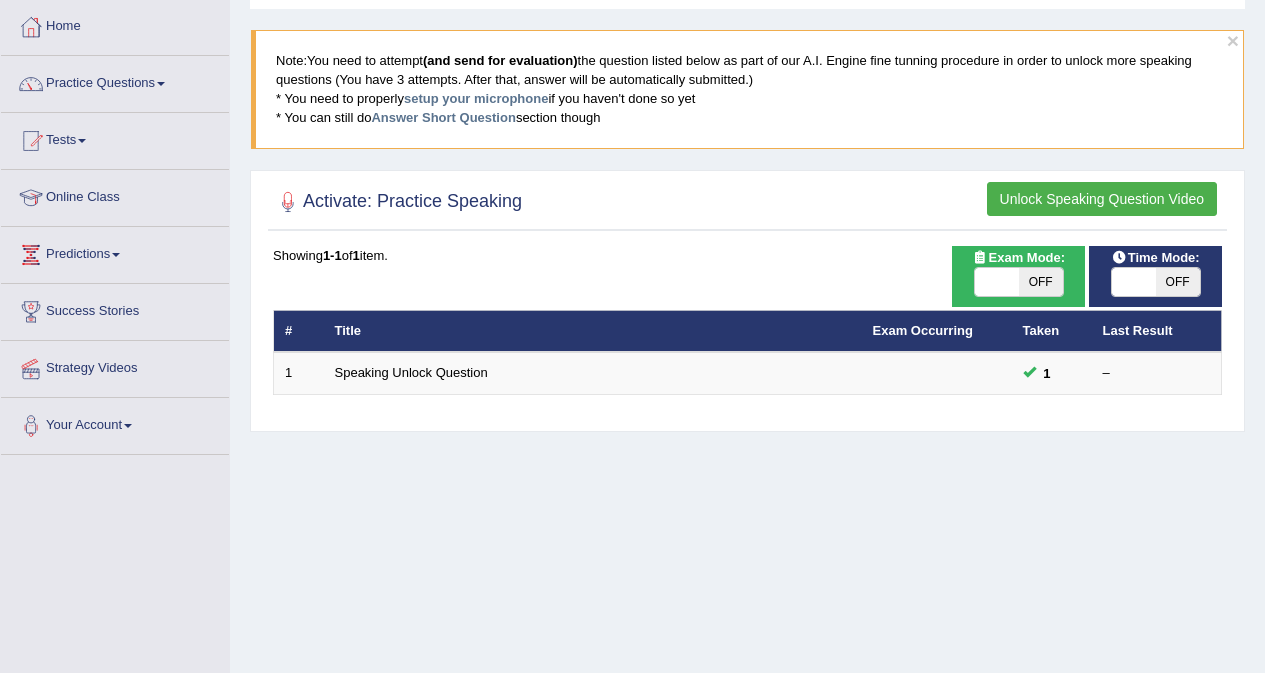click on "OFF" at bounding box center (1041, 282) 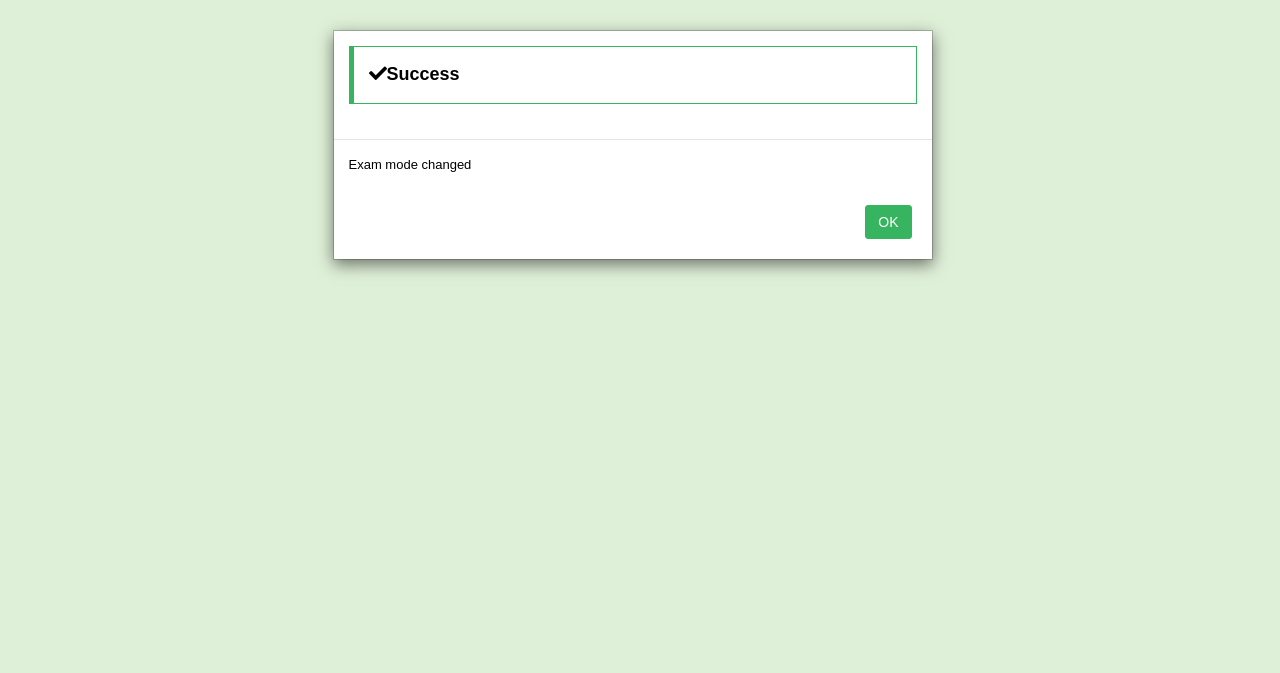 click on "OK" at bounding box center [888, 222] 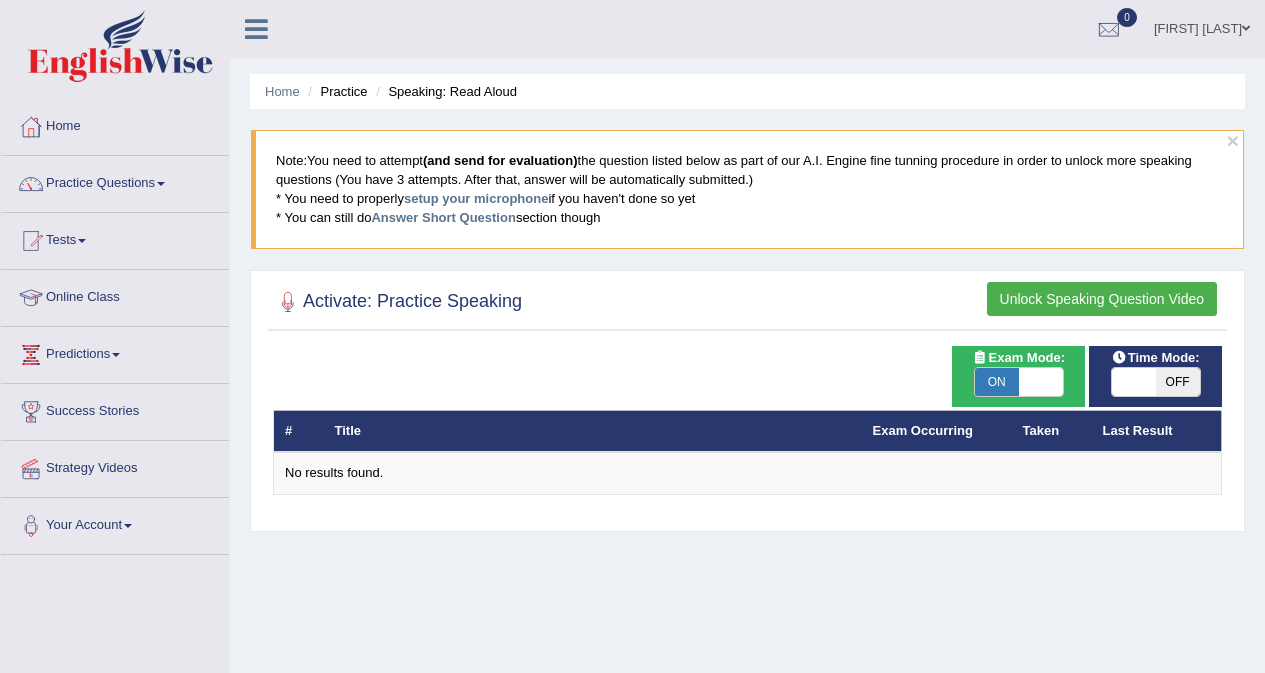 scroll, scrollTop: 100, scrollLeft: 0, axis: vertical 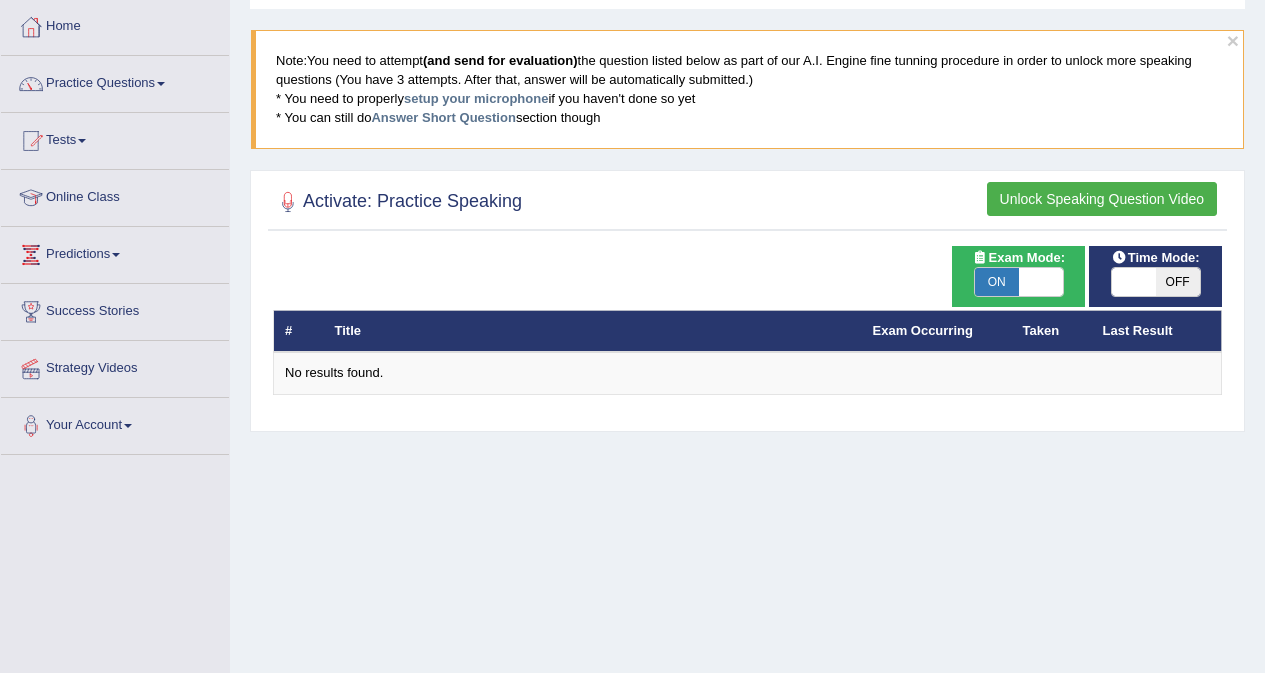 click on "ON" at bounding box center (997, 282) 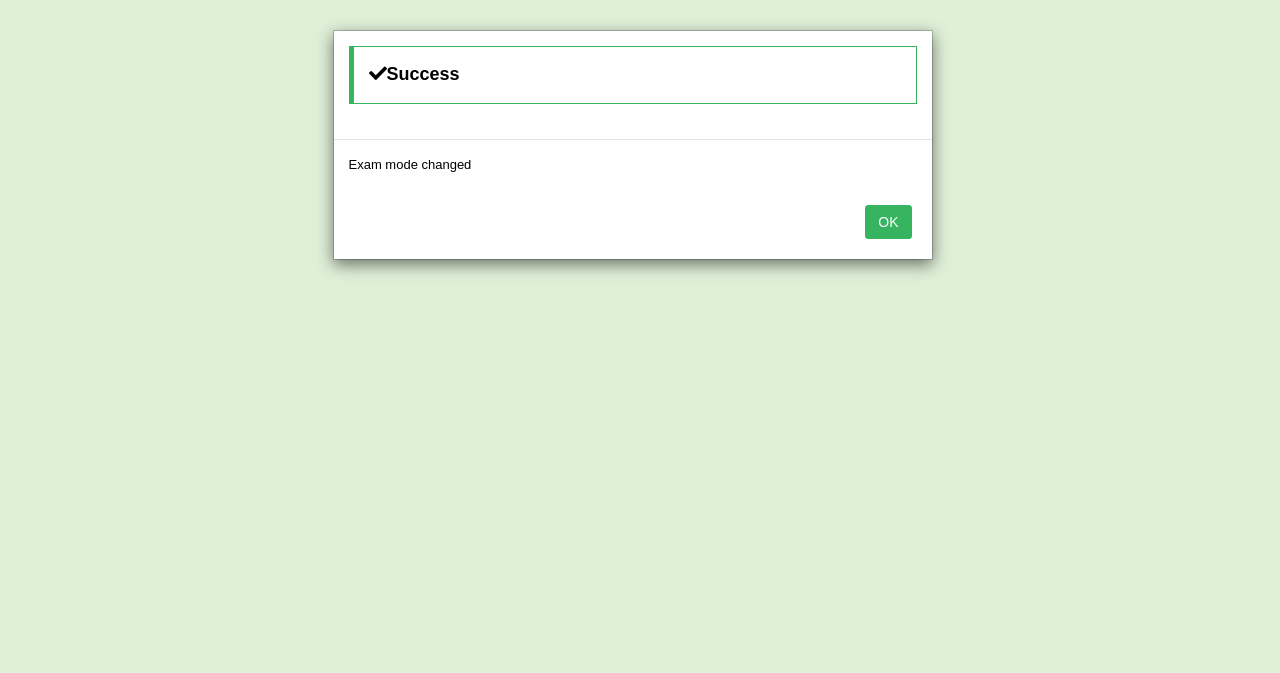 click on "OK" at bounding box center (888, 222) 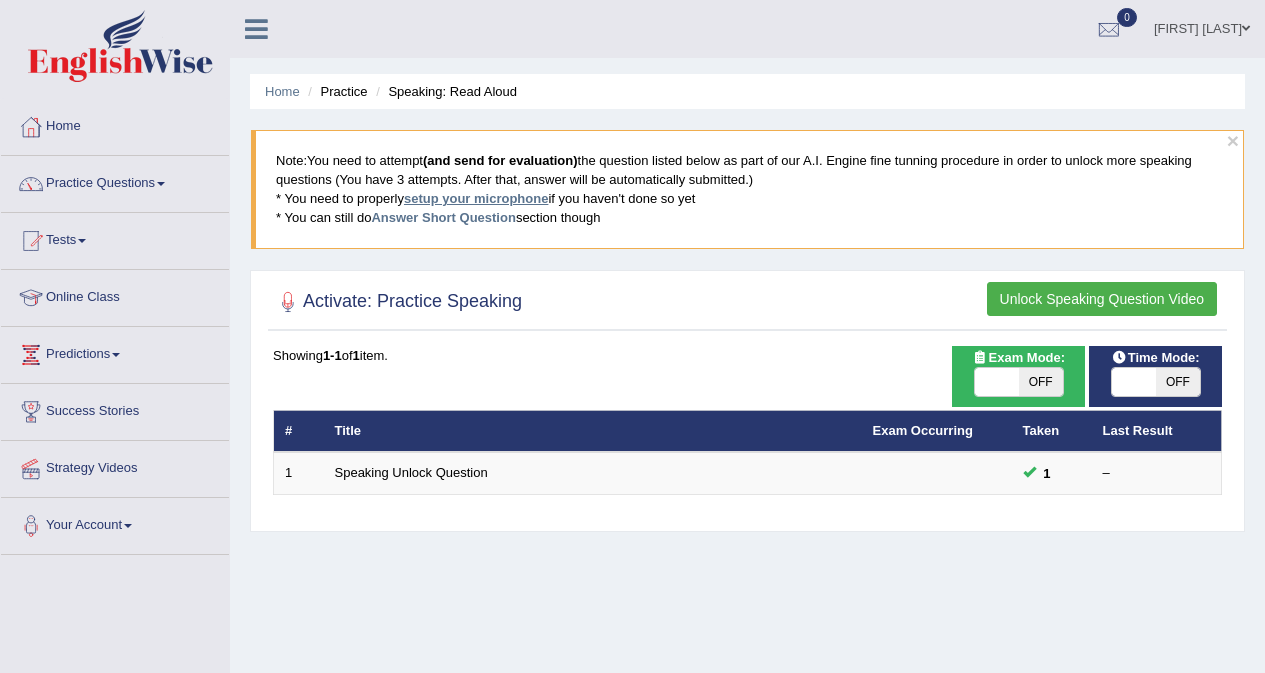 scroll, scrollTop: 100, scrollLeft: 0, axis: vertical 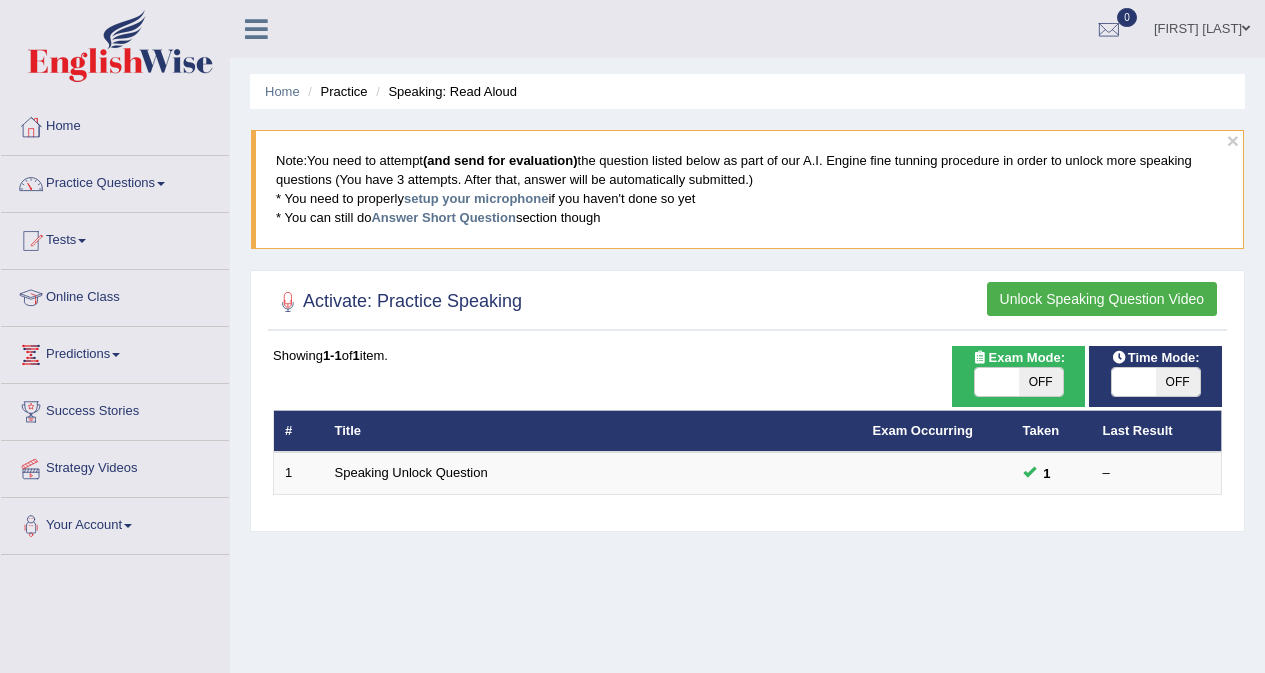 click on "Unlock Speaking Question Video" at bounding box center (1102, 299) 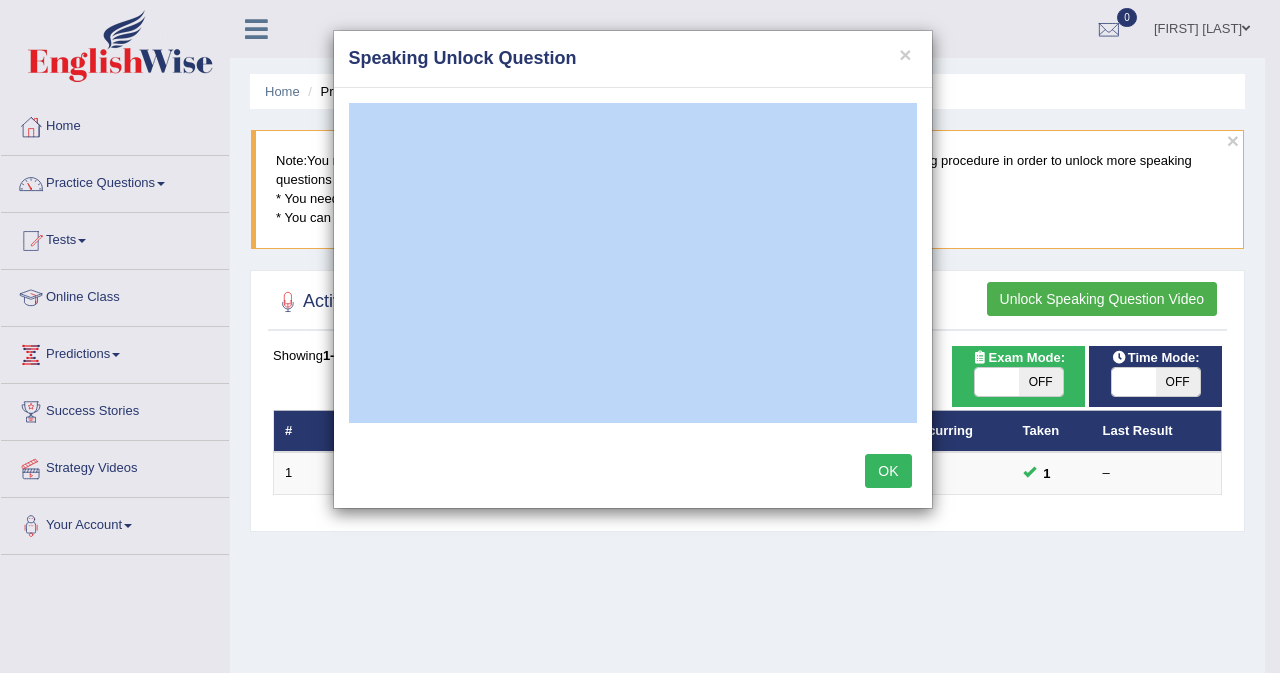 click on "Speaking Unlock Question" at bounding box center [633, 59] 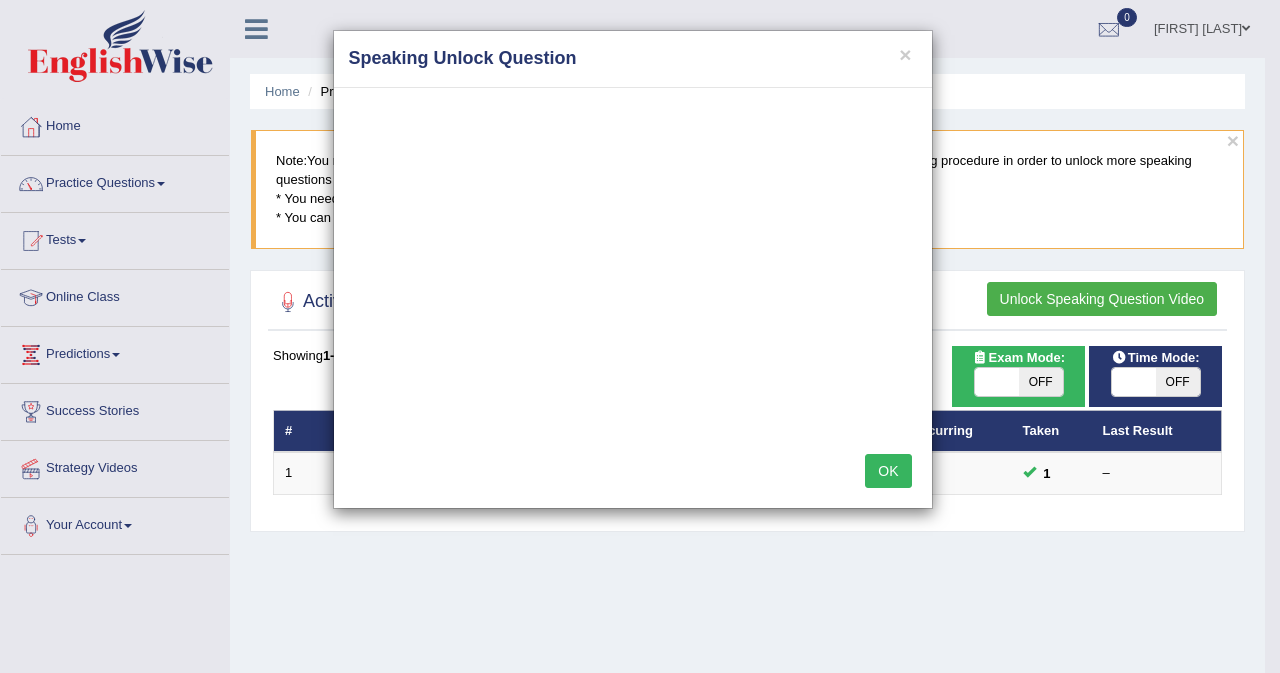 drag, startPoint x: 682, startPoint y: 53, endPoint x: 637, endPoint y: 76, distance: 50.537113 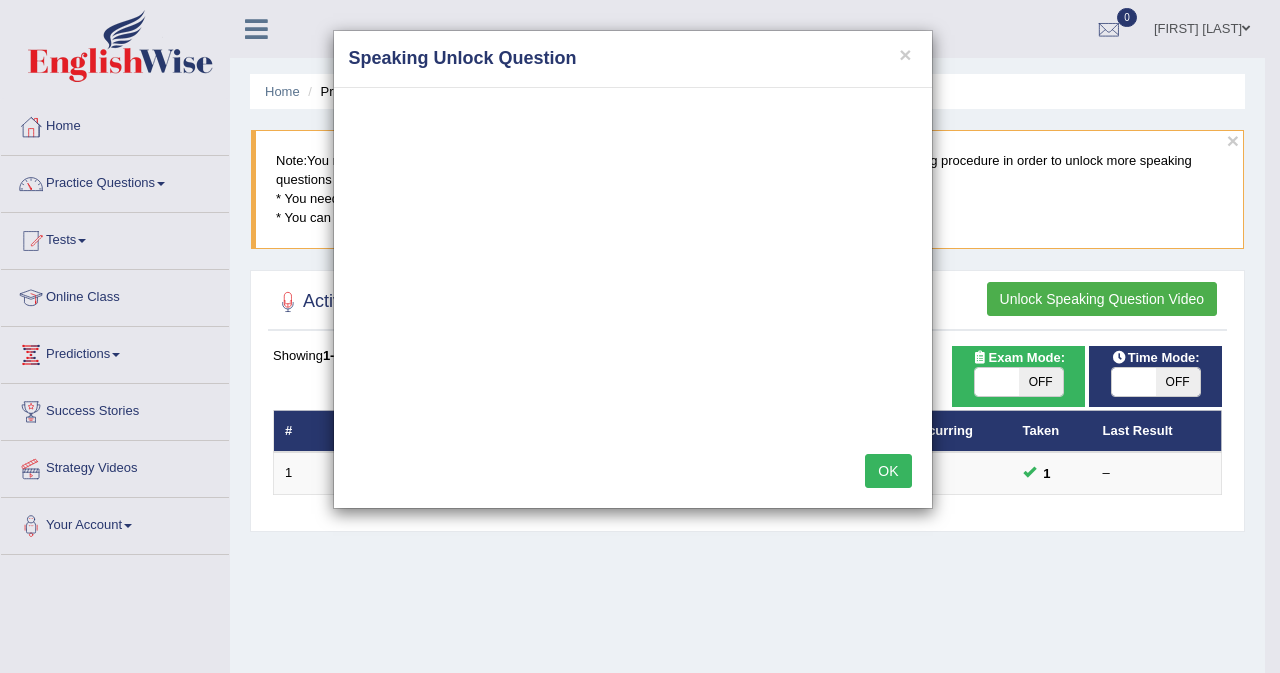 click on "OK" at bounding box center (888, 471) 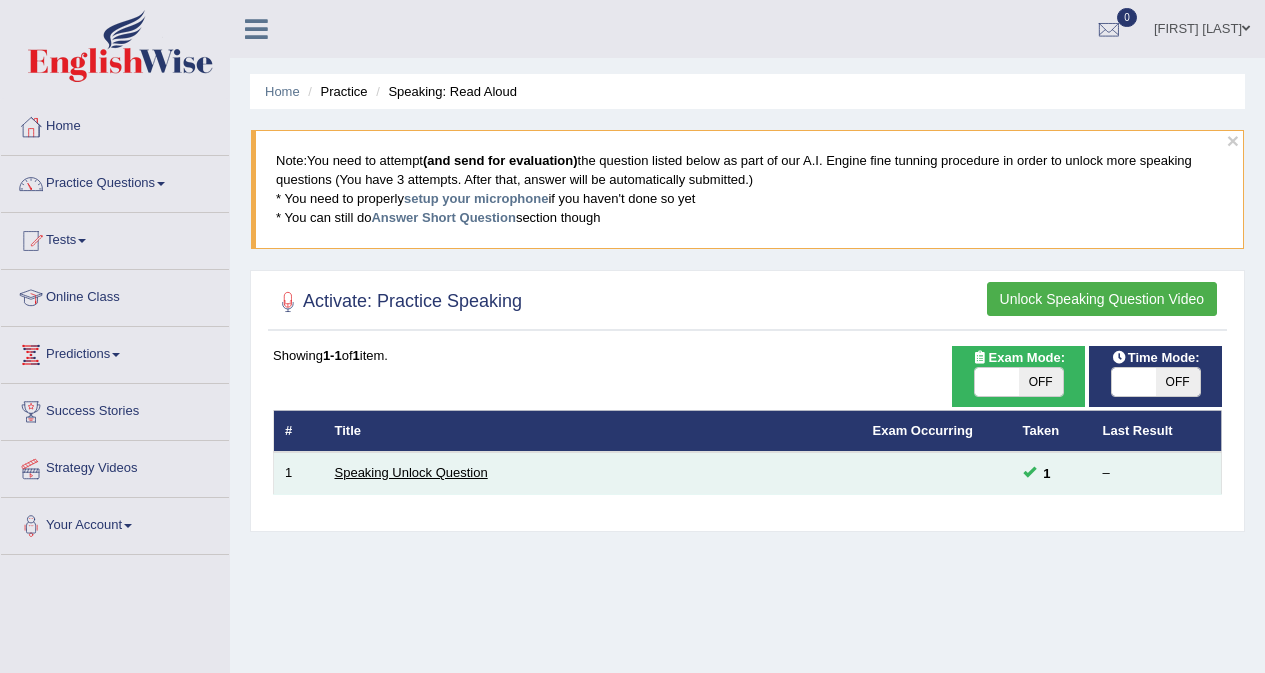 click on "Speaking Unlock Question" at bounding box center [411, 472] 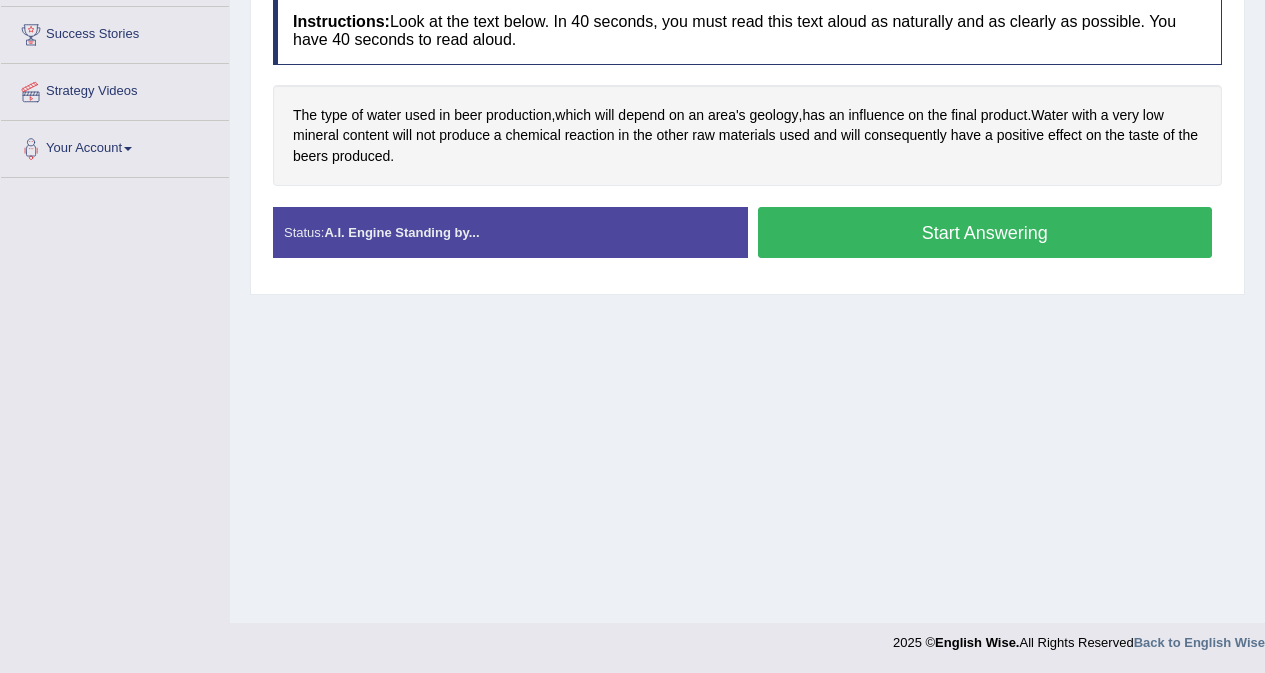 scroll, scrollTop: 377, scrollLeft: 0, axis: vertical 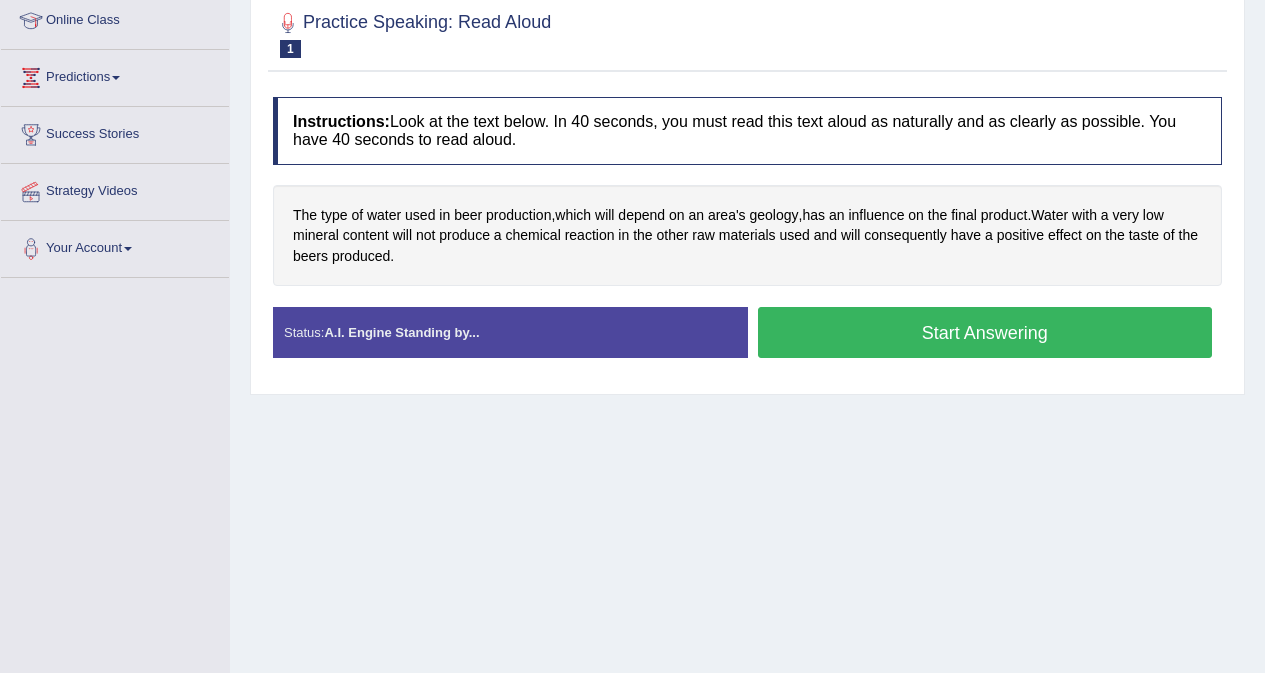 click on "Start Answering" at bounding box center [985, 332] 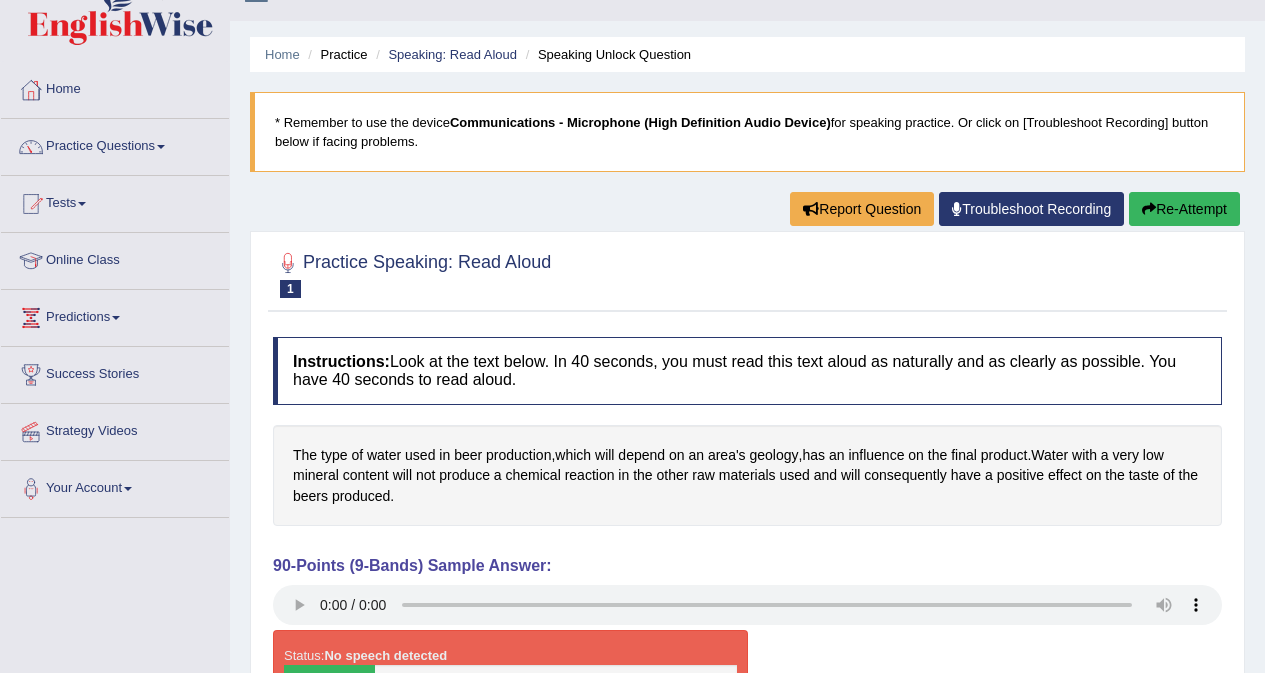 scroll, scrollTop: 0, scrollLeft: 0, axis: both 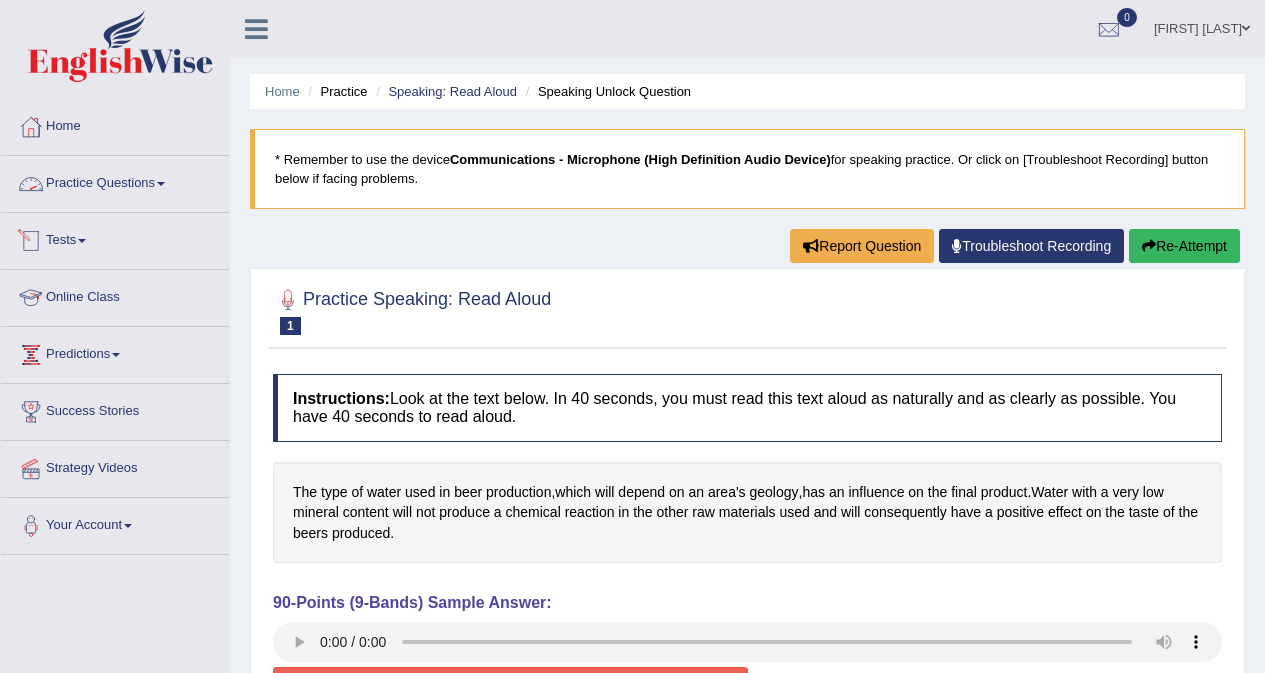 click on "Practice Questions" at bounding box center [115, 181] 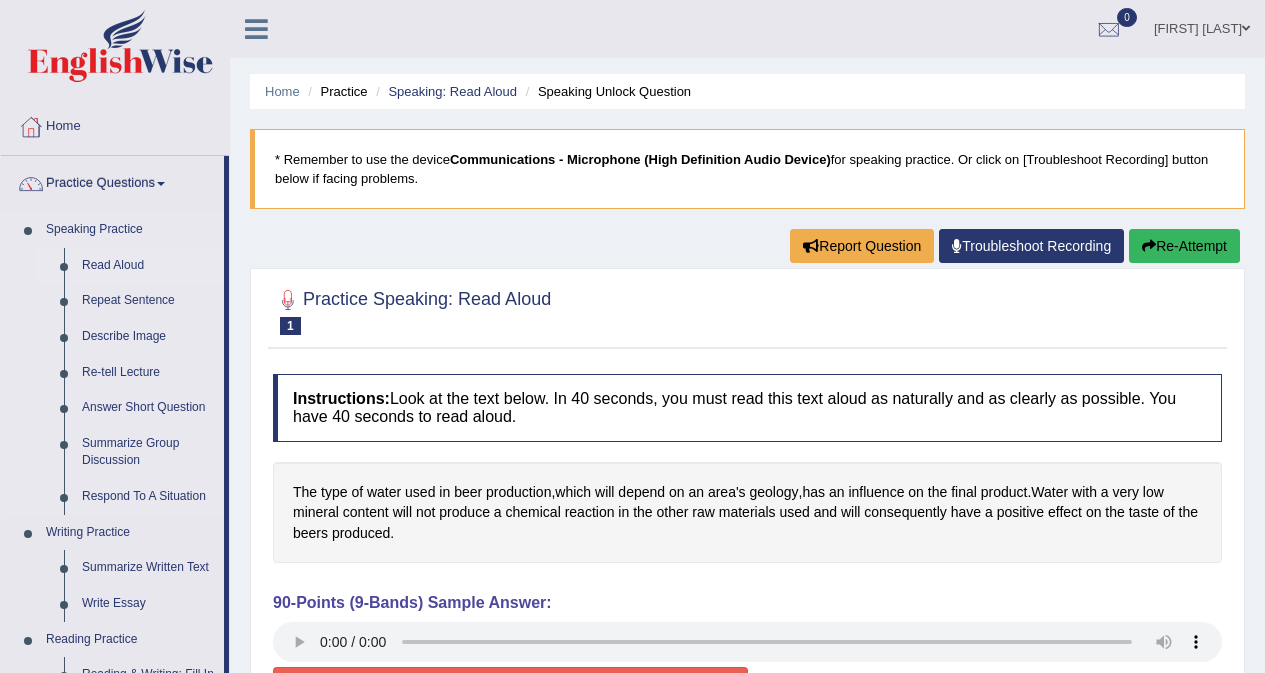 click on "Read Aloud" at bounding box center [148, 266] 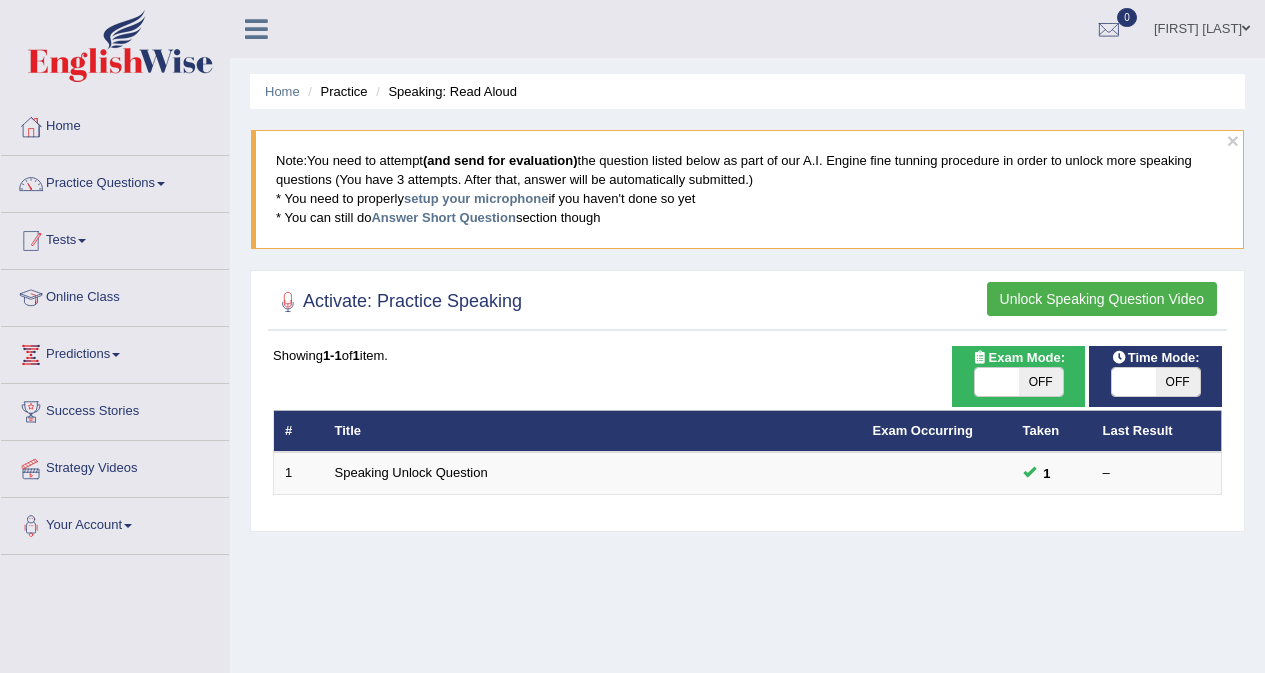 scroll, scrollTop: 0, scrollLeft: 0, axis: both 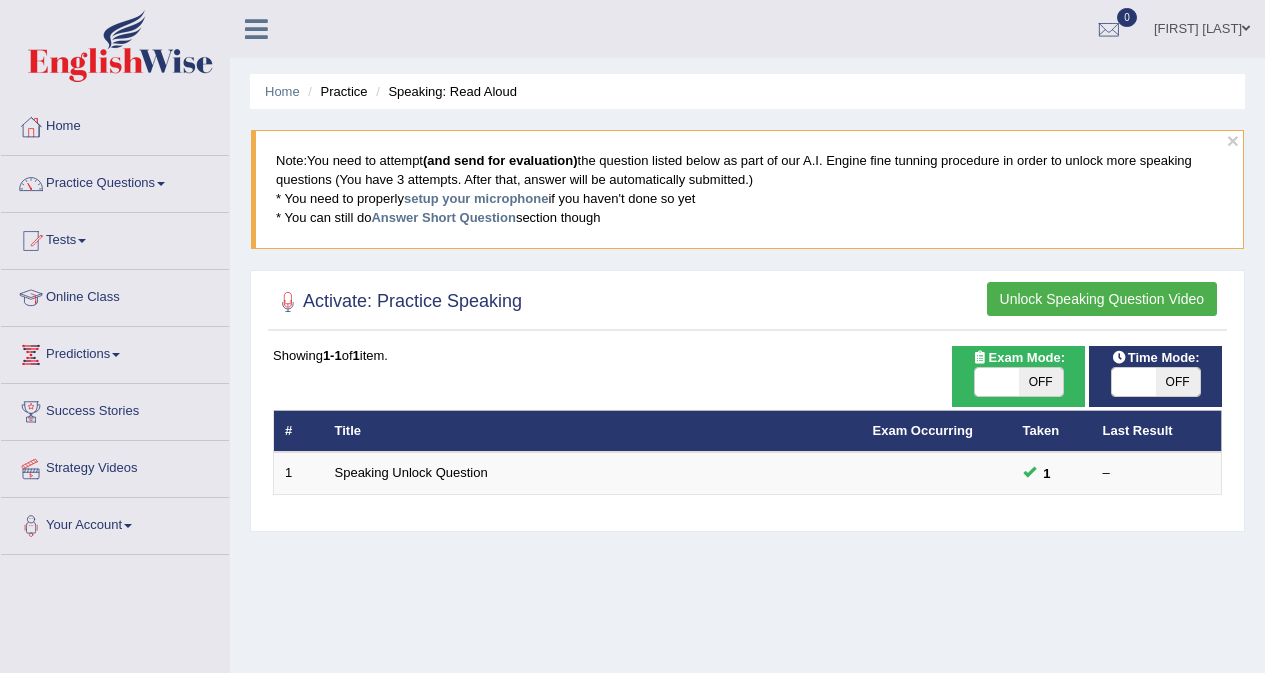 click on "Unlock Speaking Question Video" at bounding box center (1102, 299) 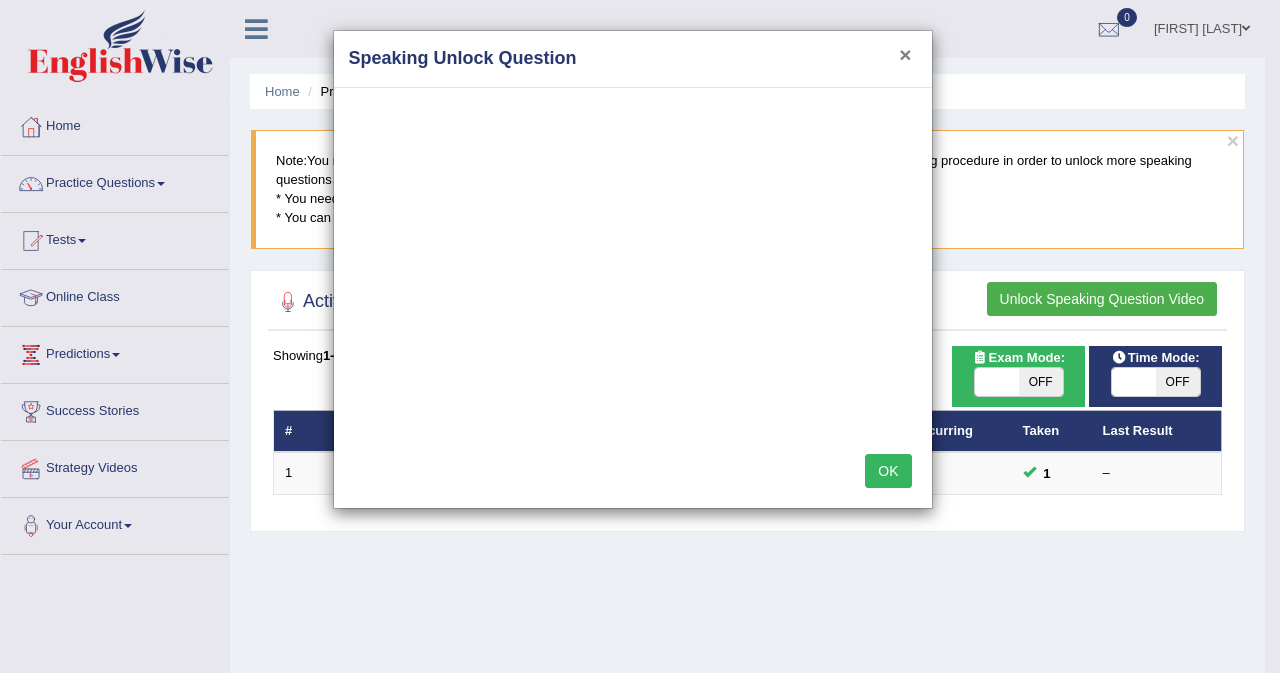 click on "×" at bounding box center (905, 54) 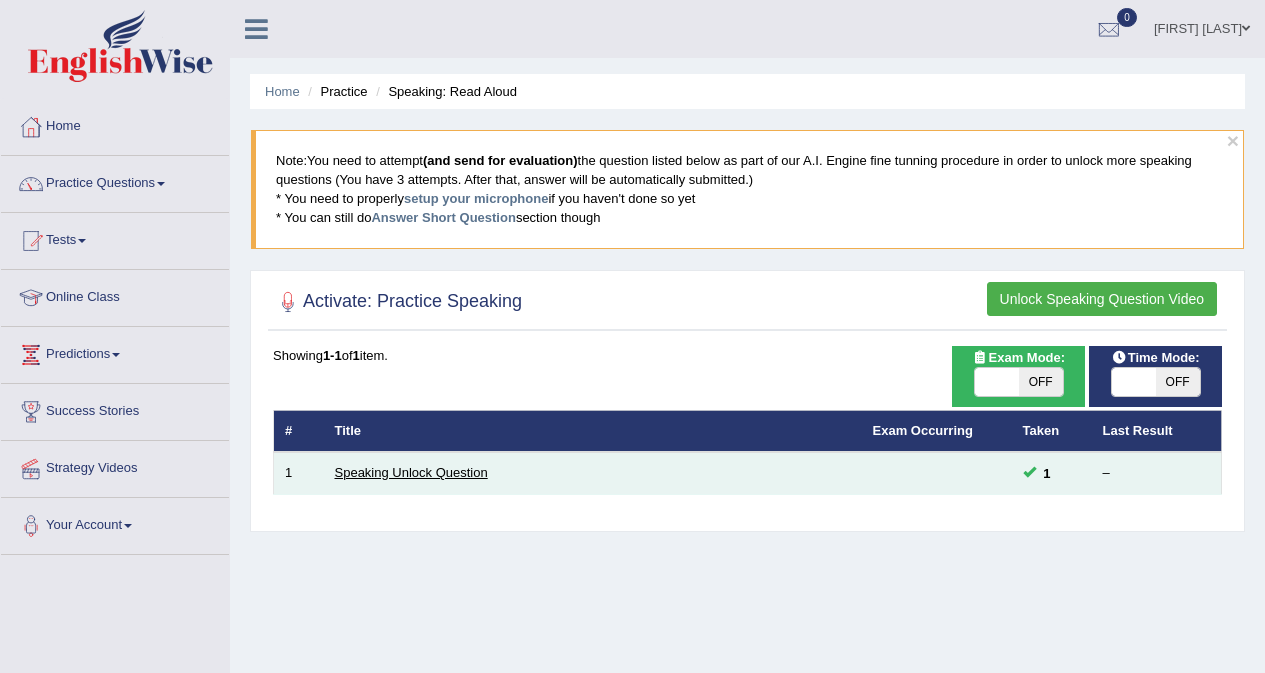 click on "Speaking Unlock Question" at bounding box center [411, 472] 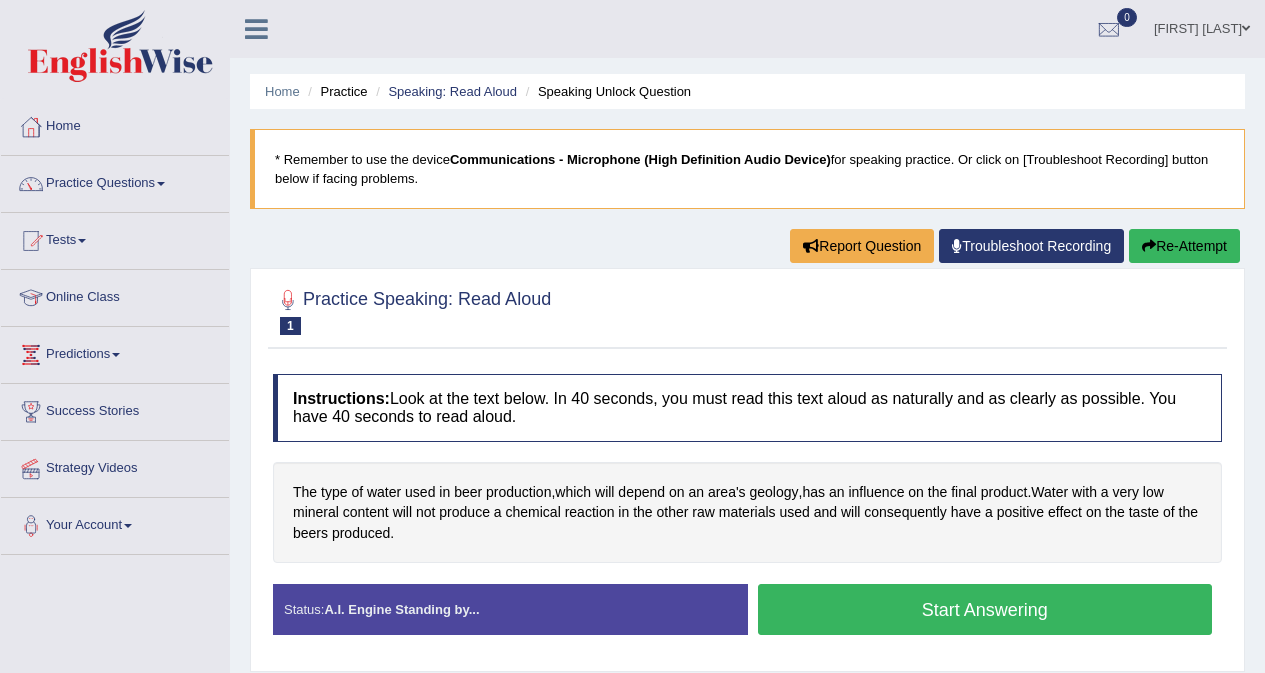 scroll, scrollTop: 0, scrollLeft: 0, axis: both 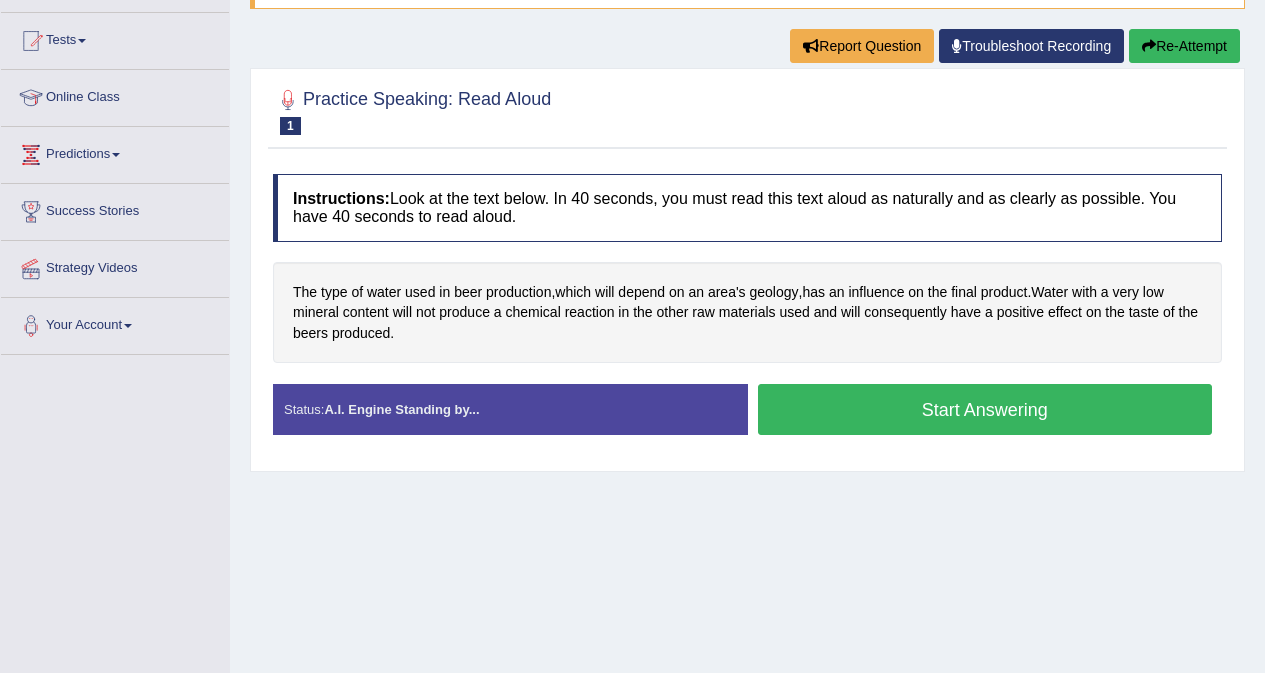click on "Start Answering" at bounding box center [985, 409] 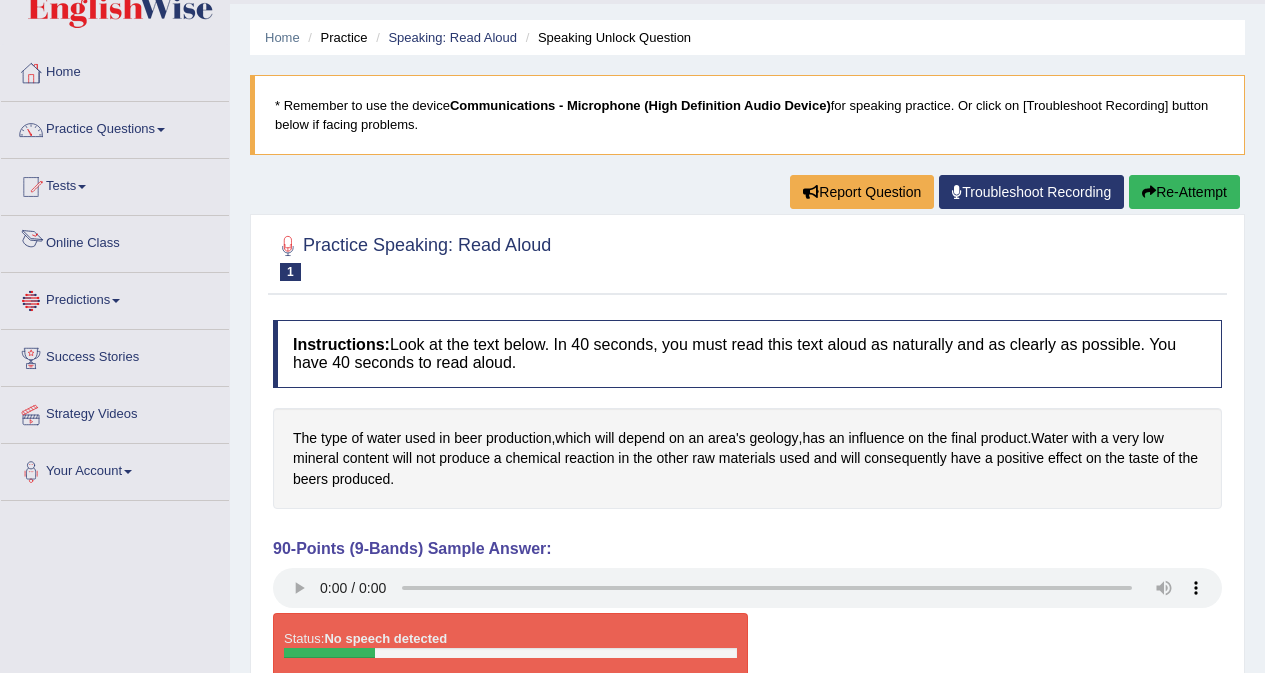 scroll, scrollTop: 0, scrollLeft: 0, axis: both 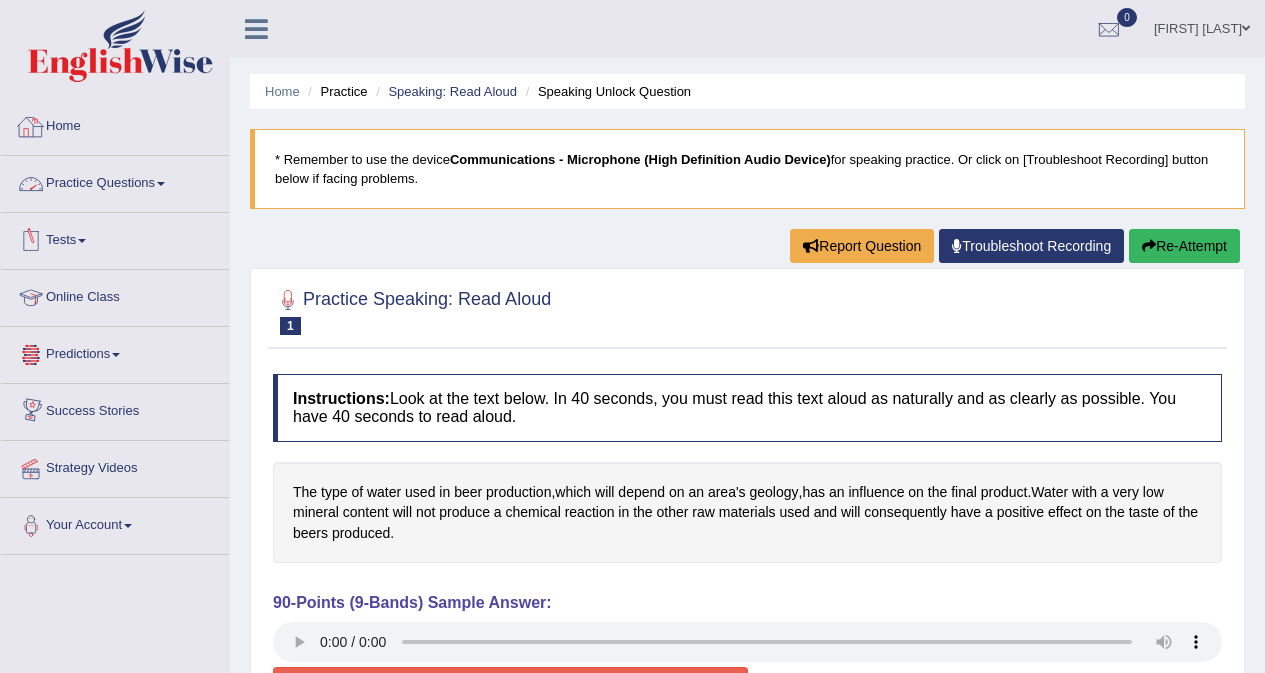 click on "Home" at bounding box center (115, 124) 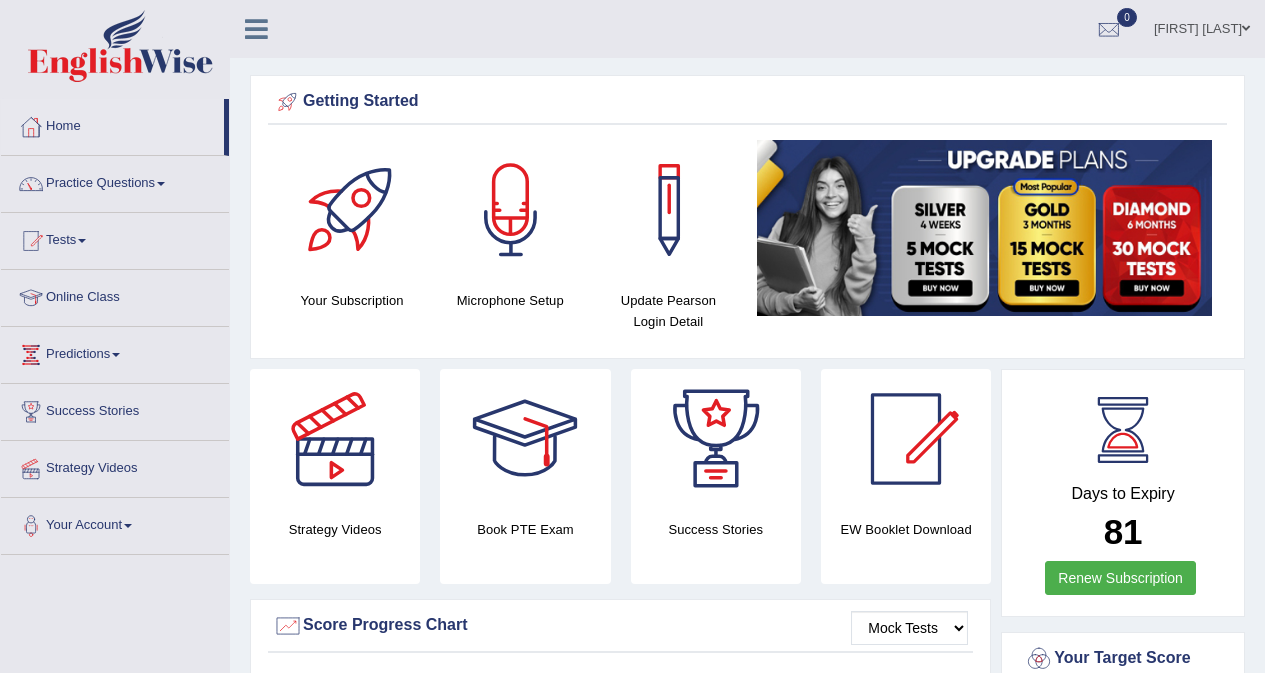 scroll, scrollTop: 0, scrollLeft: 0, axis: both 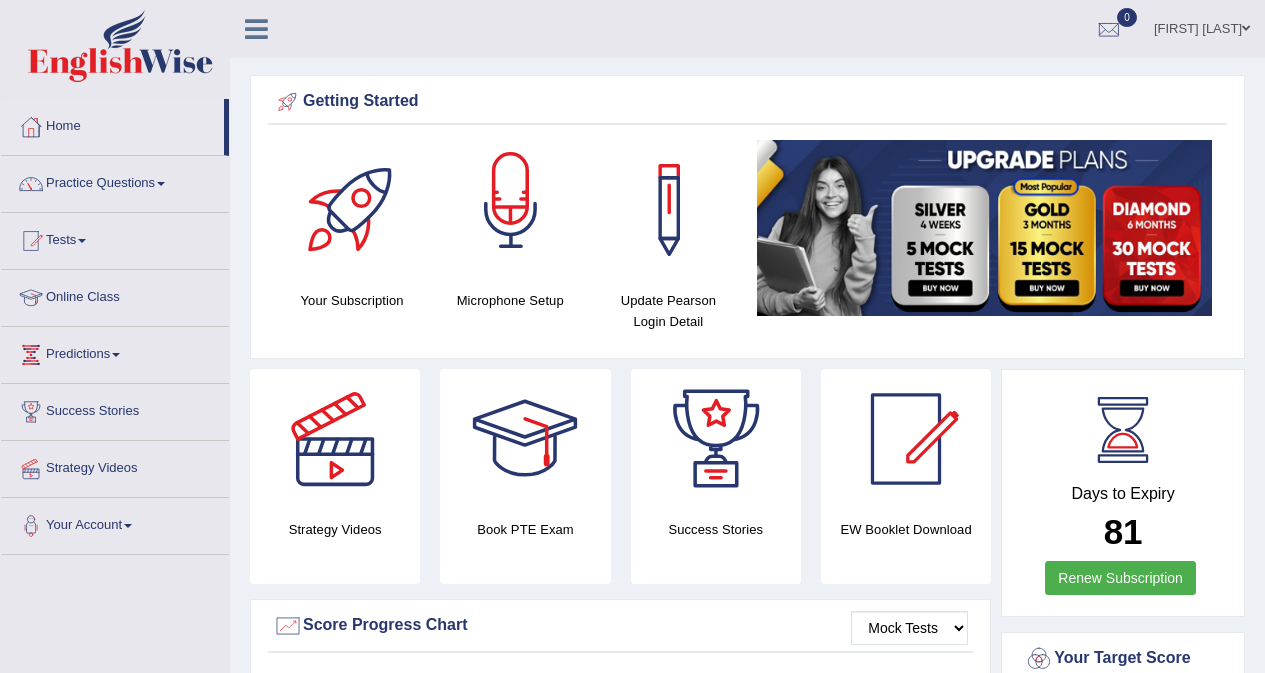 click at bounding box center (511, 210) 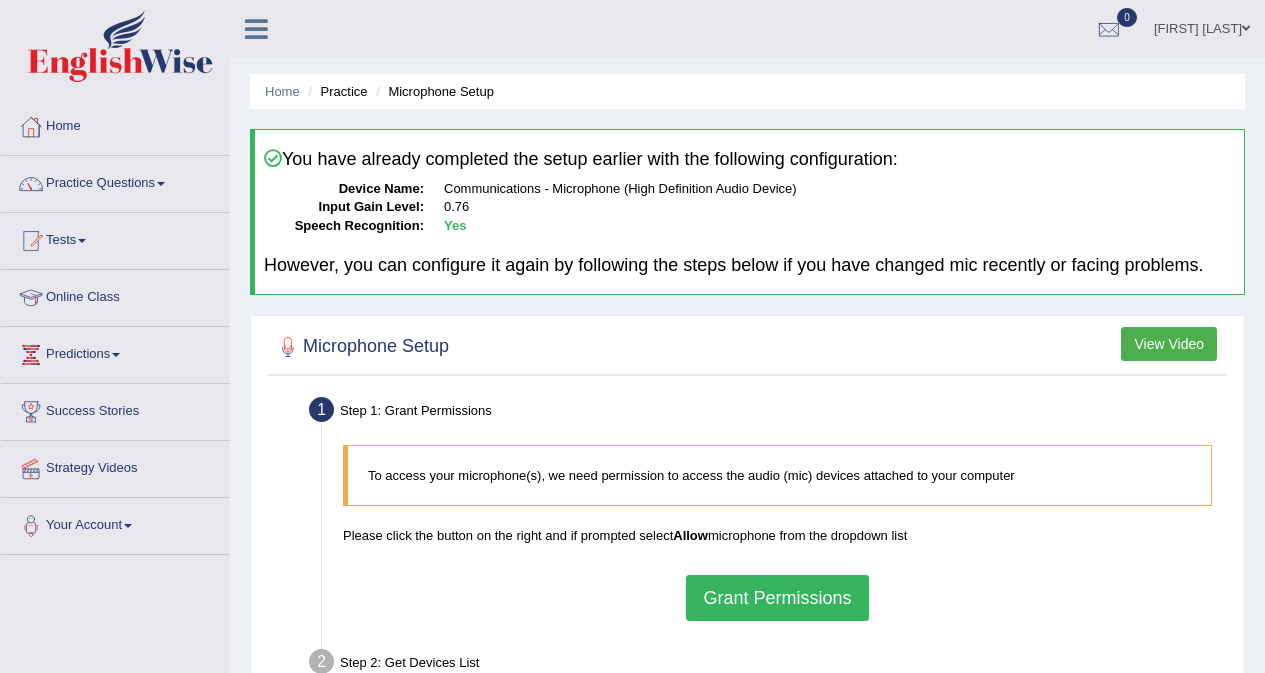 scroll, scrollTop: 0, scrollLeft: 0, axis: both 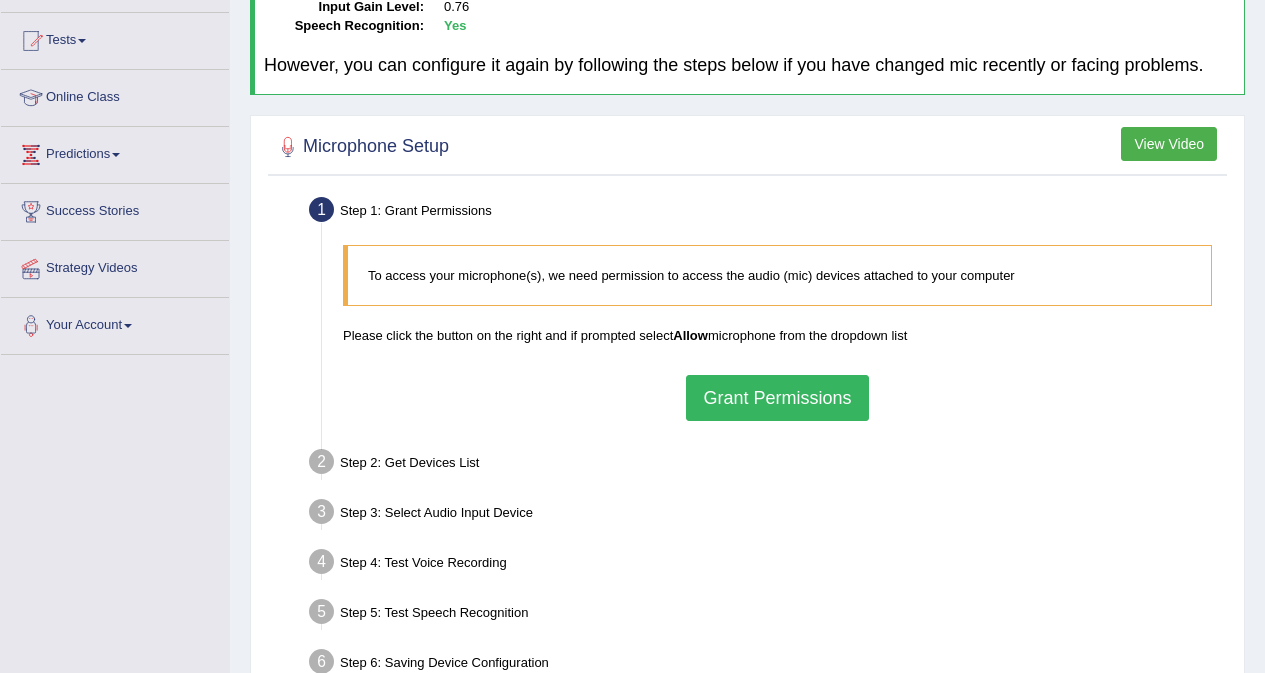 click on "Grant Permissions" at bounding box center [777, 398] 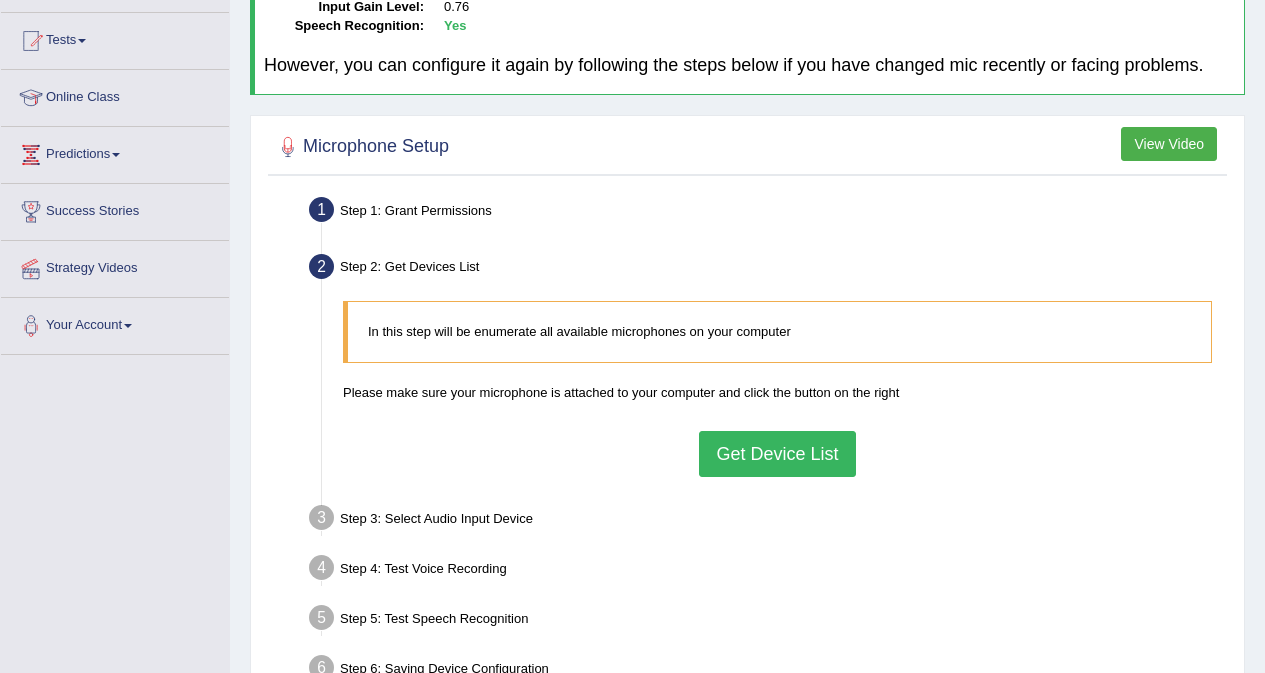 click on "Get Device List" at bounding box center [777, 454] 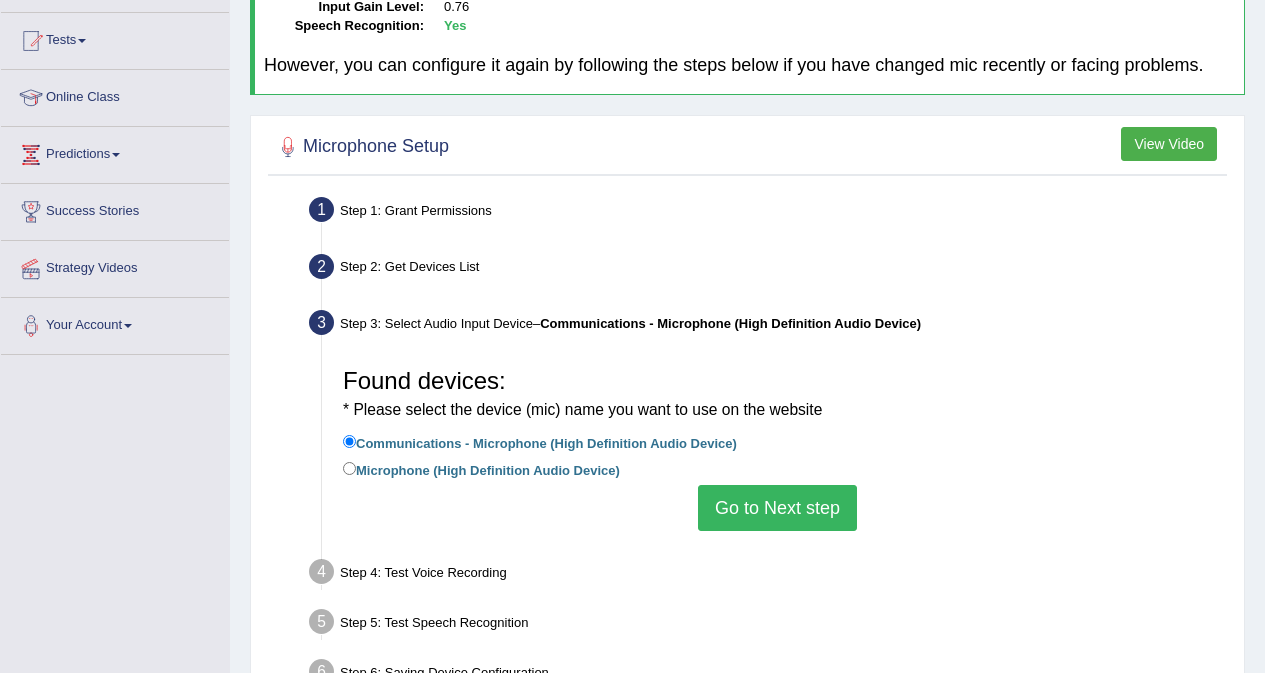 click on "Step 1: Grant Permissions" at bounding box center [767, 213] 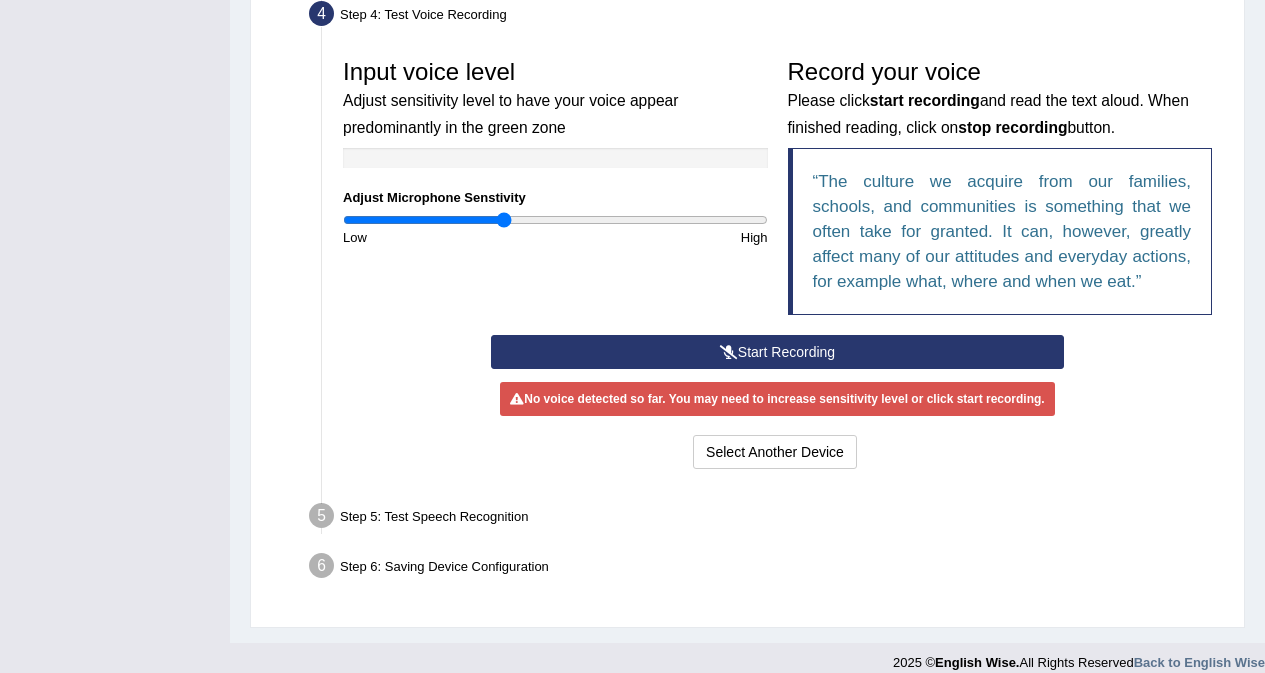 scroll, scrollTop: 585, scrollLeft: 0, axis: vertical 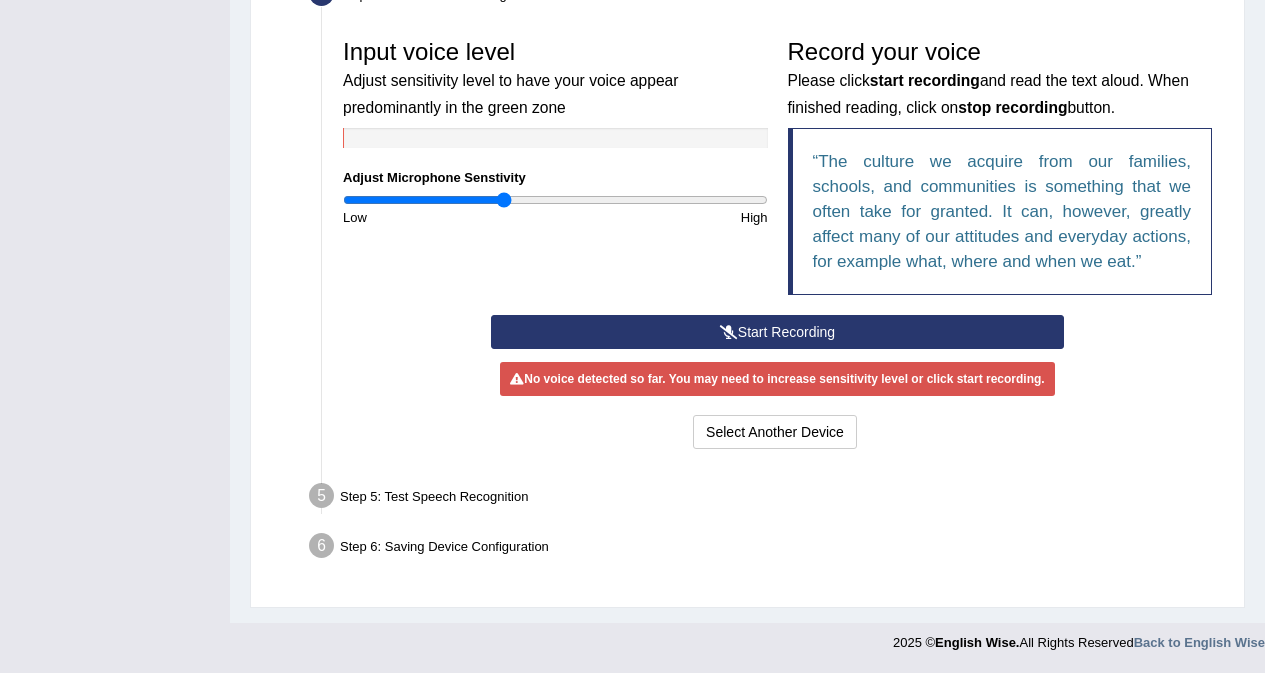 click on "Start Recording" at bounding box center (777, 332) 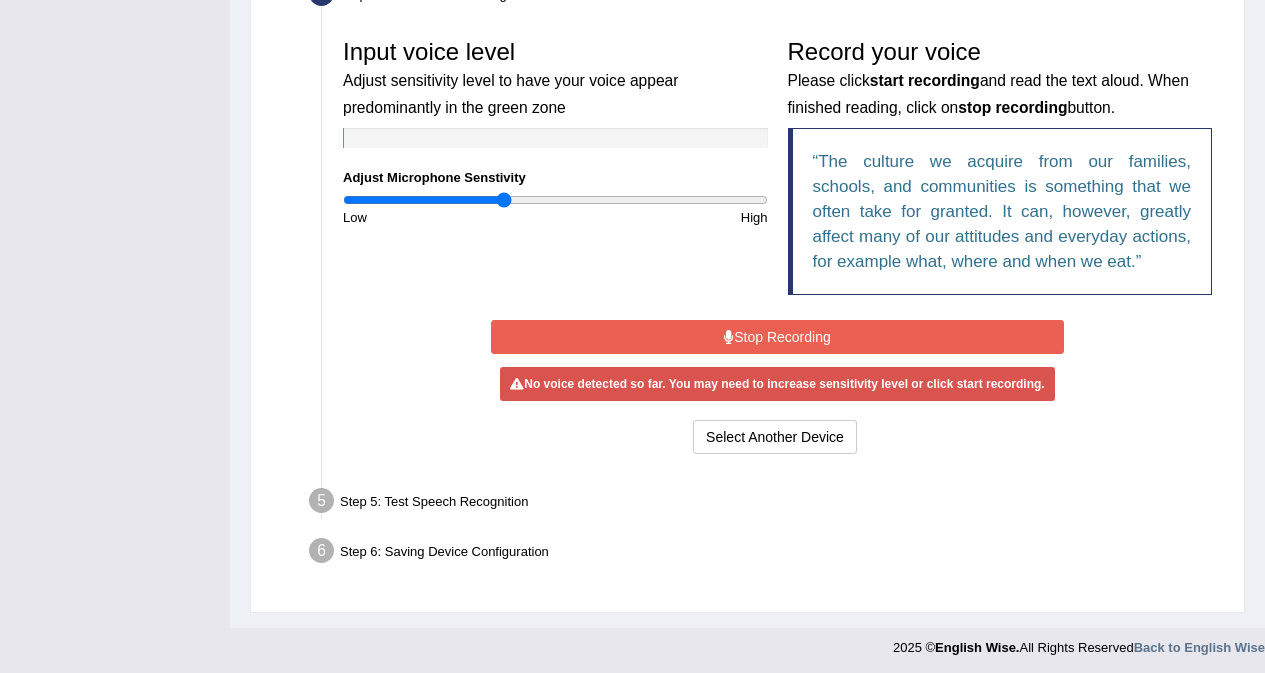 click on "Stop Recording" at bounding box center (777, 337) 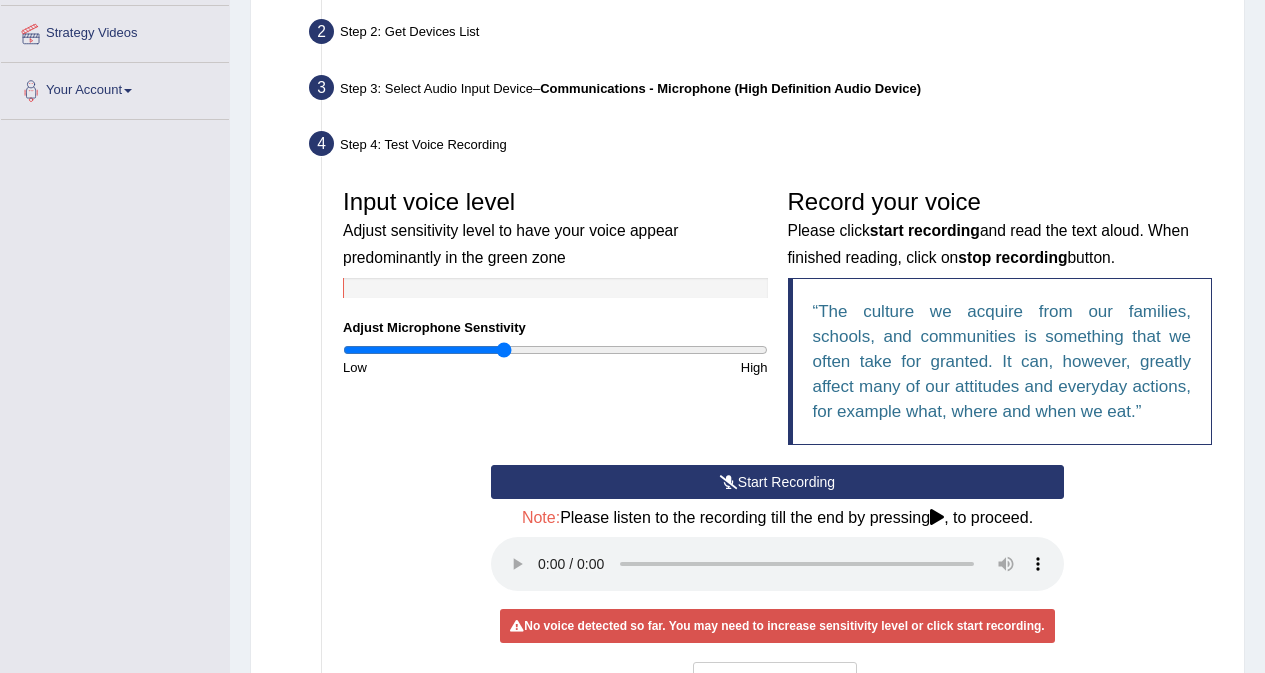 scroll, scrollTop: 185, scrollLeft: 0, axis: vertical 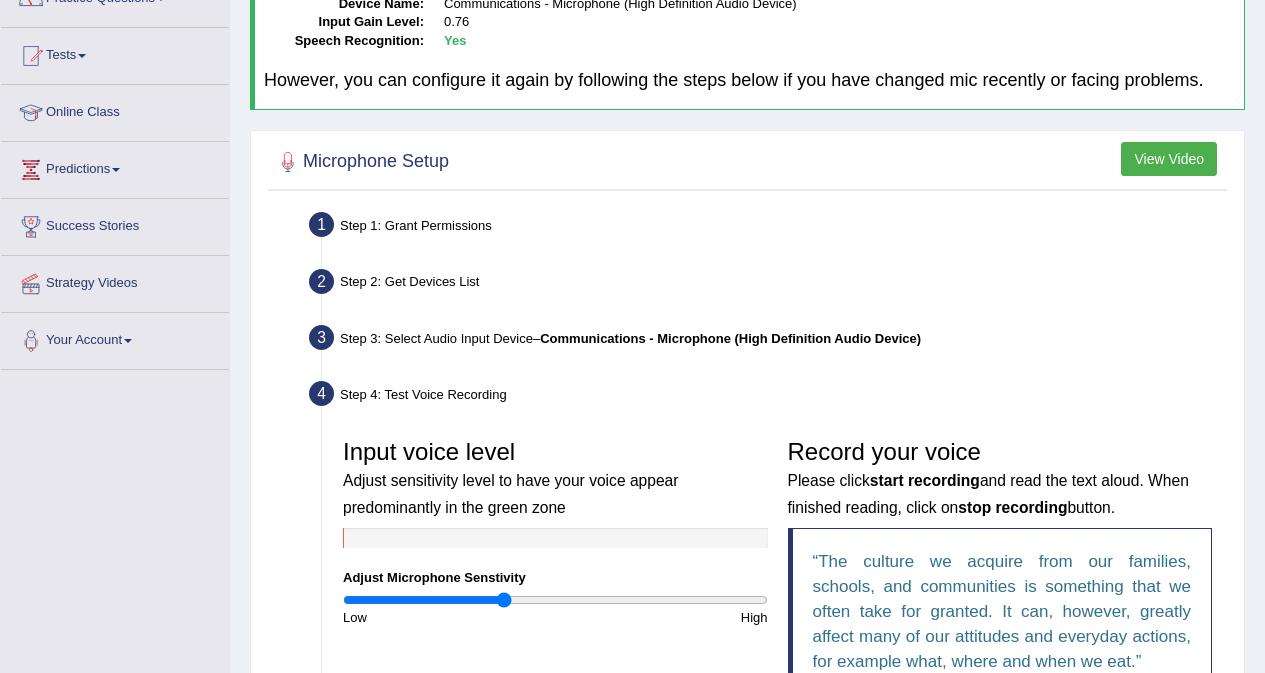 click on "Step 1: Grant Permissions" at bounding box center (767, 228) 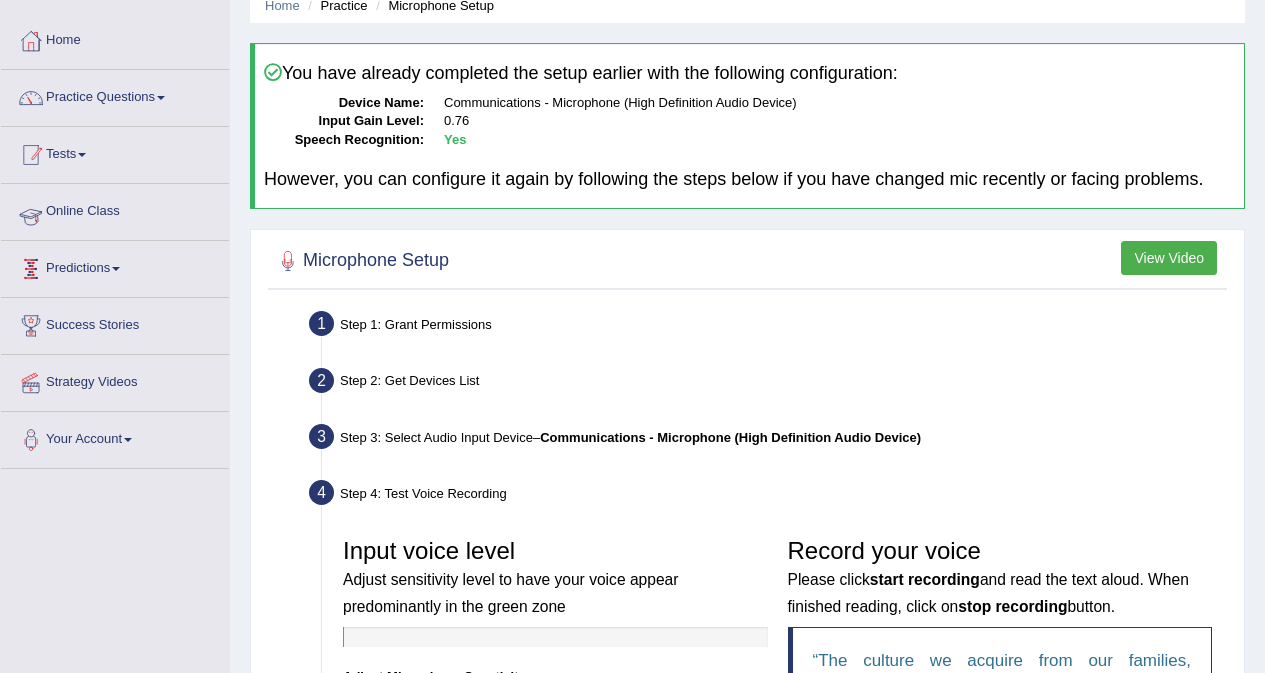 scroll, scrollTop: 0, scrollLeft: 0, axis: both 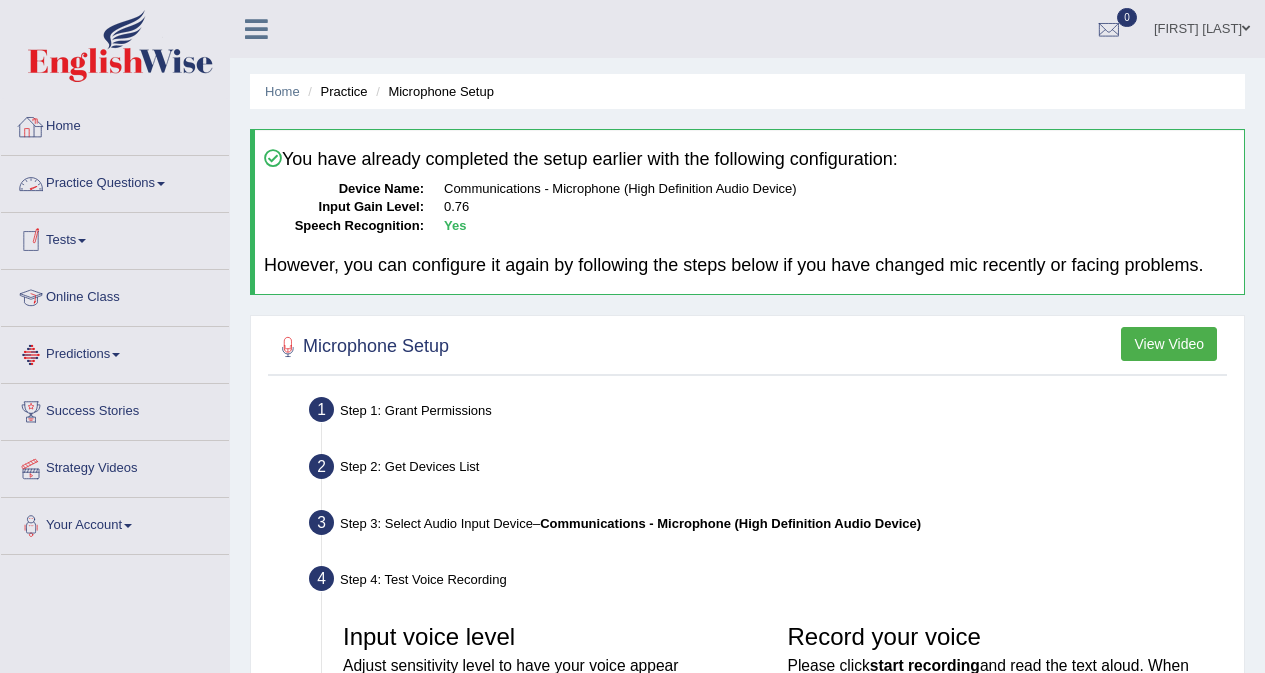 click on "Home" at bounding box center (115, 124) 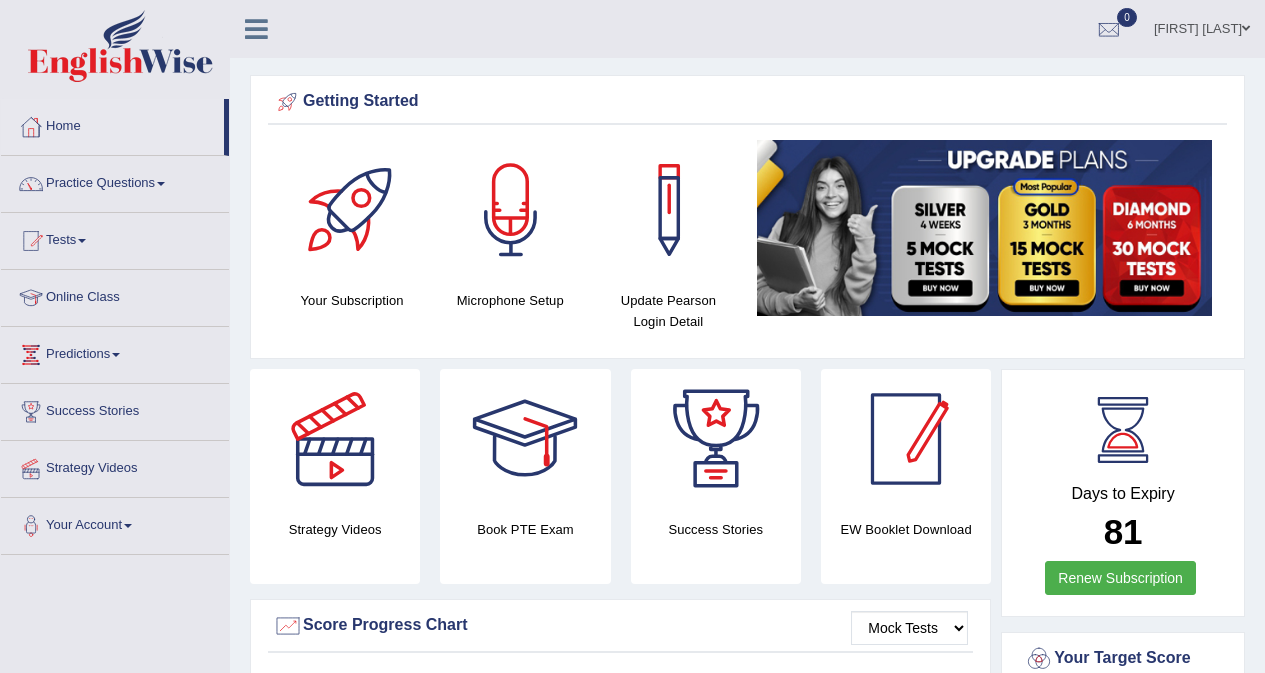 scroll, scrollTop: 0, scrollLeft: 0, axis: both 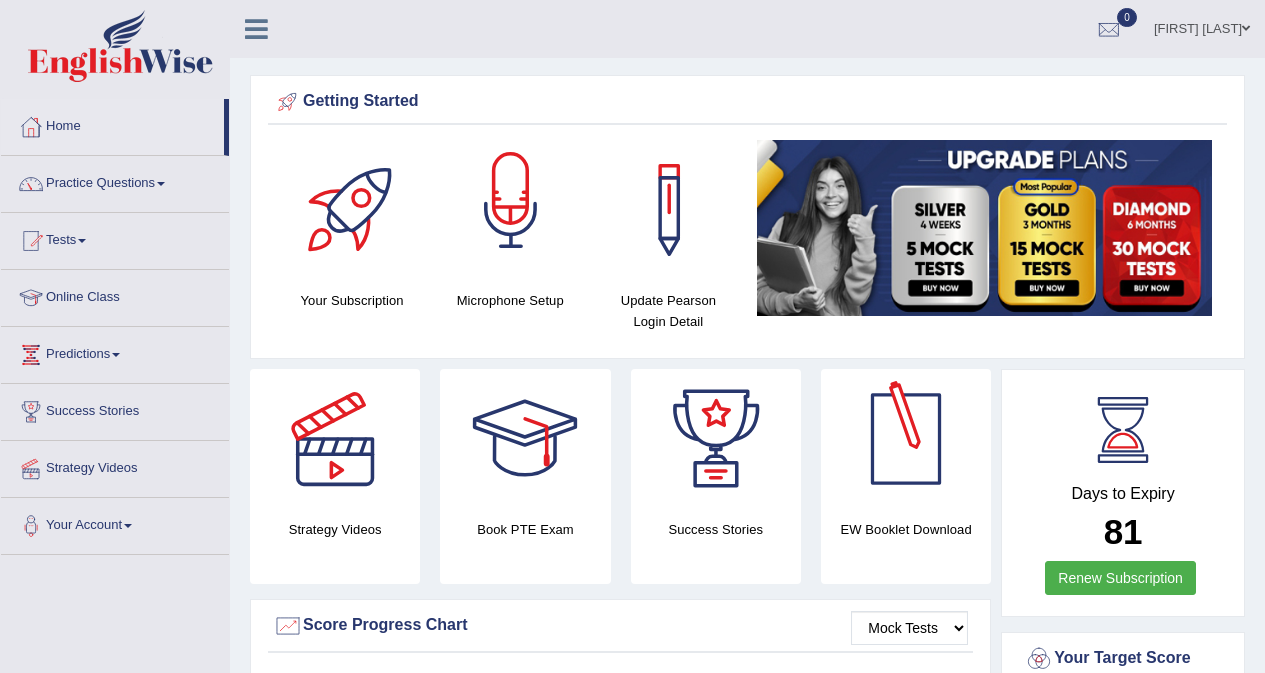 click at bounding box center (511, 210) 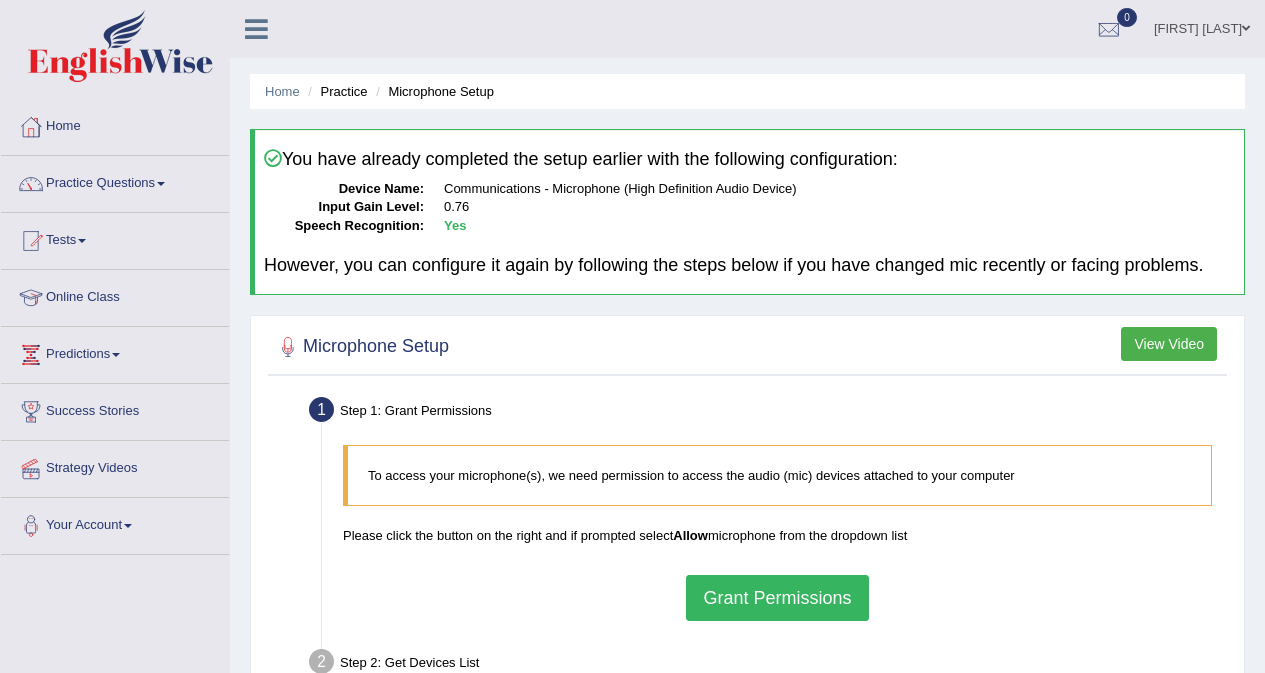 scroll, scrollTop: 0, scrollLeft: 0, axis: both 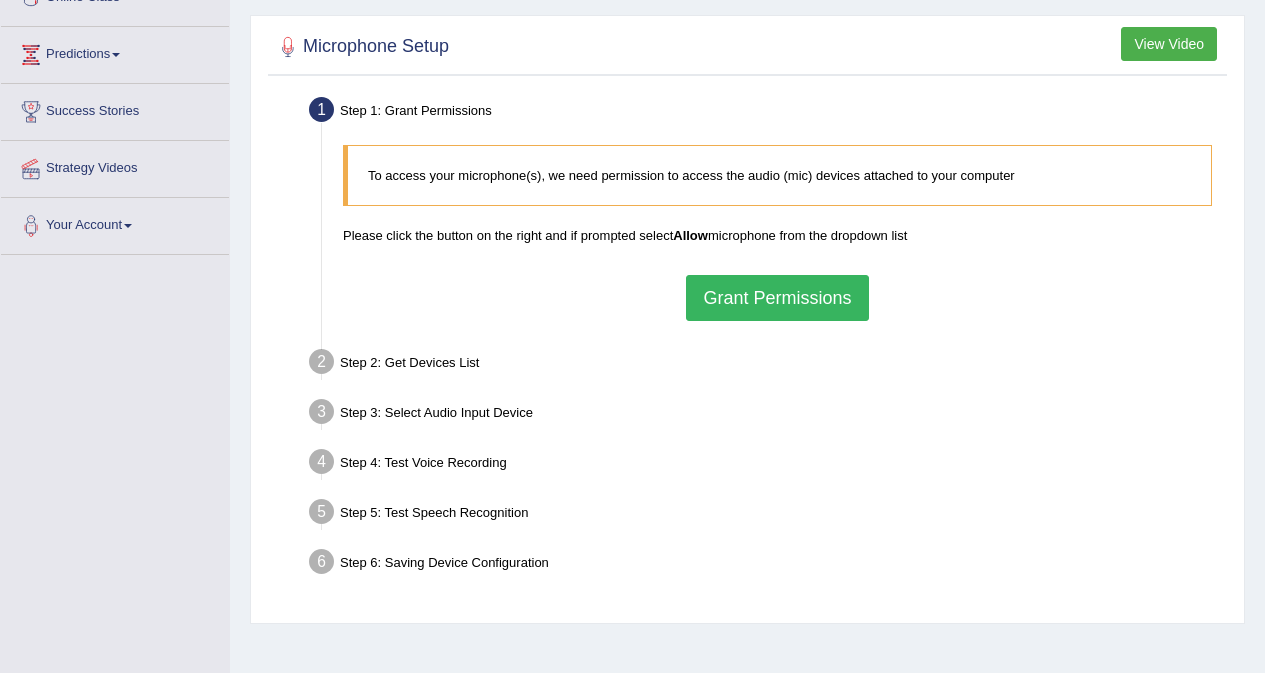 click on "Grant Permissions" at bounding box center [777, 298] 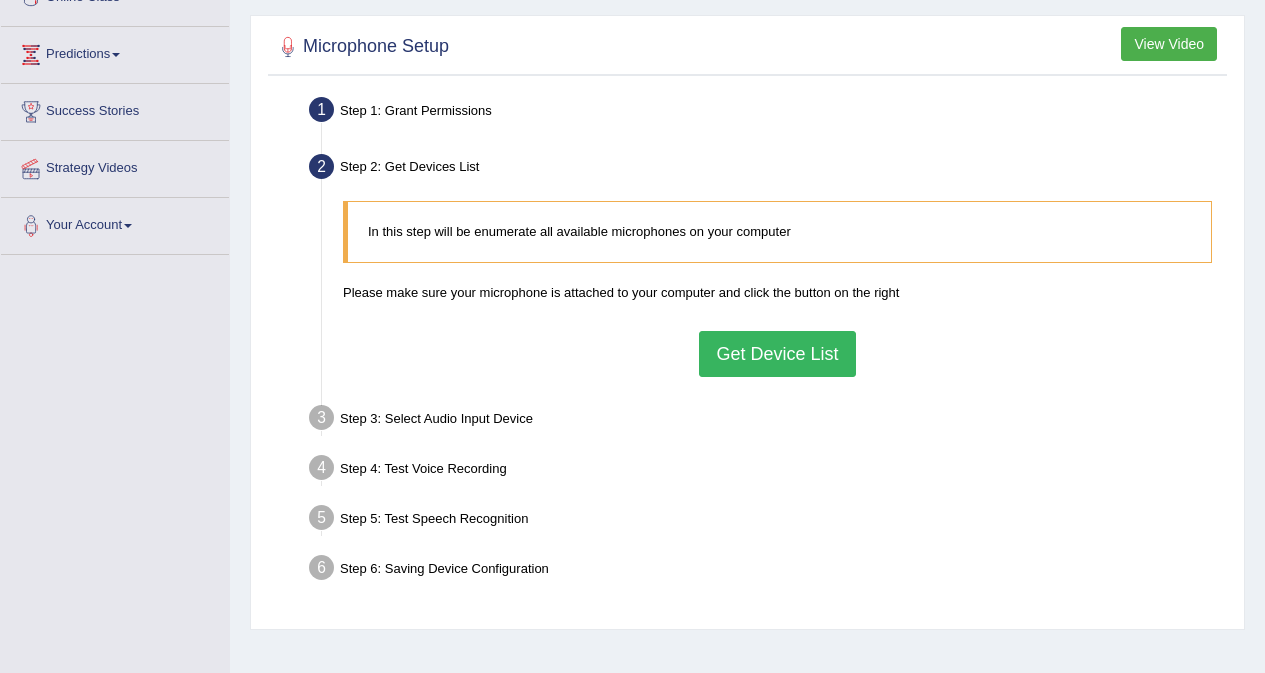 click on "Get Device List" at bounding box center (777, 354) 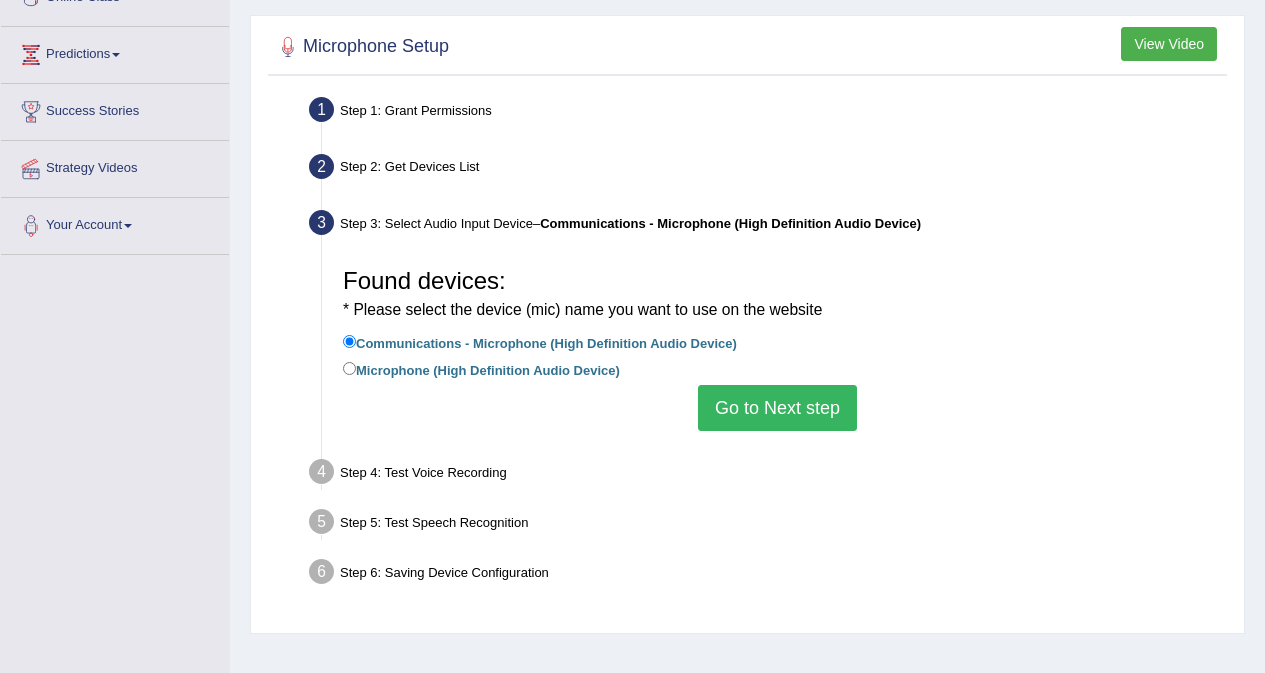 click on "Go to Next step" at bounding box center [777, 408] 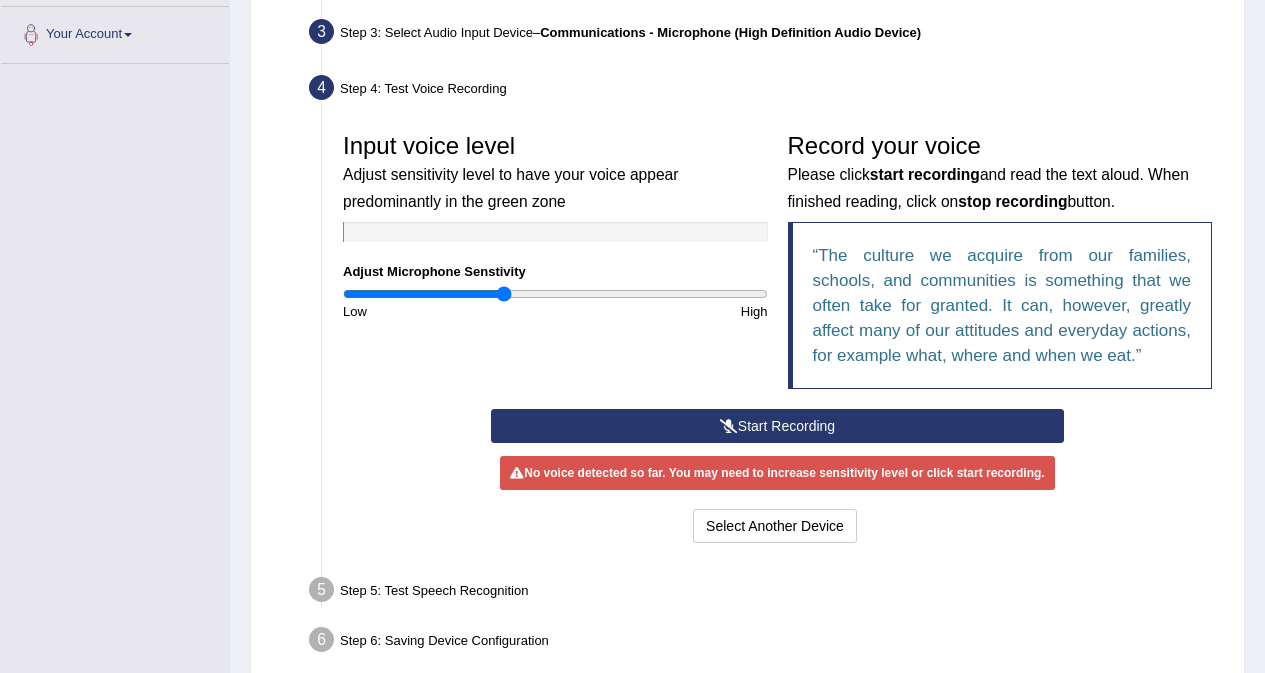 scroll, scrollTop: 500, scrollLeft: 0, axis: vertical 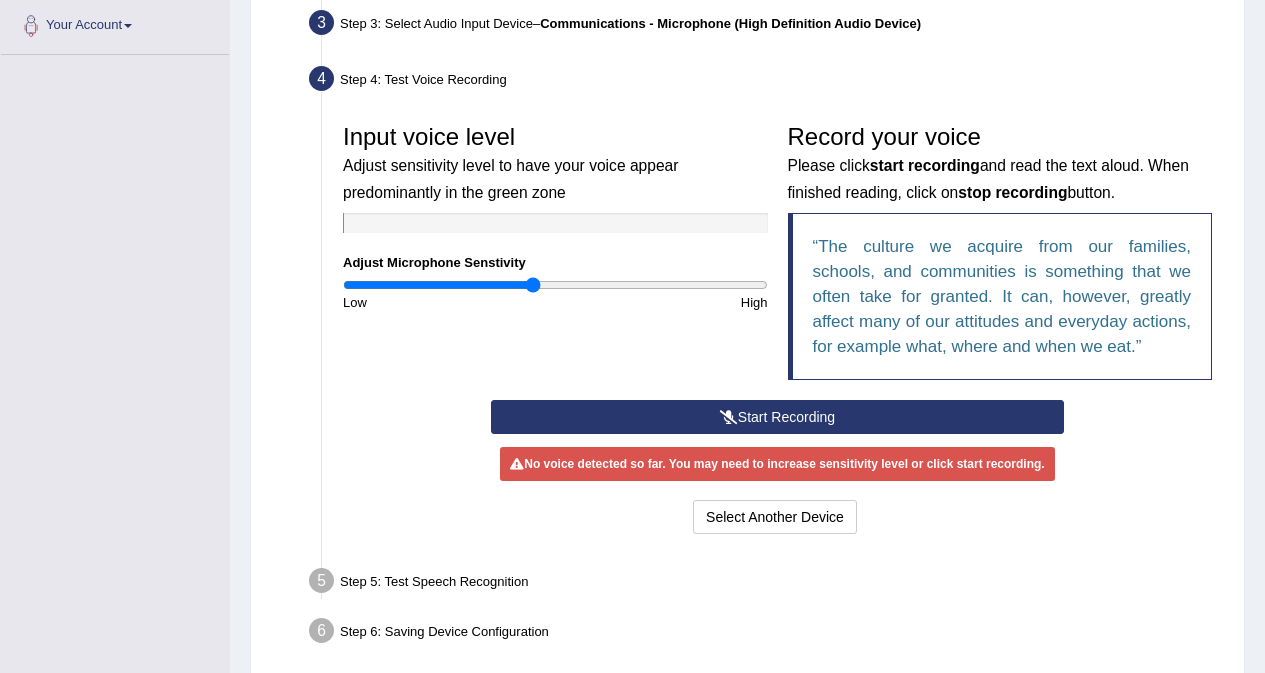 drag, startPoint x: 504, startPoint y: 287, endPoint x: 531, endPoint y: 297, distance: 28.79236 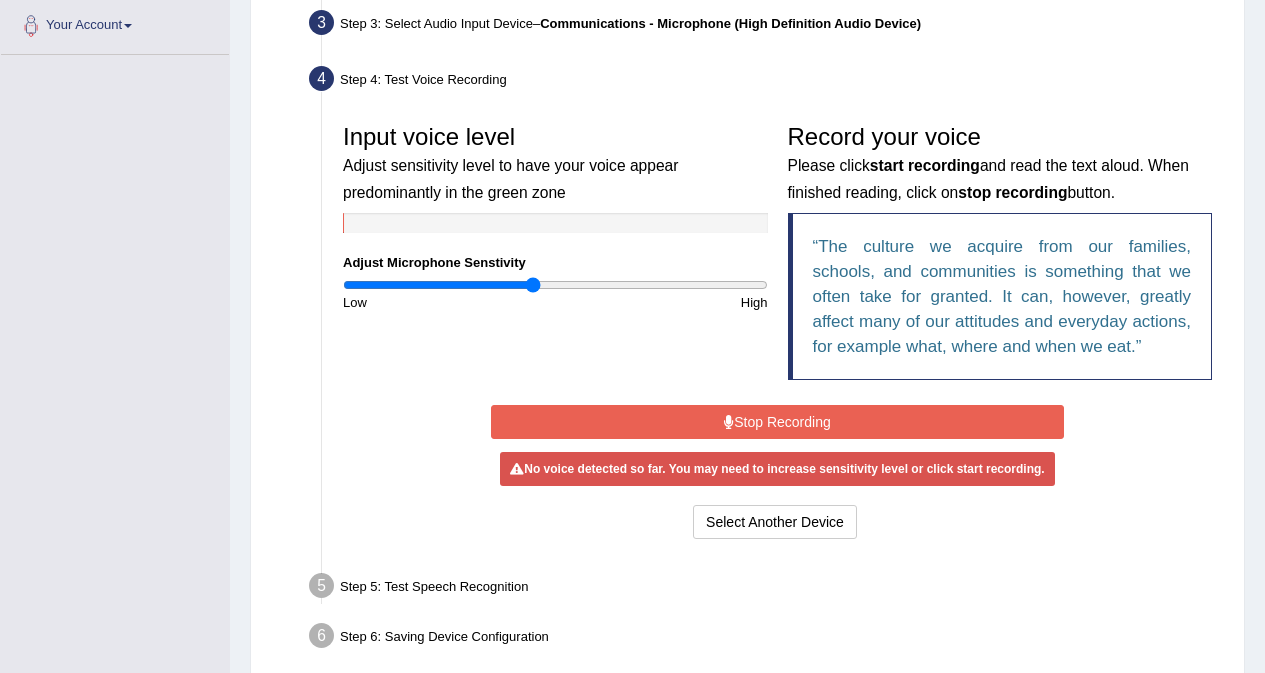 click on "Stop Recording" at bounding box center (777, 422) 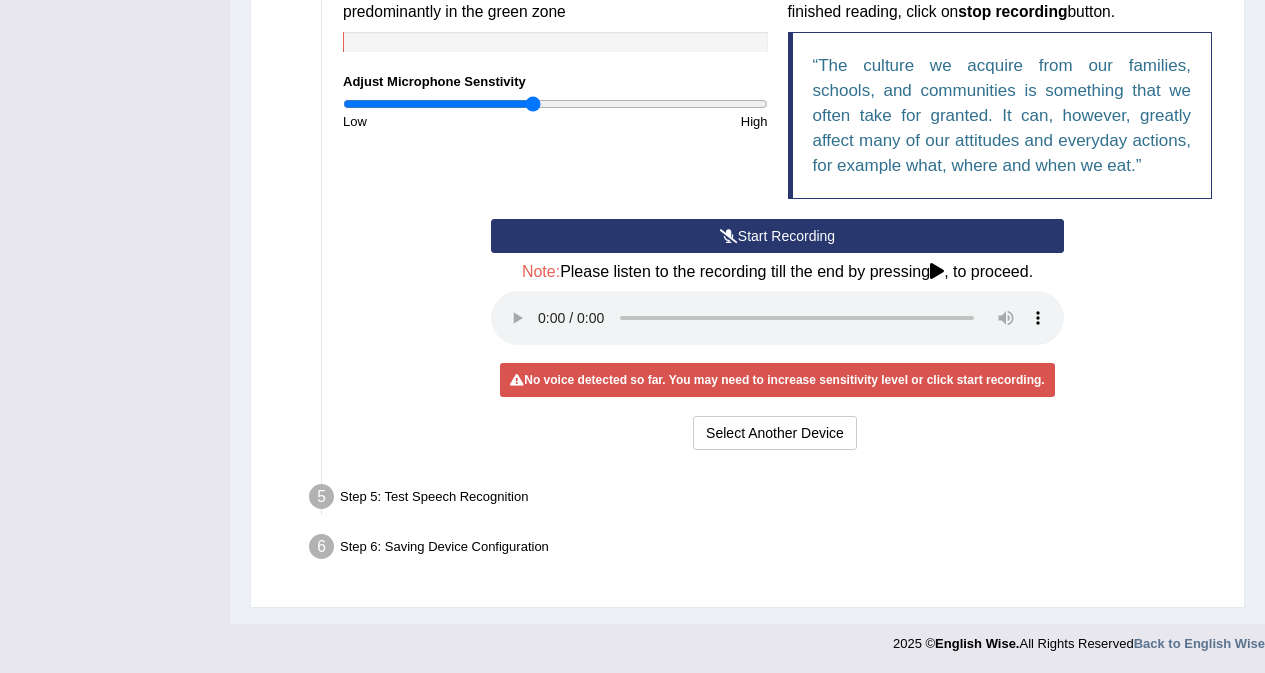 scroll, scrollTop: 682, scrollLeft: 0, axis: vertical 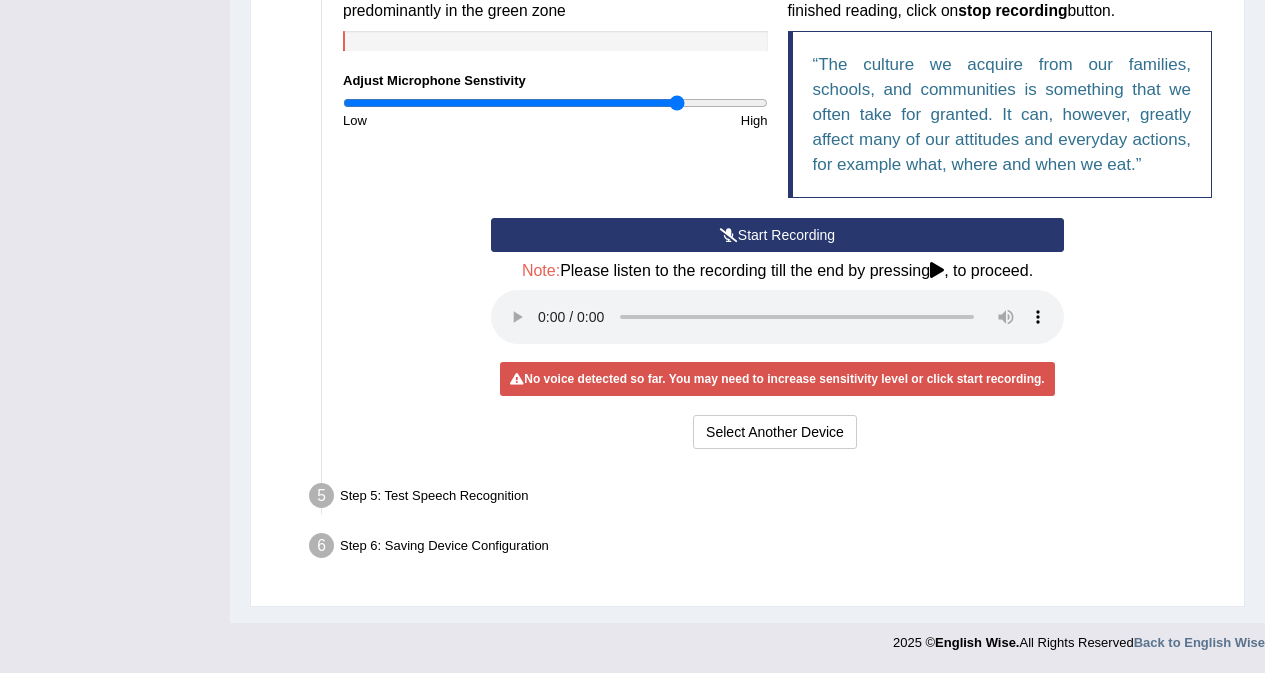 drag, startPoint x: 529, startPoint y: 99, endPoint x: 676, endPoint y: 132, distance: 150.65855 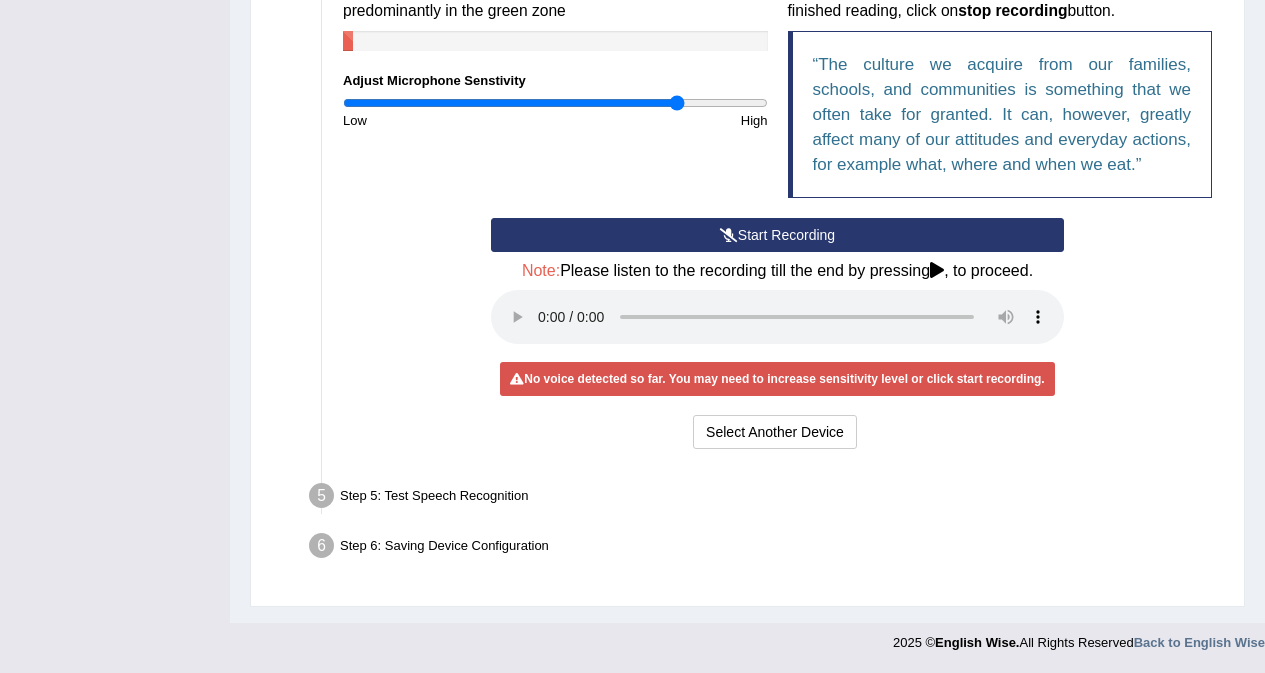 scroll, scrollTop: 582, scrollLeft: 0, axis: vertical 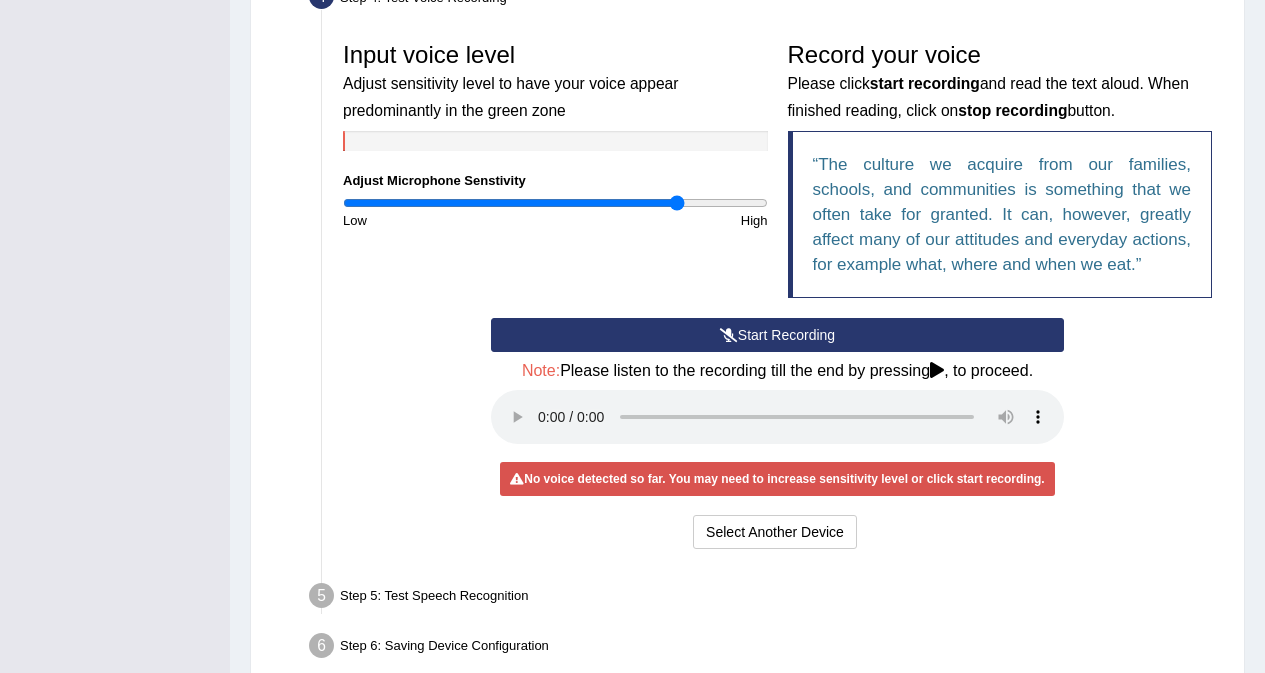 click on "Start Recording" at bounding box center (777, 335) 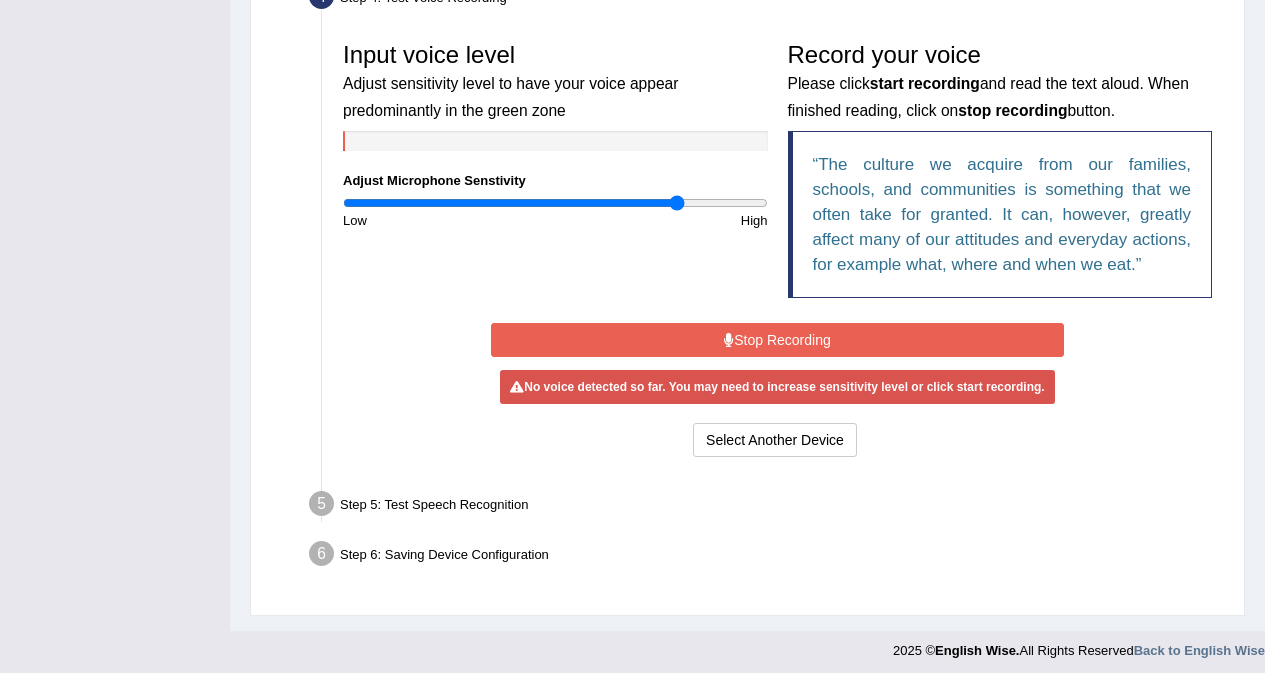 click on "Stop Recording" at bounding box center [777, 340] 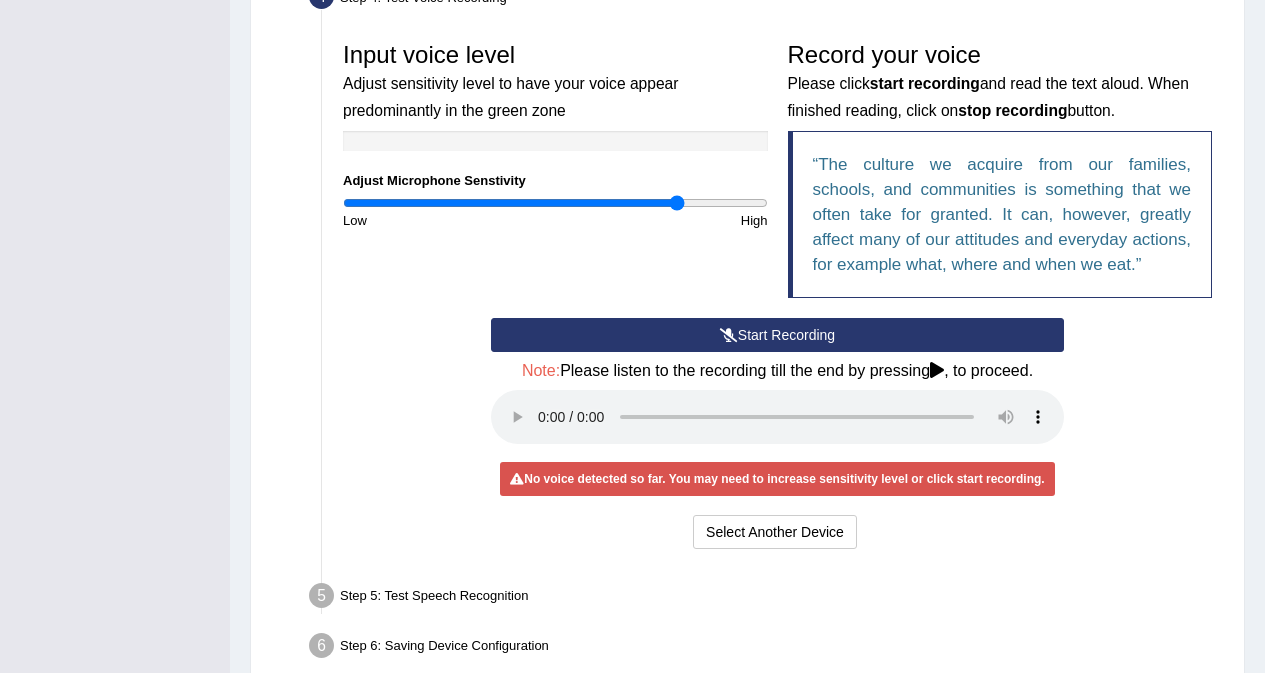 type 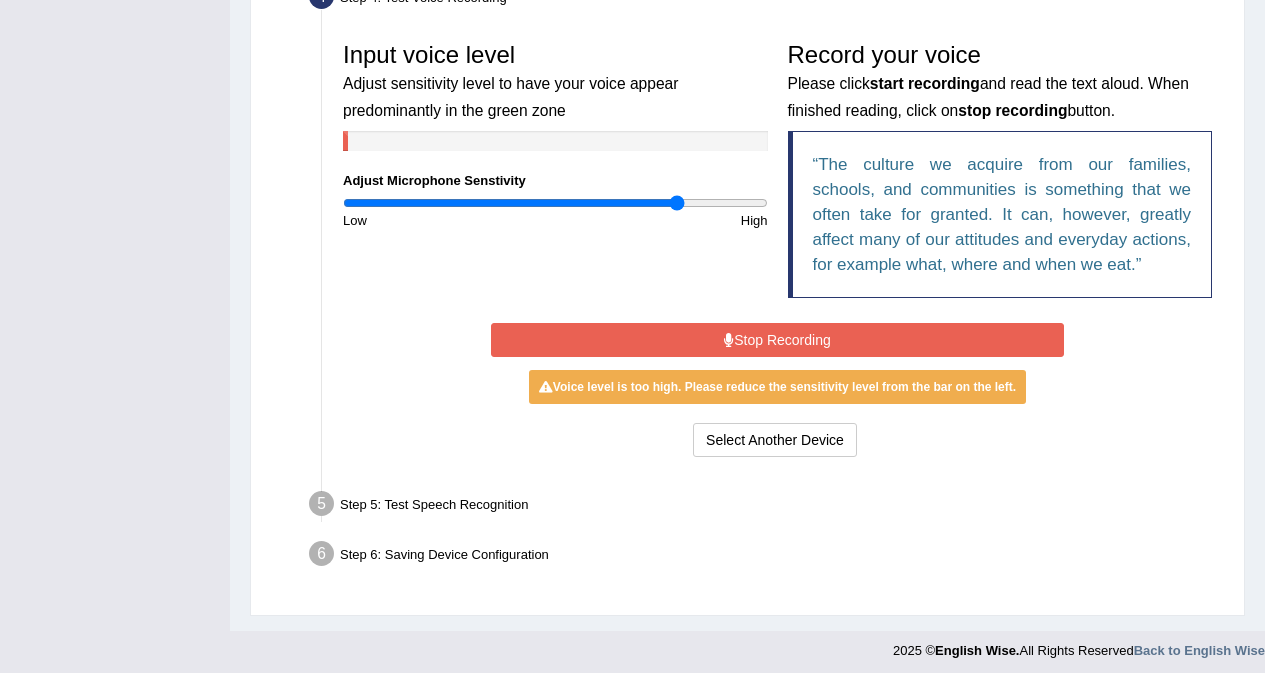 click on "Stop Recording" at bounding box center [777, 340] 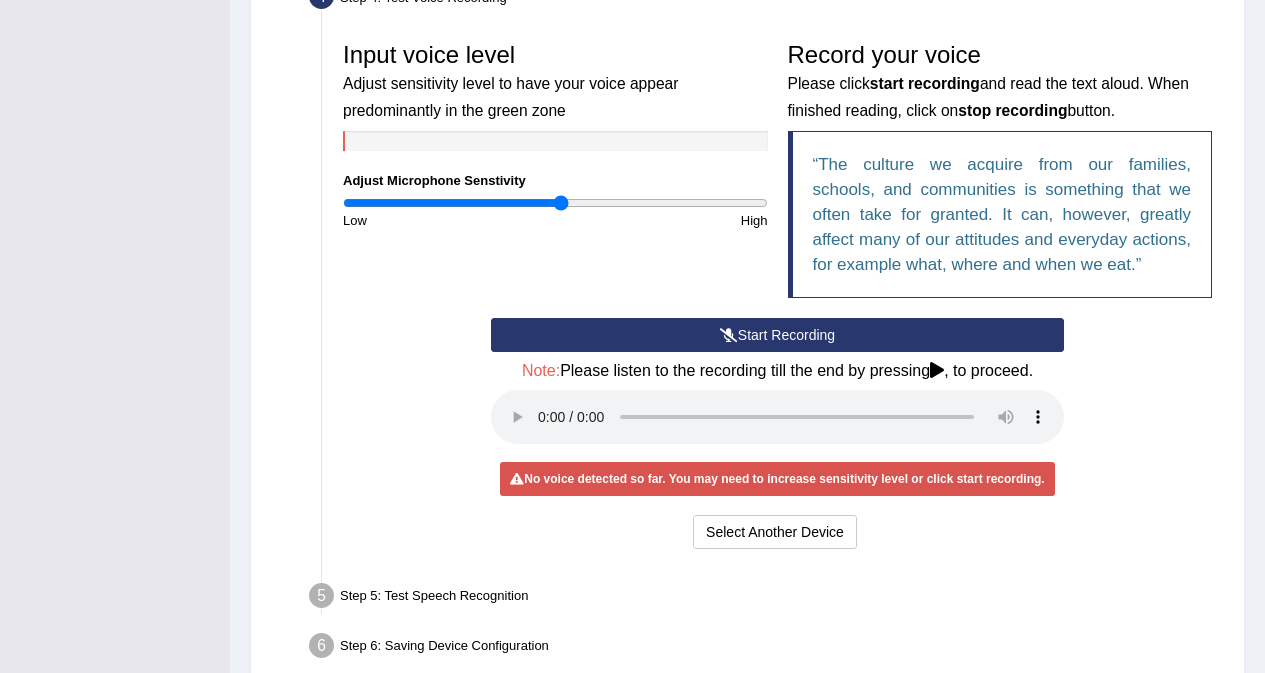 type on "1.04" 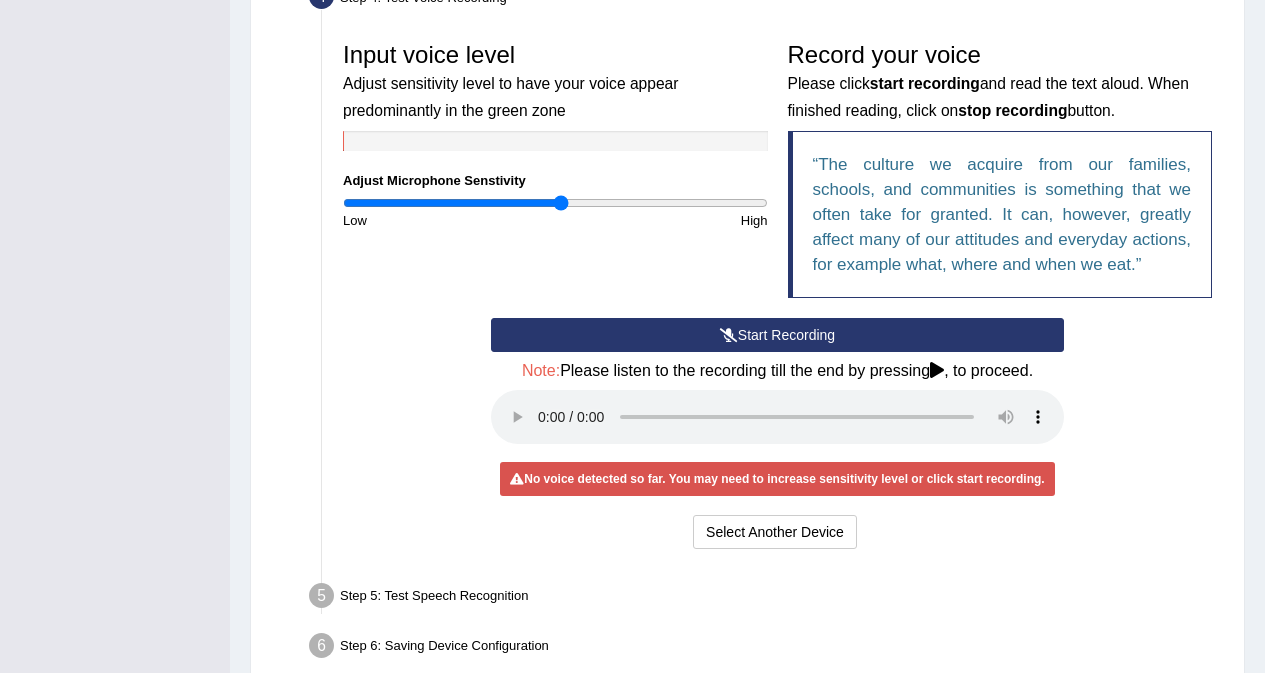 click on "Start Recording" at bounding box center (777, 335) 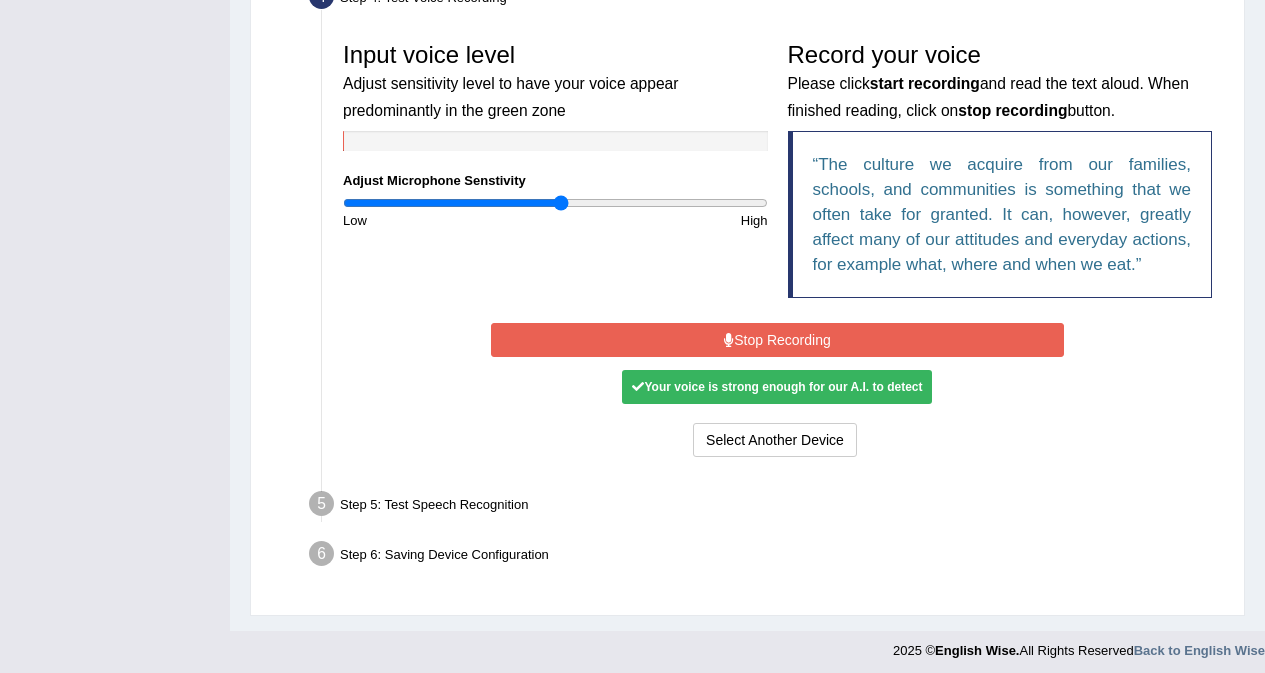 click on "Stop Recording" at bounding box center [777, 340] 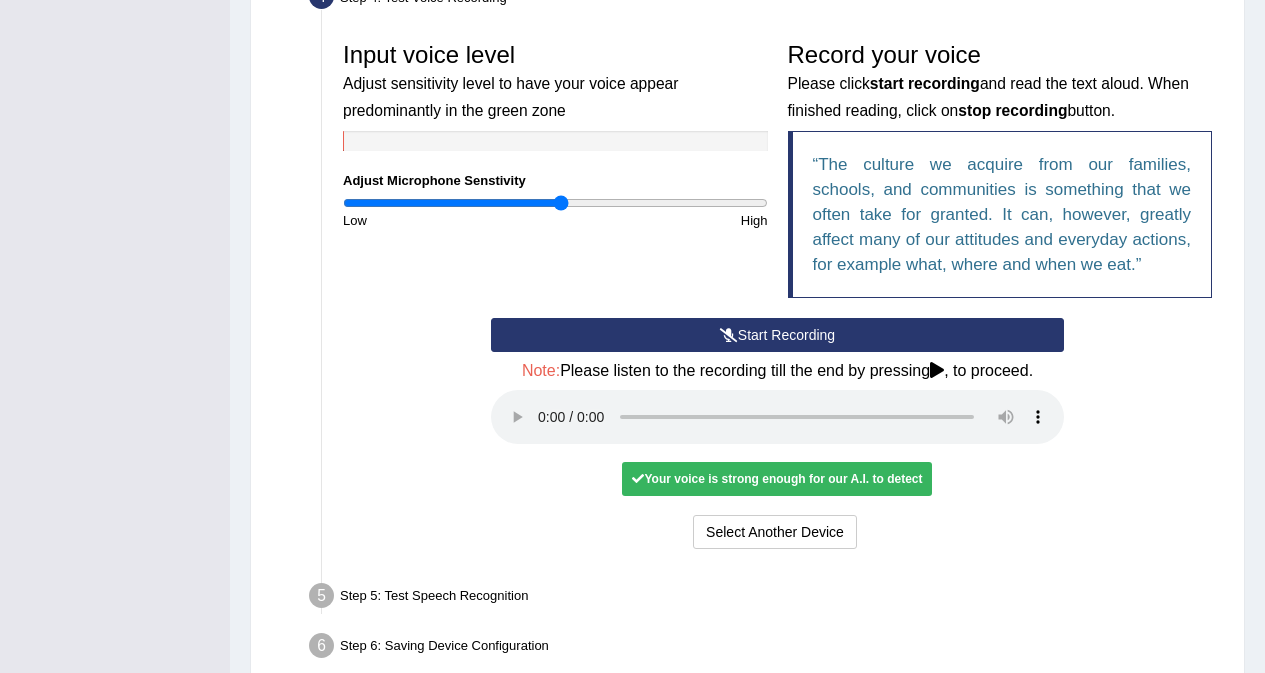 click on "Your voice is strong enough for our A.I. to detect" at bounding box center [777, 479] 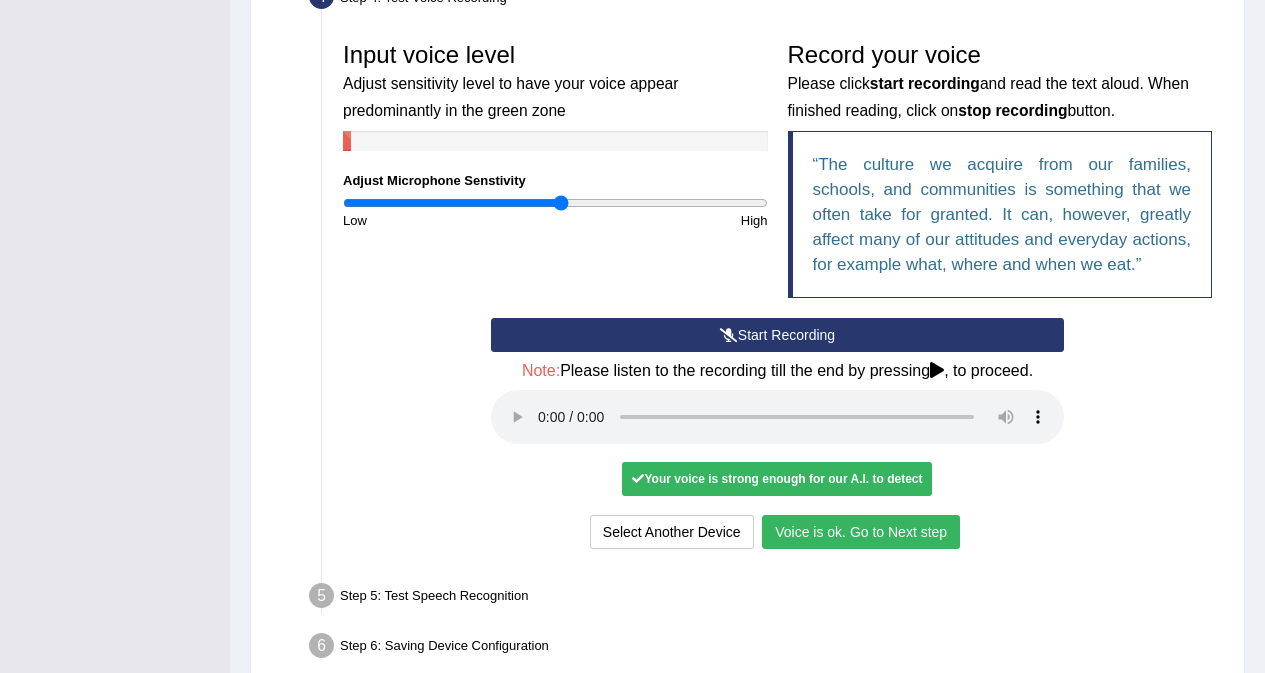 click on "Voice is ok. Go to Next step" at bounding box center (861, 532) 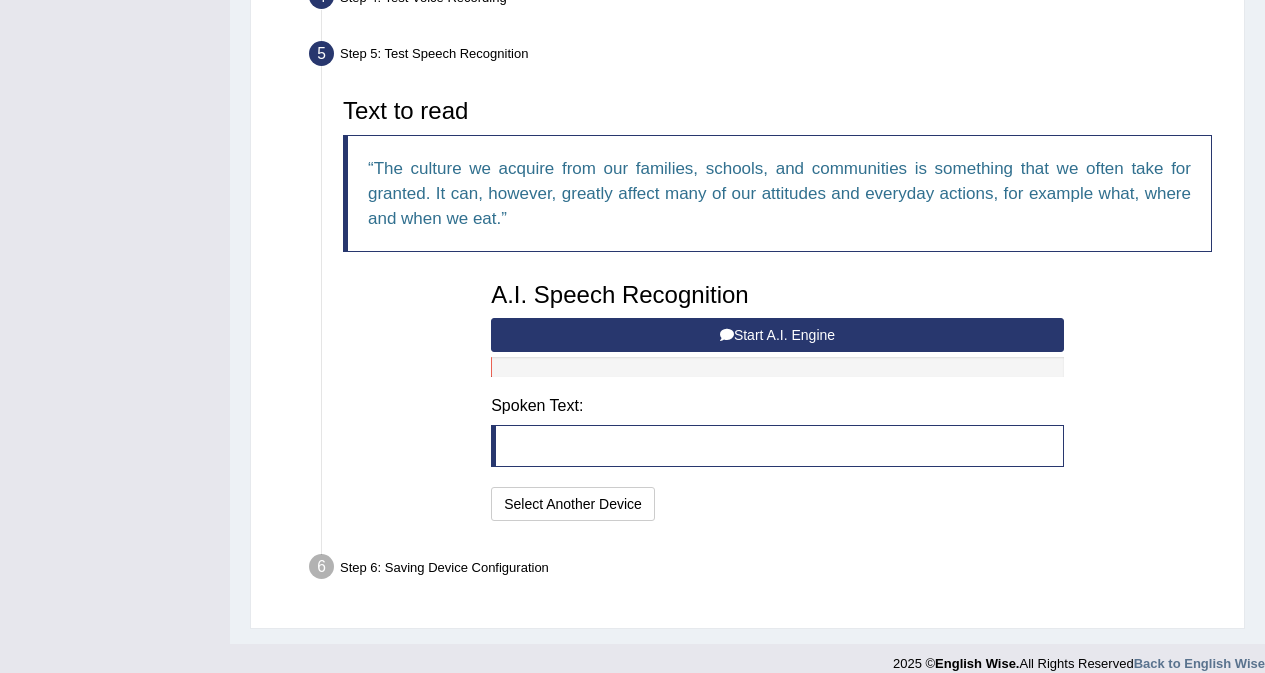 click on "Start A.I. Engine" at bounding box center [777, 335] 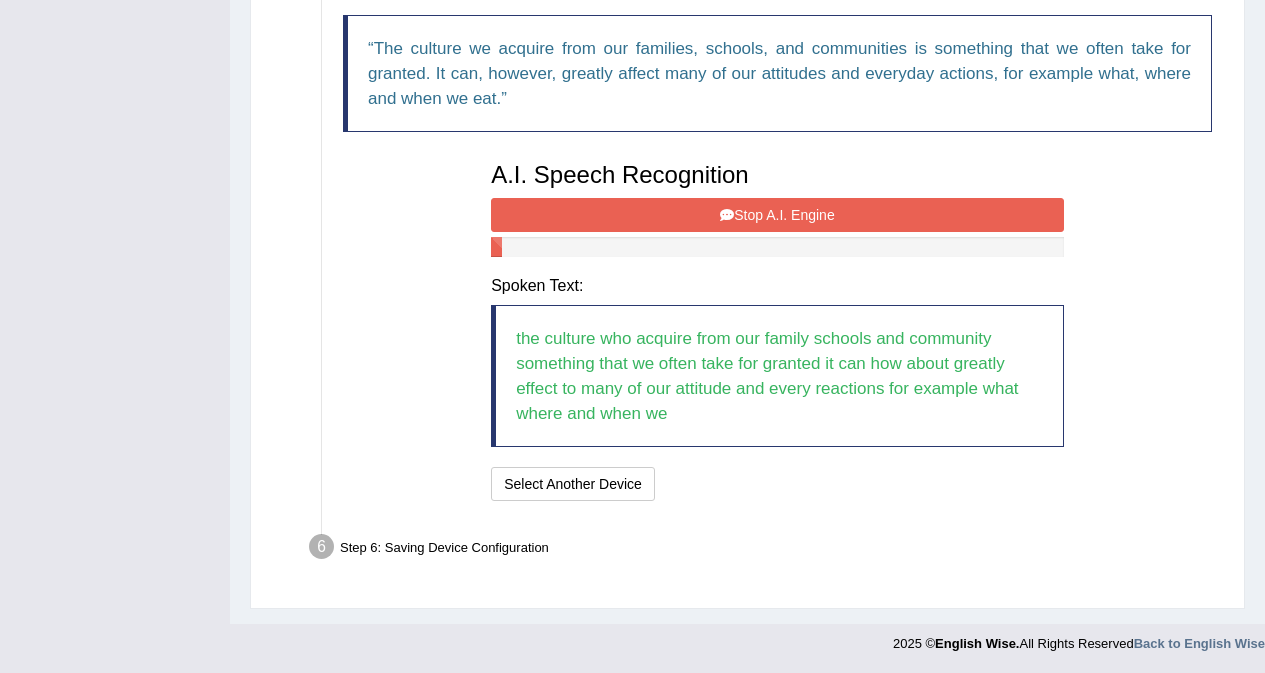 scroll, scrollTop: 703, scrollLeft: 0, axis: vertical 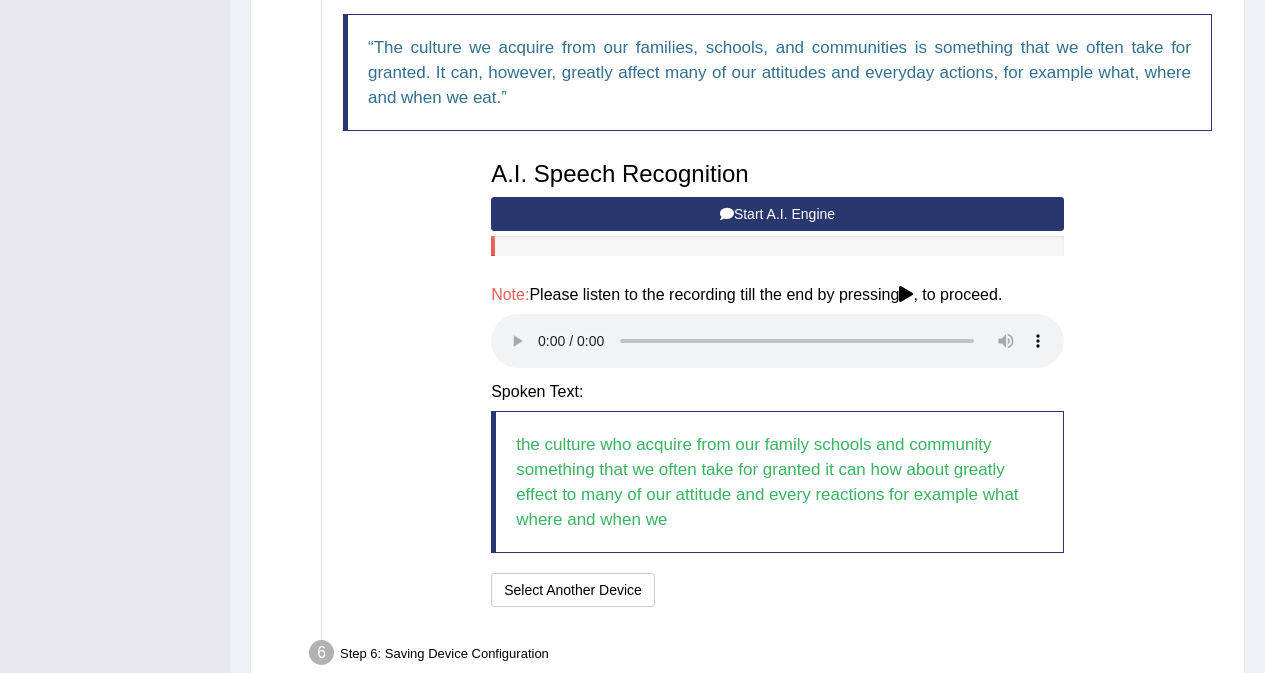 click on "Start A.I. Engine" at bounding box center [777, 214] 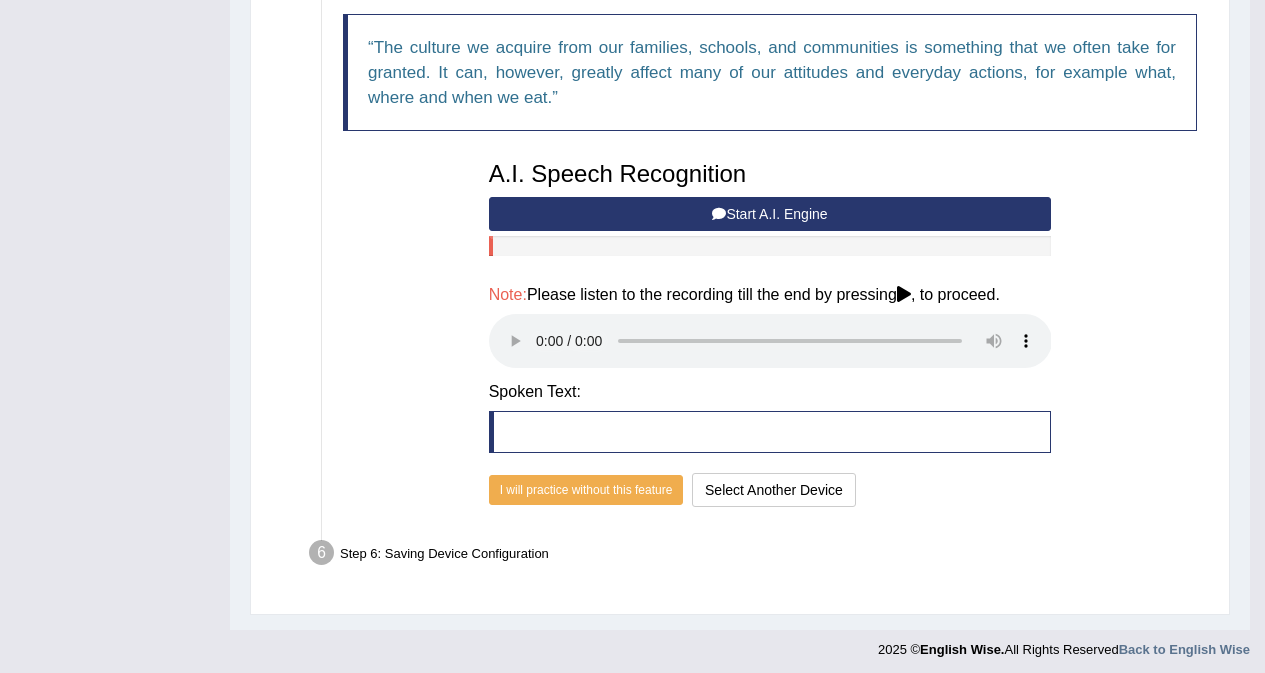 scroll, scrollTop: 700, scrollLeft: 0, axis: vertical 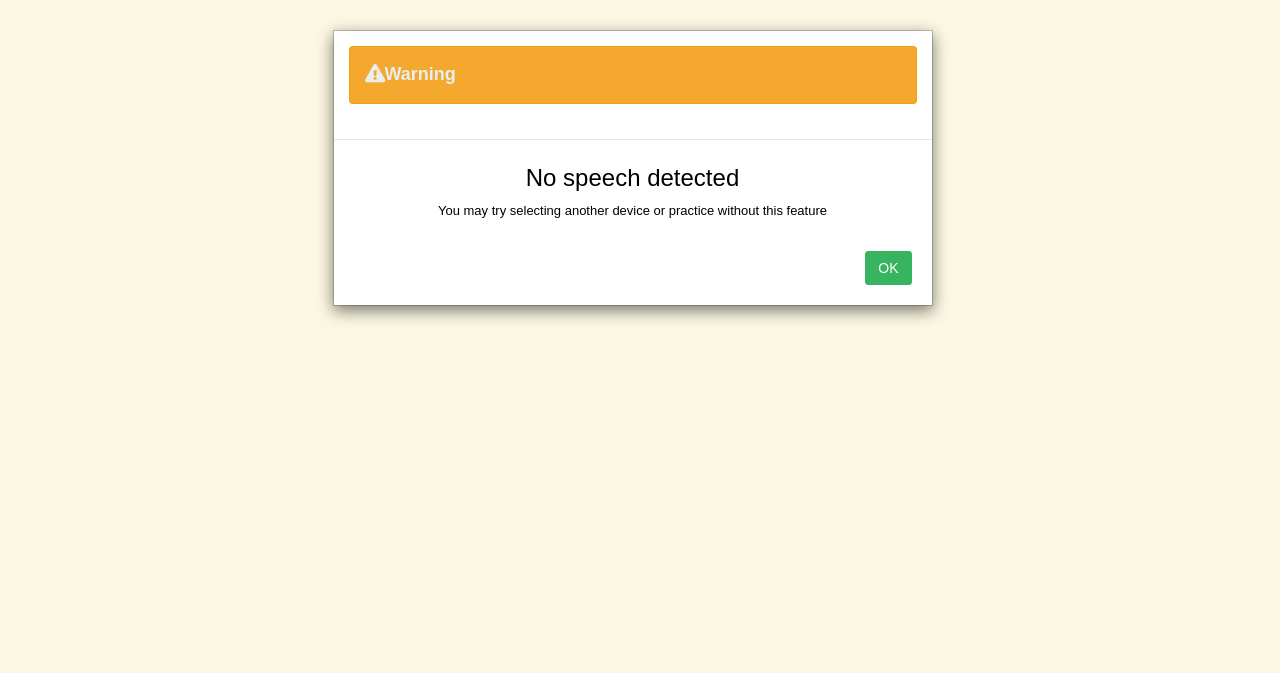 click on "OK" at bounding box center [888, 268] 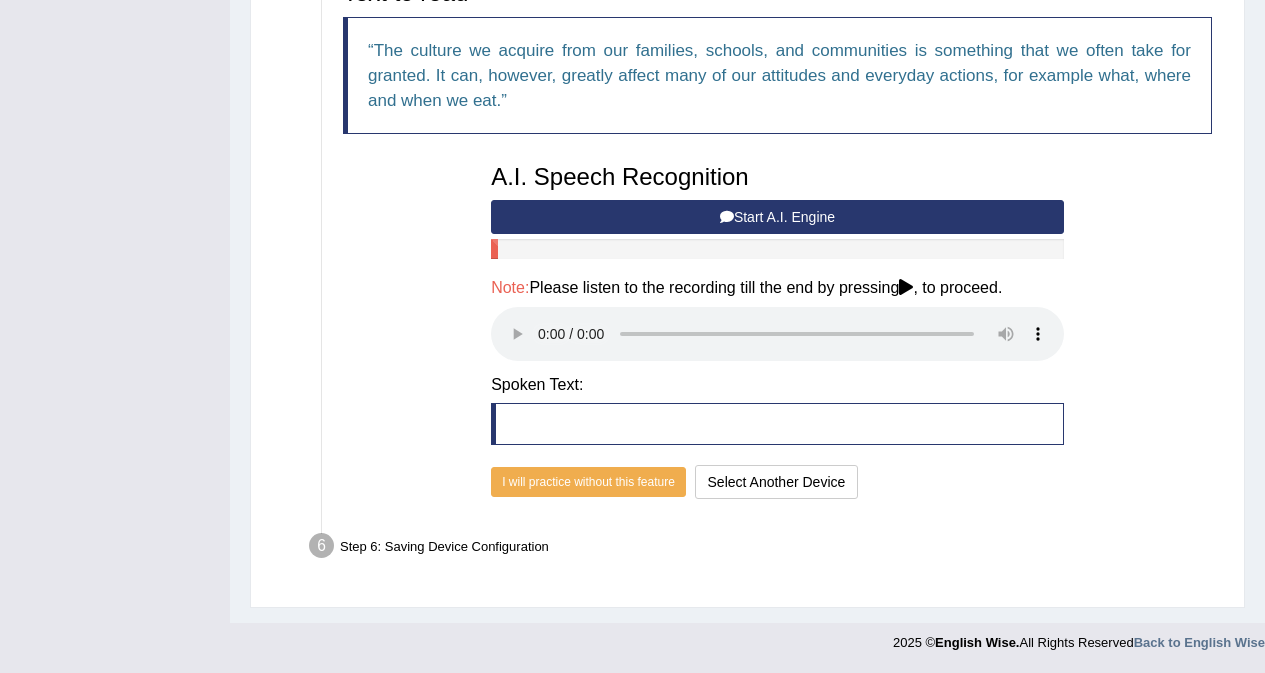 click on "Start A.I. Engine" at bounding box center [777, 217] 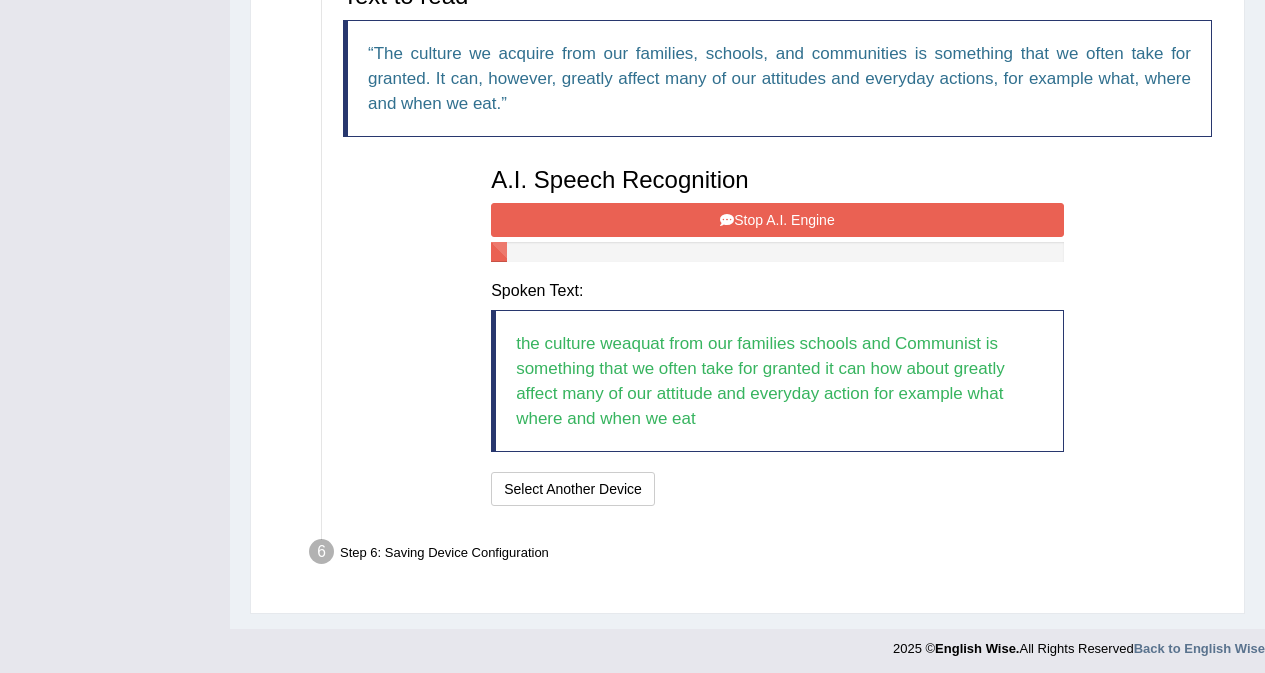 scroll, scrollTop: 703, scrollLeft: 0, axis: vertical 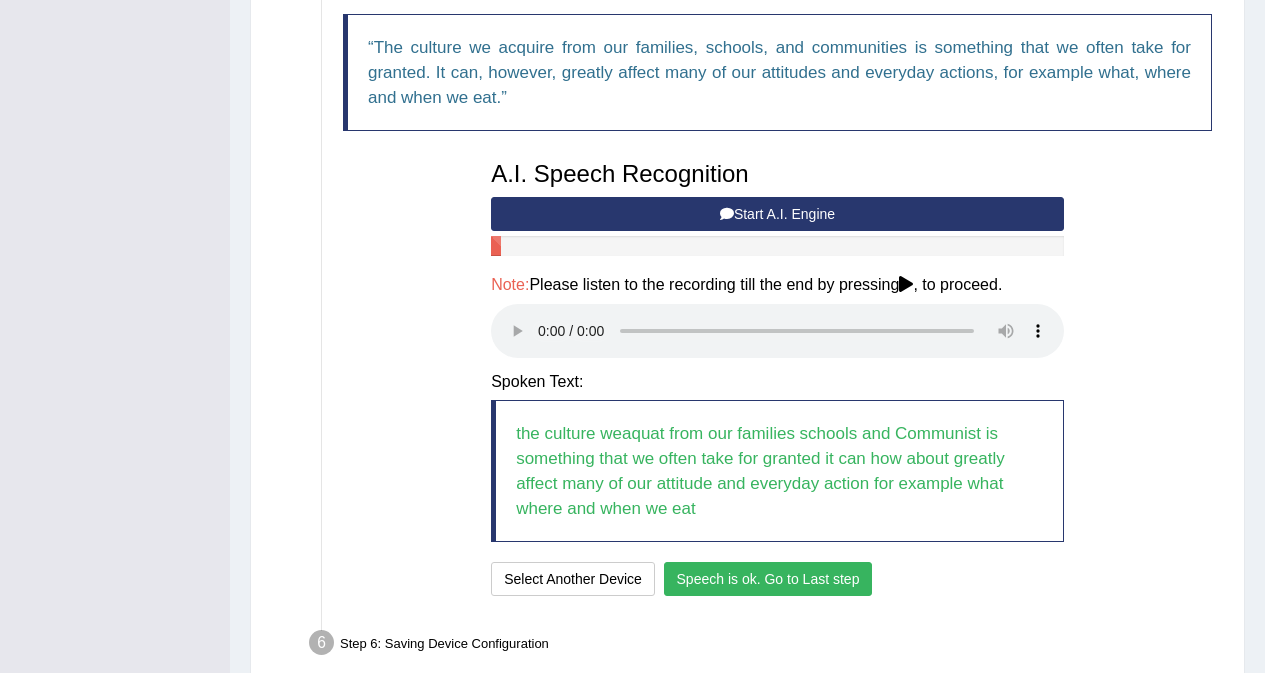 click on "Speech is ok. Go to Last step" at bounding box center [768, 579] 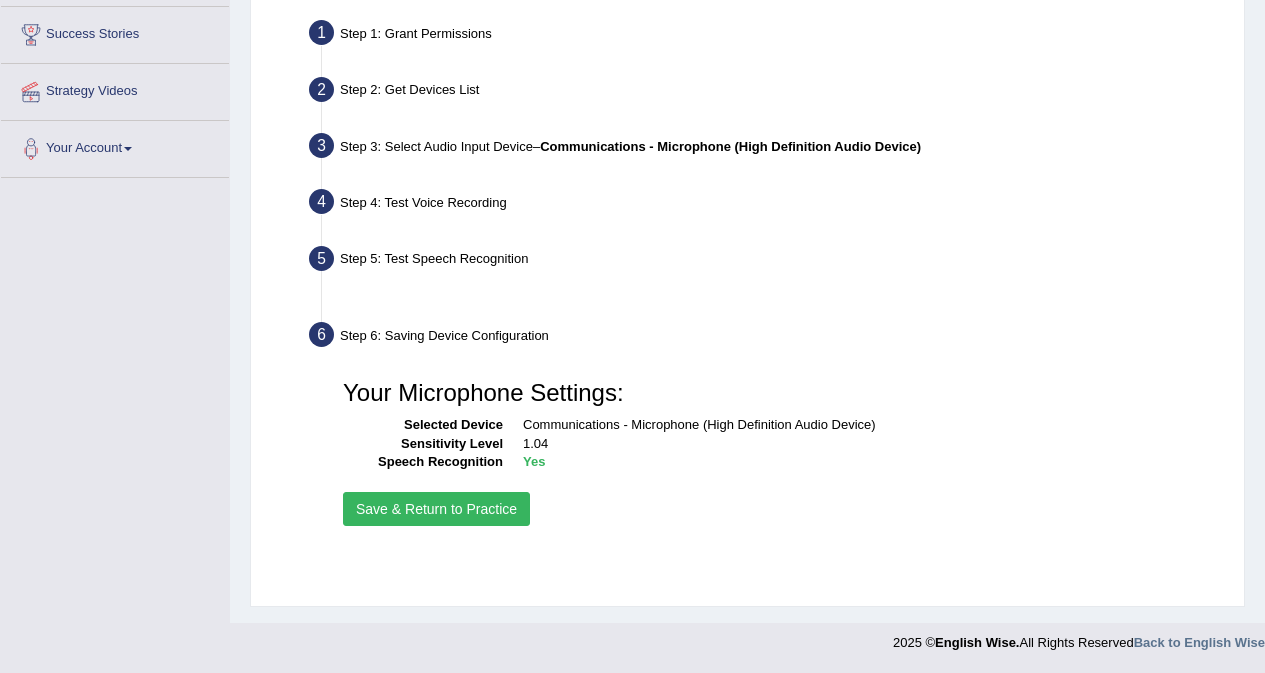 scroll, scrollTop: 377, scrollLeft: 0, axis: vertical 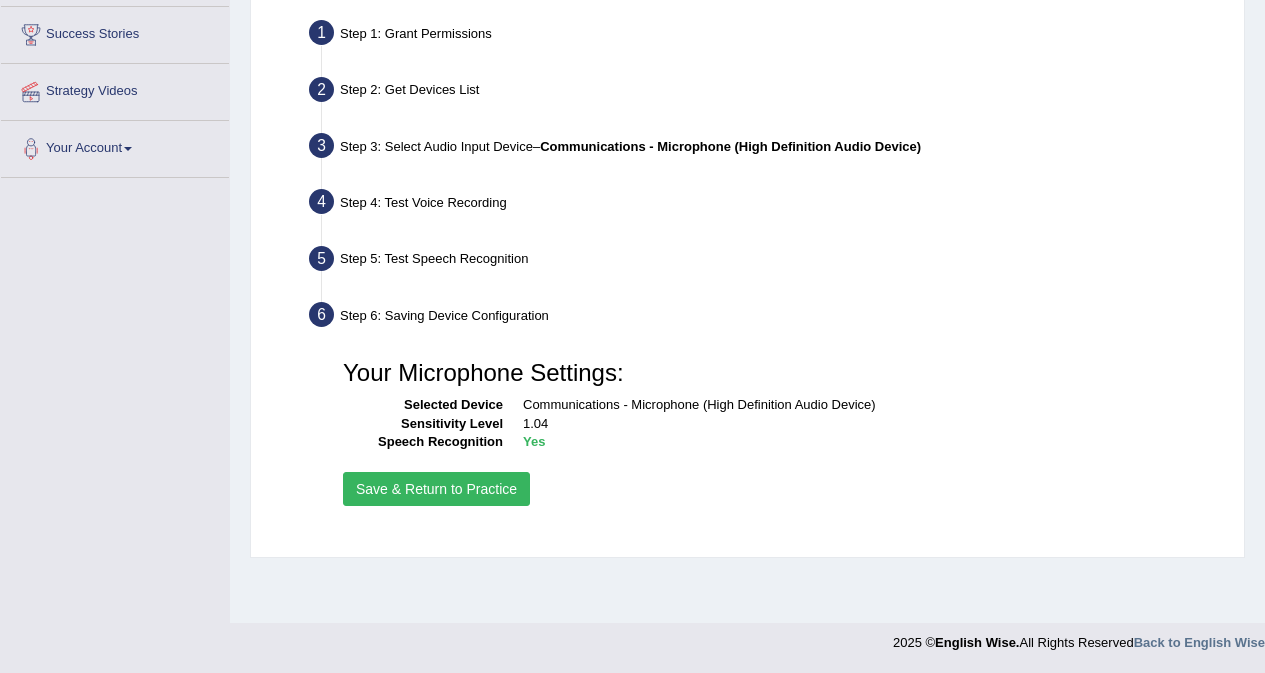 click on "Save & Return to Practice" at bounding box center [436, 489] 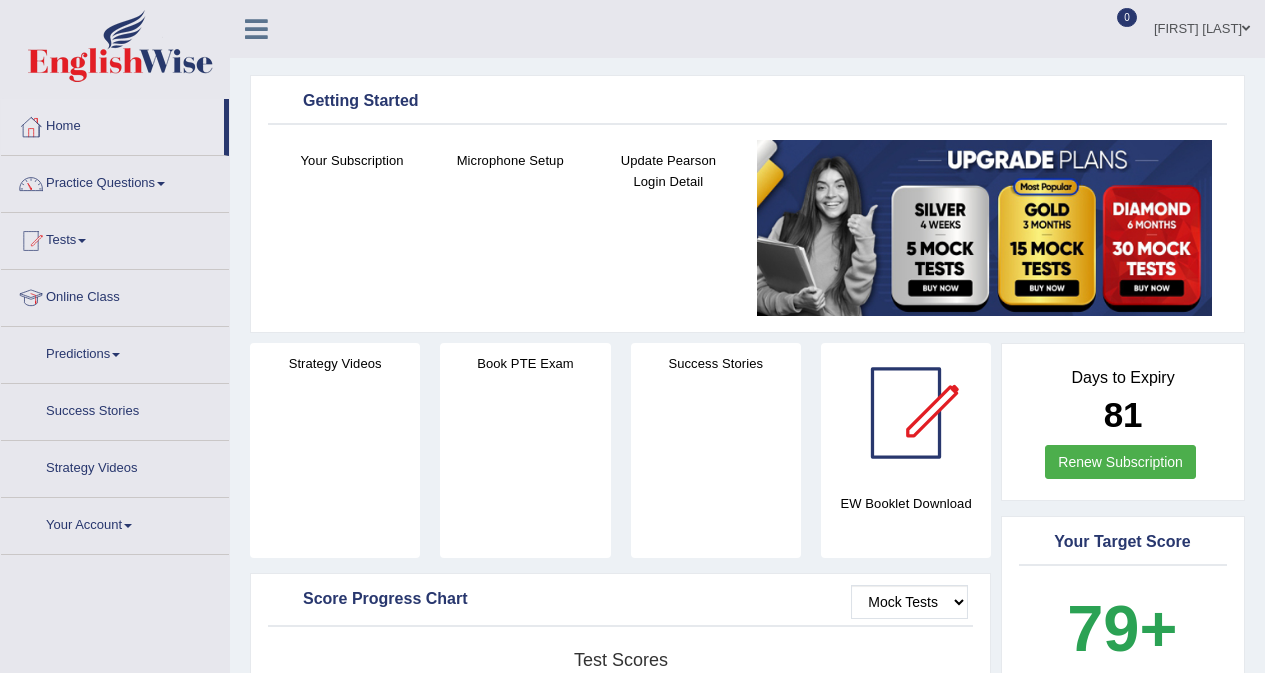 scroll, scrollTop: 0, scrollLeft: 0, axis: both 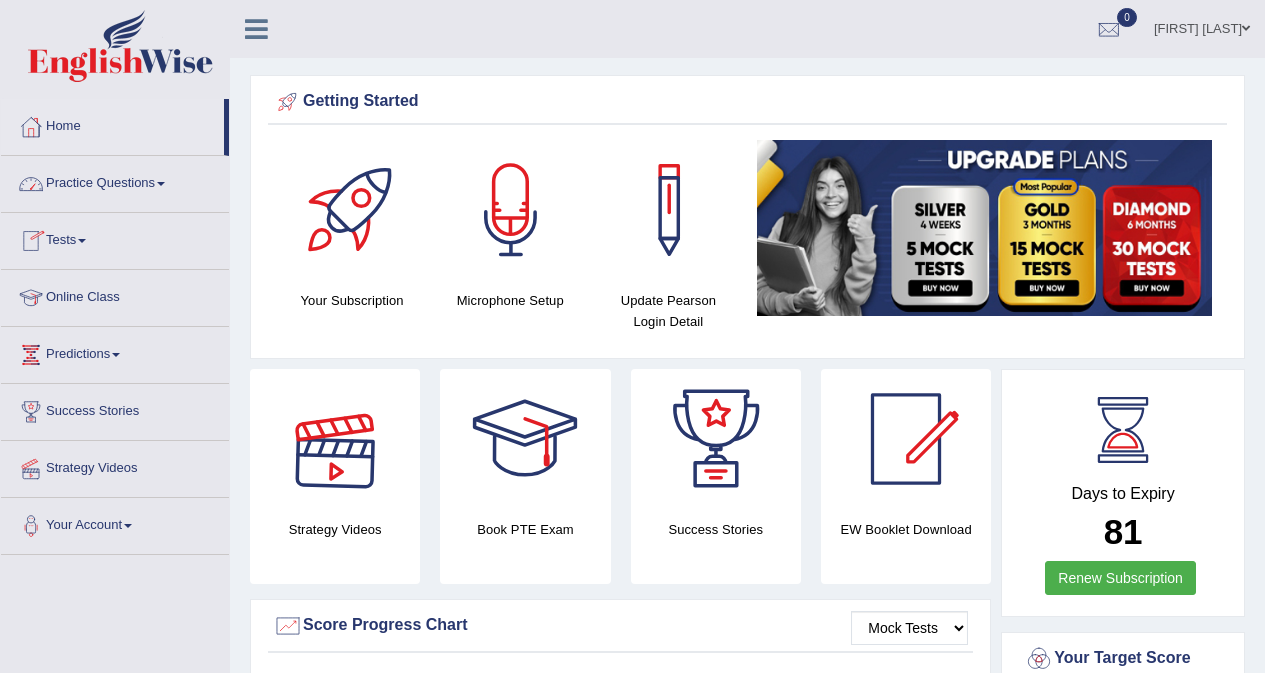 click on "Practice Questions" at bounding box center [115, 181] 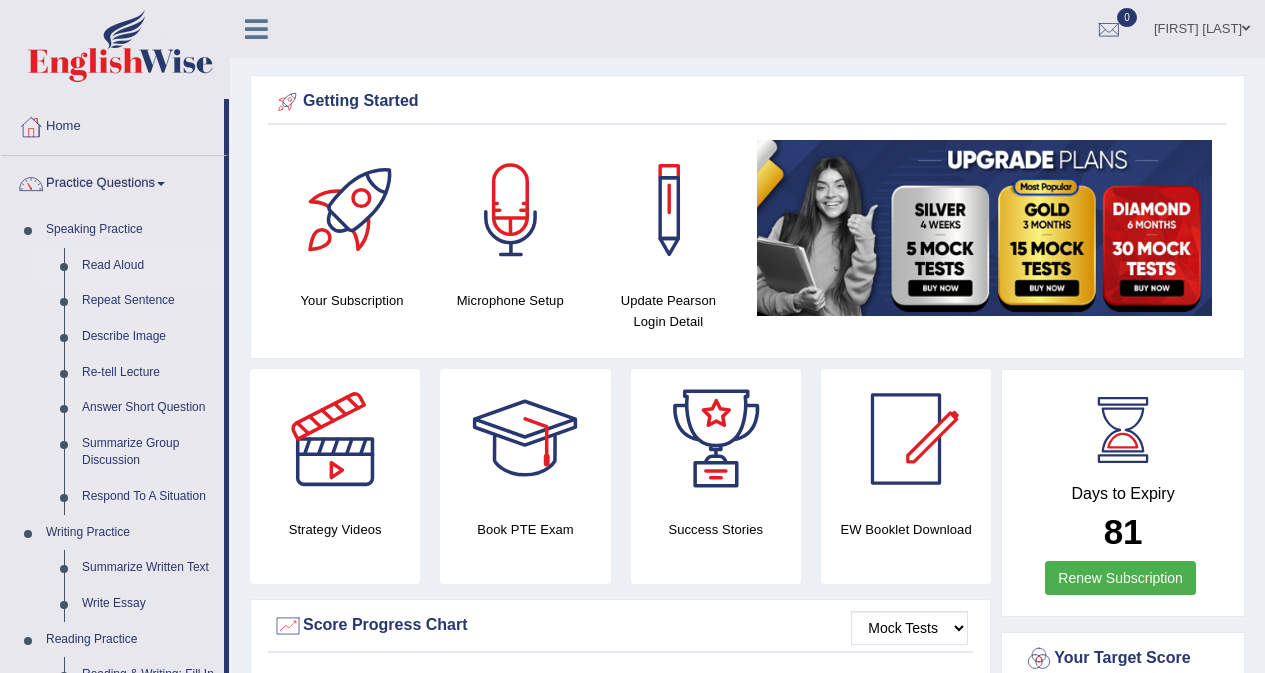 click on "Read Aloud" at bounding box center [148, 266] 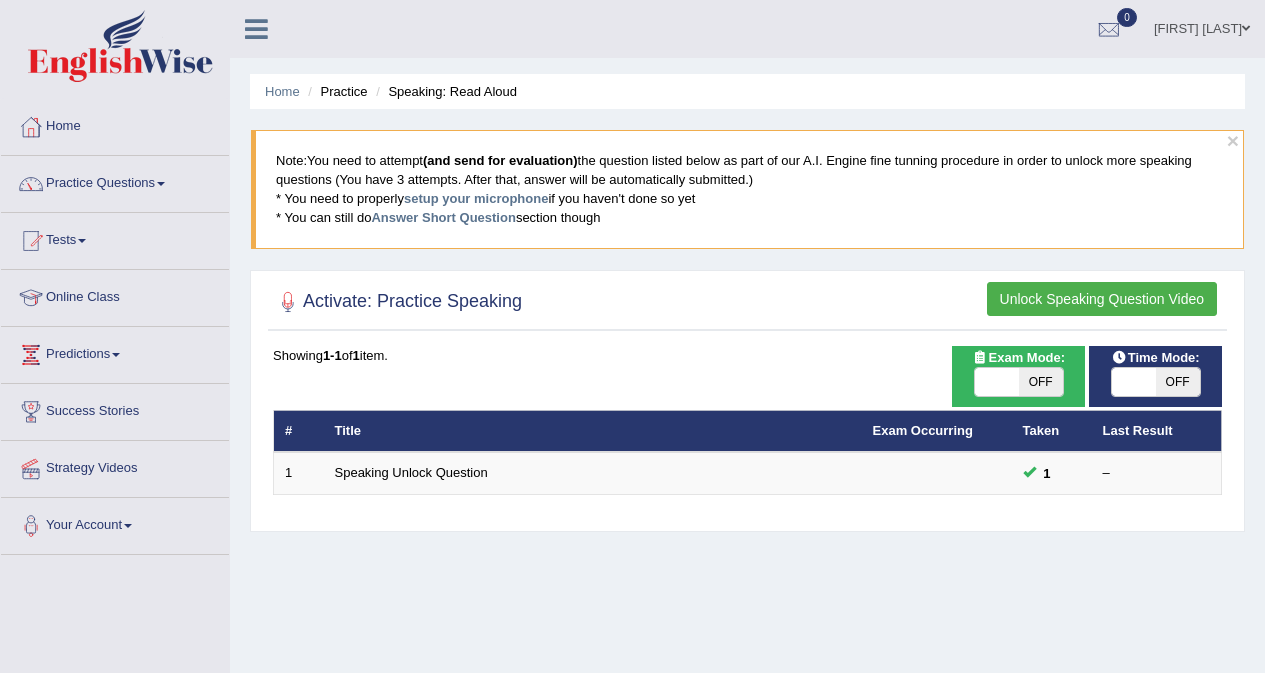 scroll, scrollTop: 0, scrollLeft: 0, axis: both 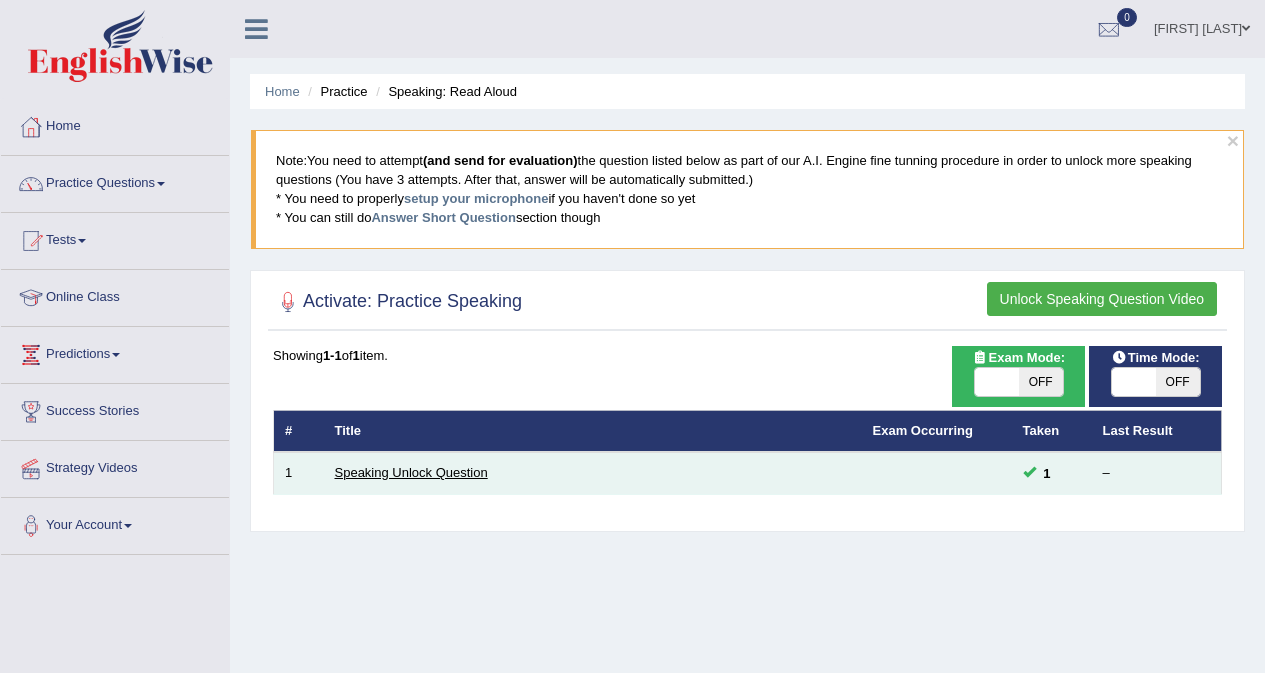 click on "Speaking Unlock Question" at bounding box center (411, 472) 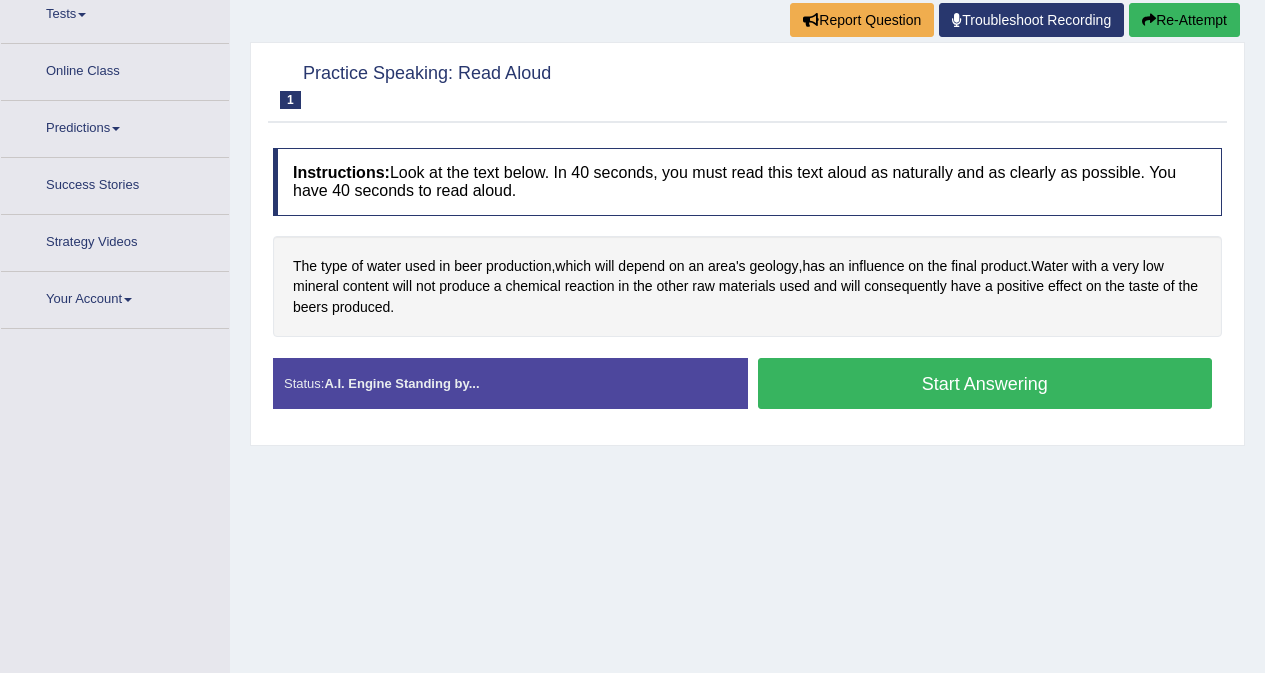 click on "Start Answering" at bounding box center [985, 383] 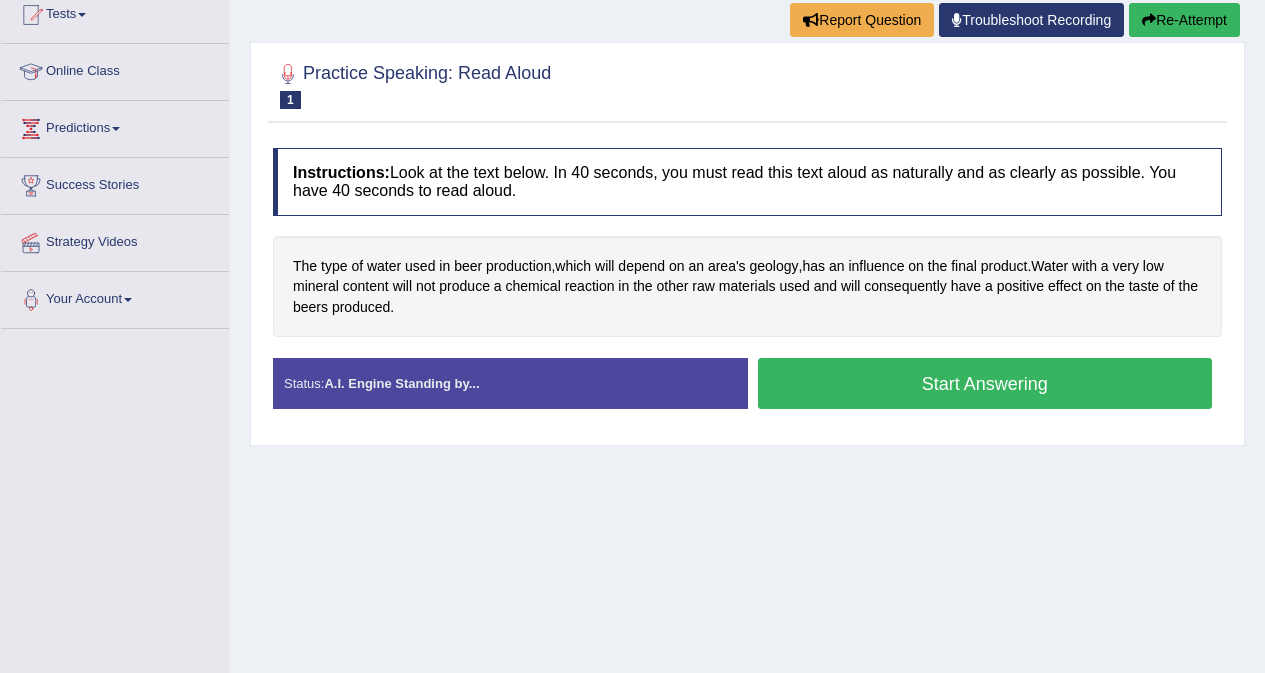 scroll, scrollTop: 226, scrollLeft: 0, axis: vertical 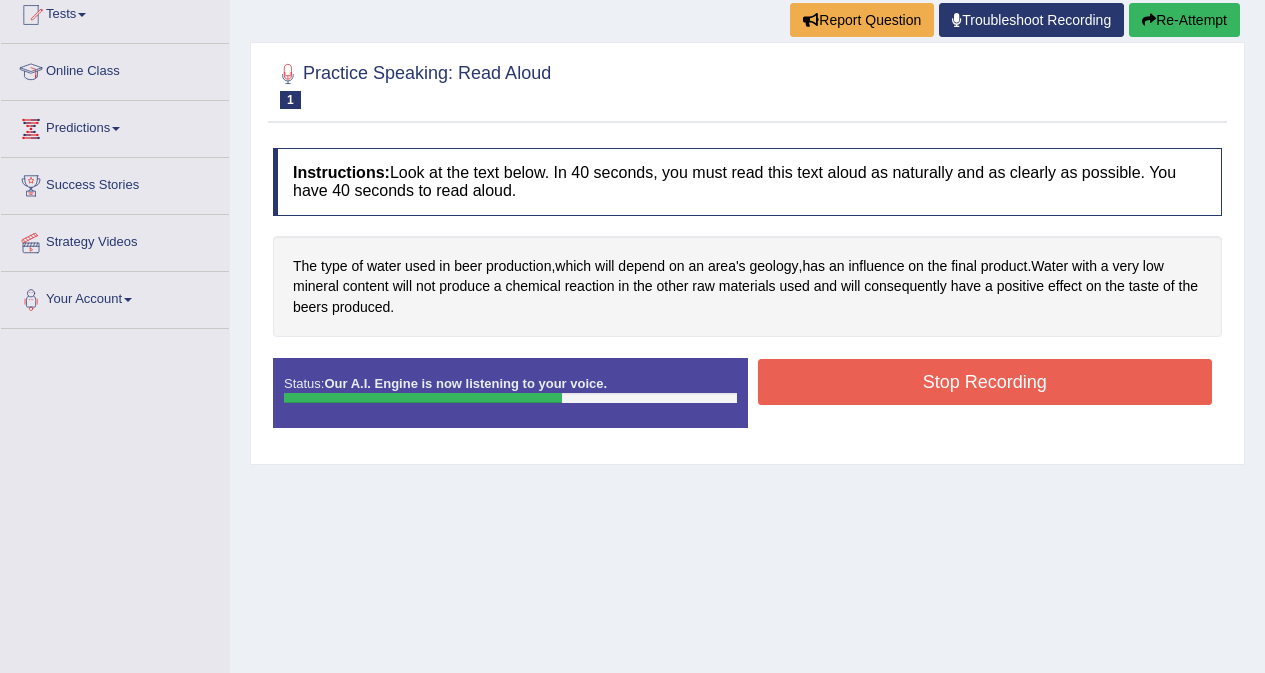 click on "Stop Recording" at bounding box center [985, 382] 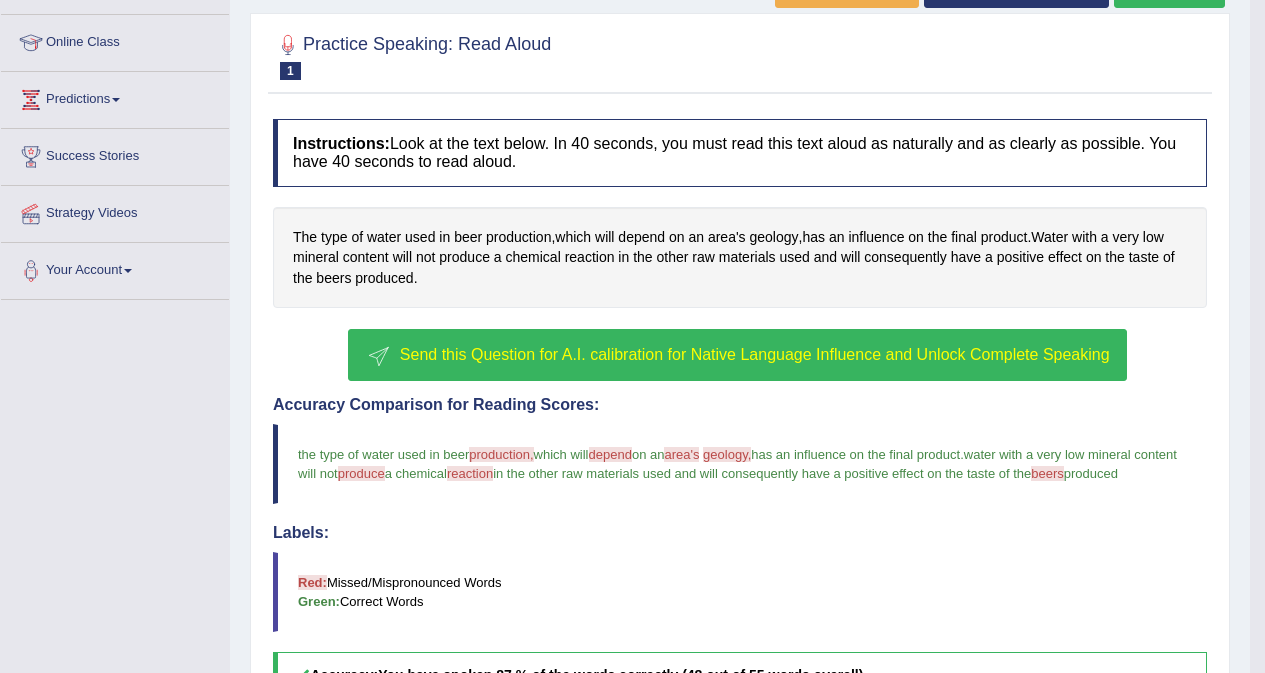 scroll, scrollTop: 246, scrollLeft: 0, axis: vertical 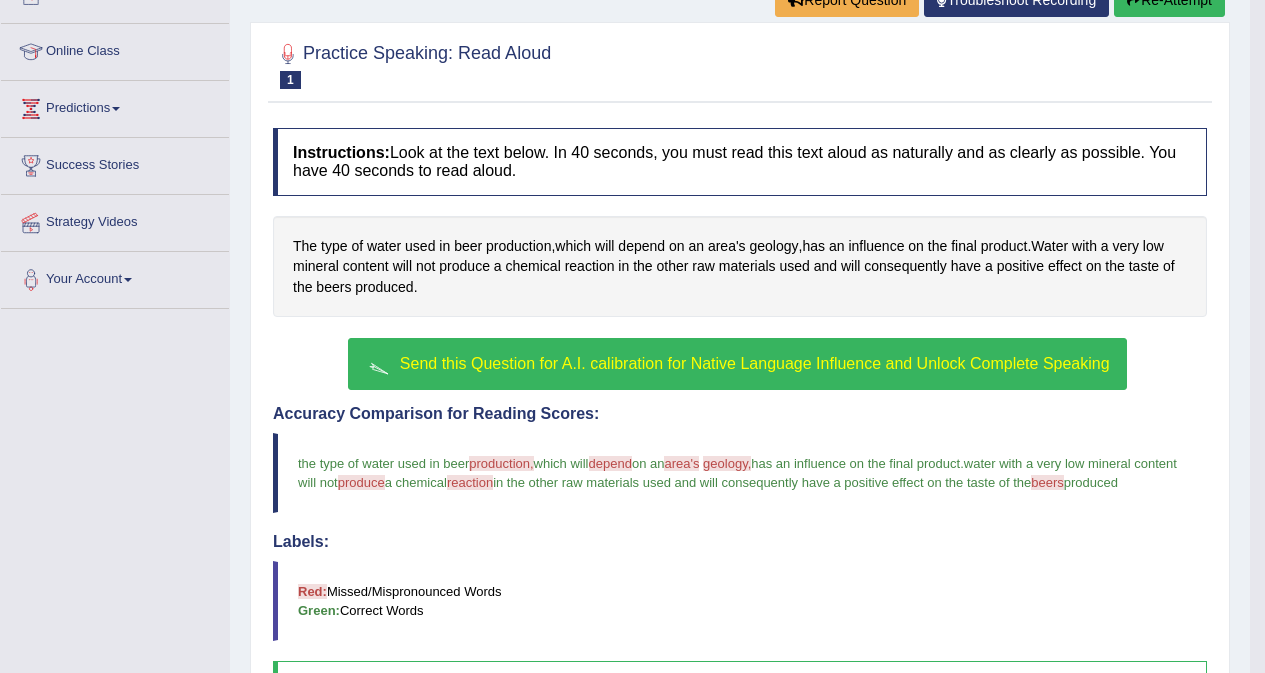 click on "Send this Question for A.I. calibration for Native Language Influence and Unlock Complete Speaking" at bounding box center [755, 363] 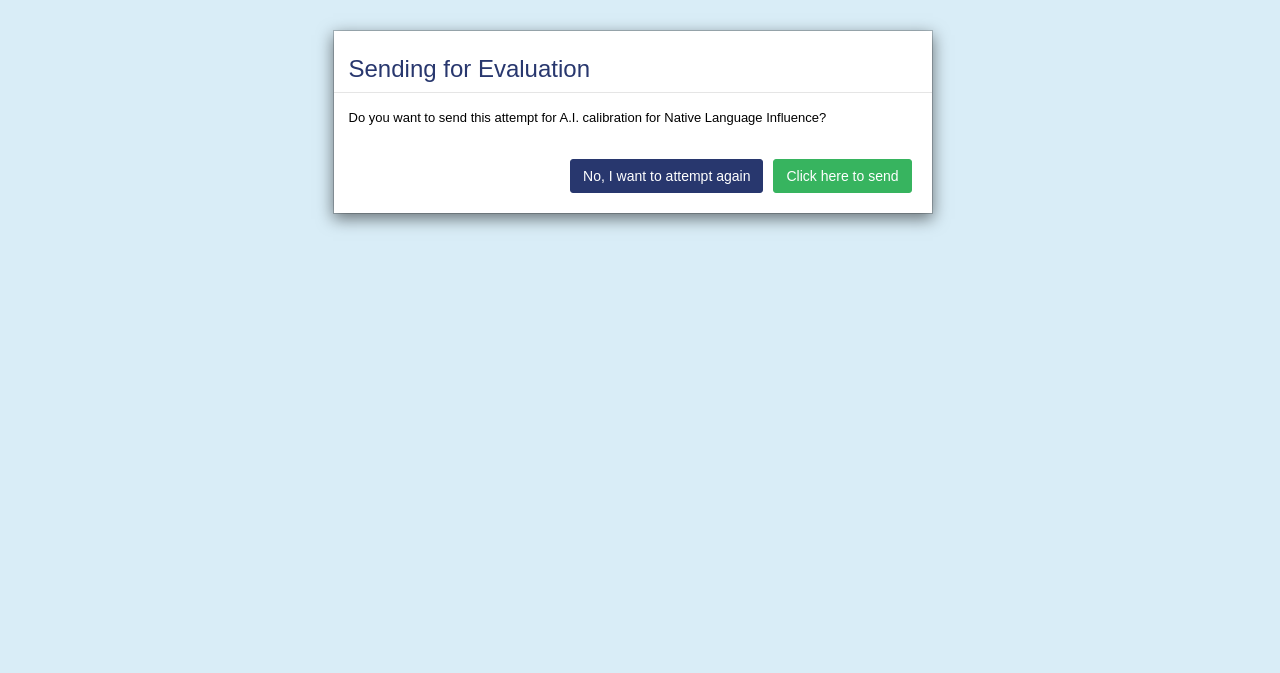 click on "Click here to send" at bounding box center [842, 176] 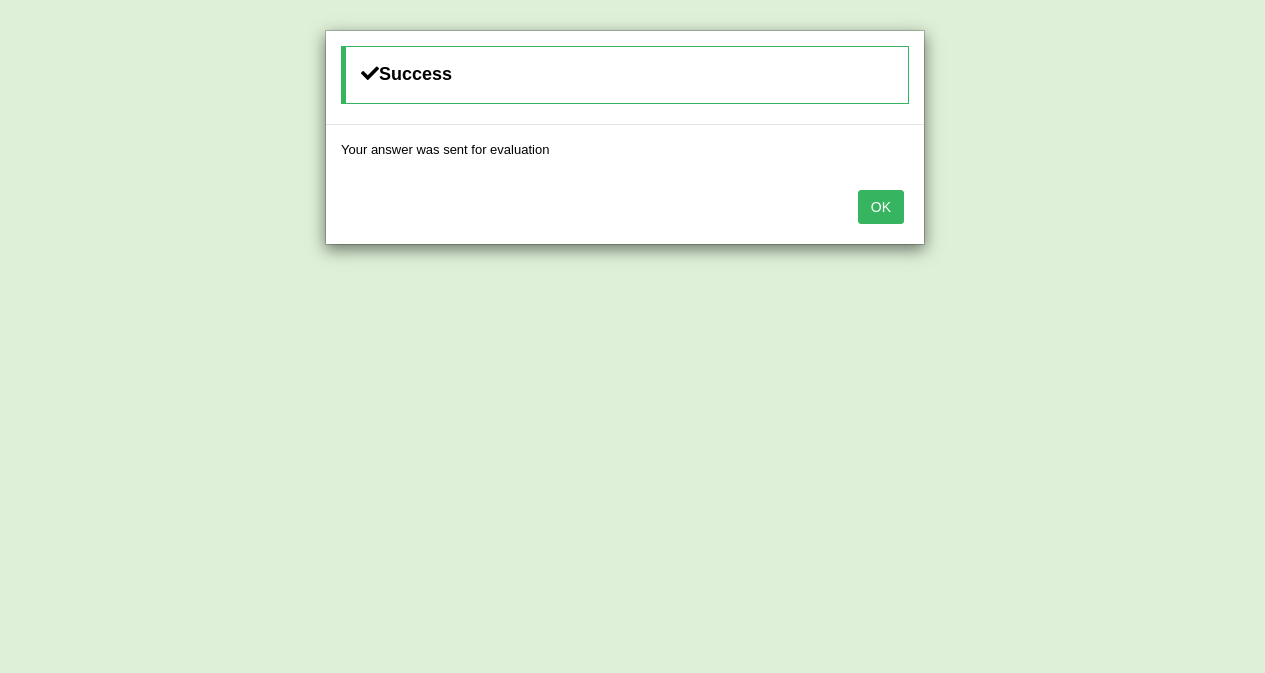click on "OK" at bounding box center (881, 207) 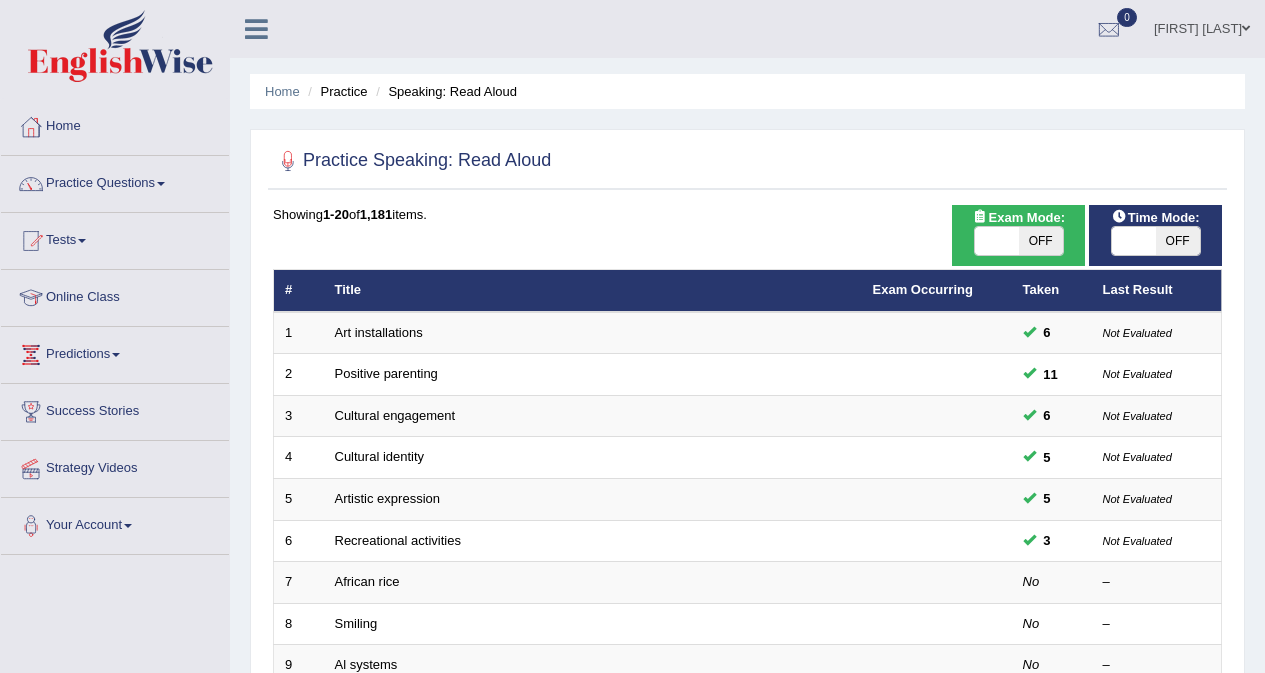 scroll, scrollTop: 0, scrollLeft: 0, axis: both 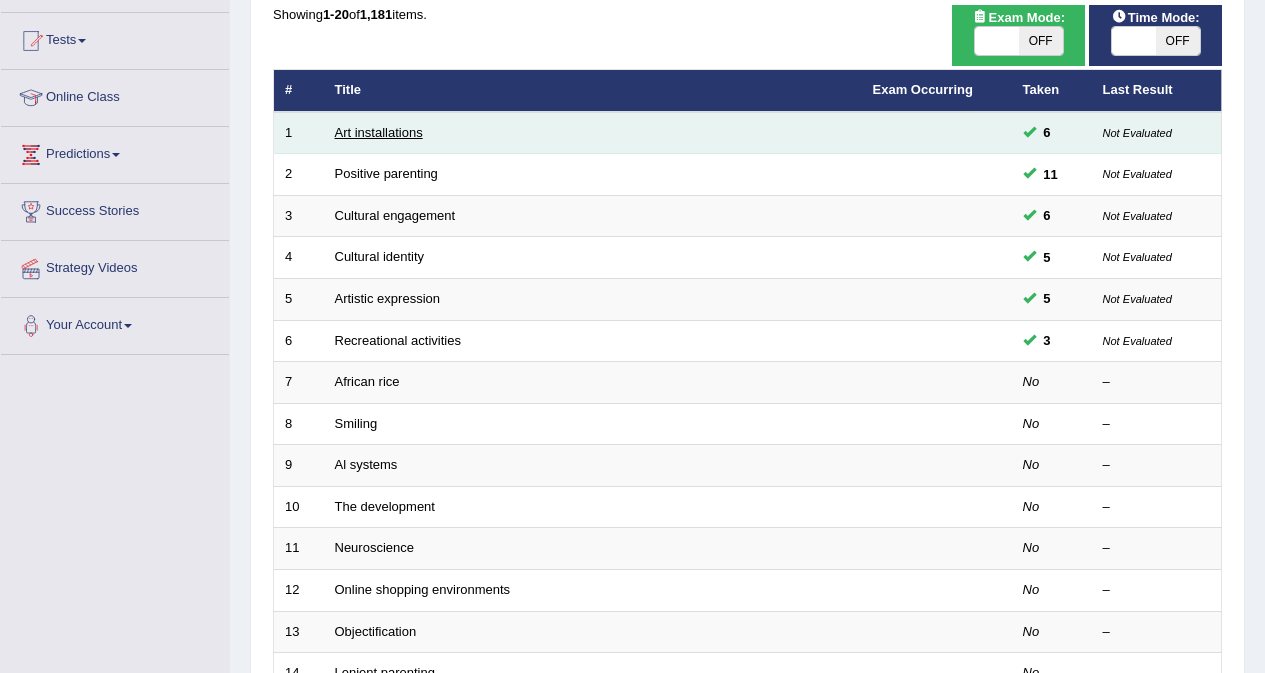 click on "Art installations" at bounding box center (379, 132) 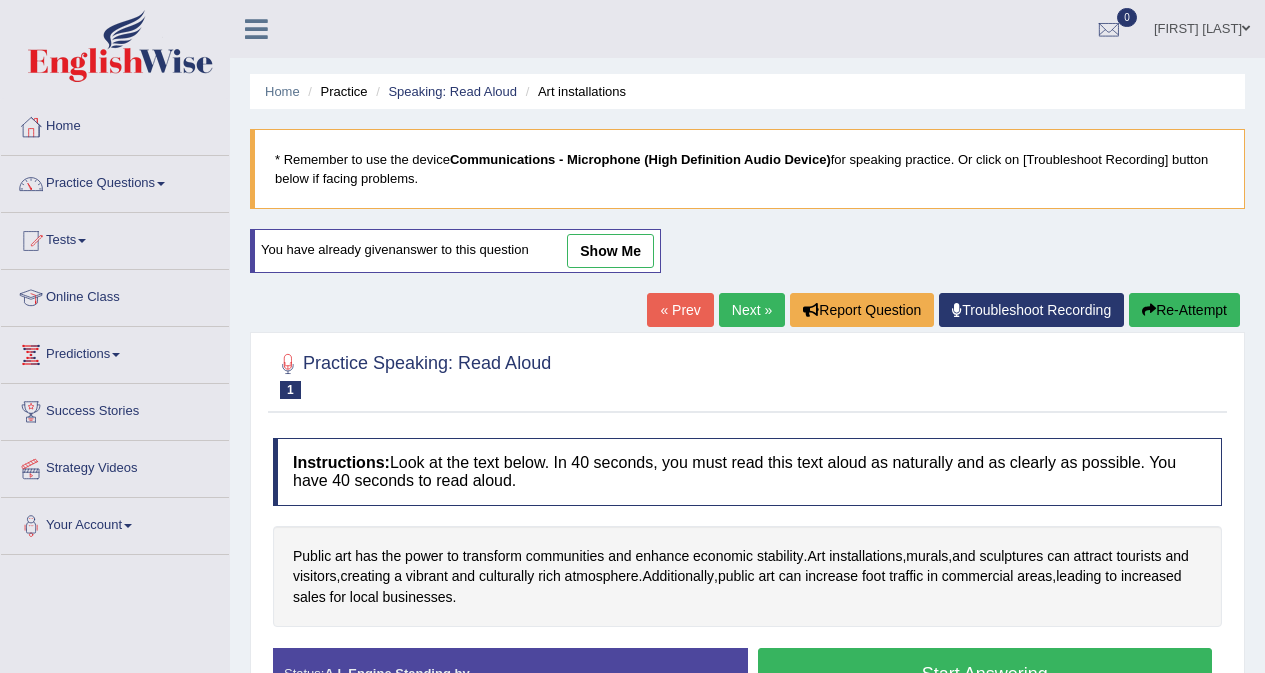 scroll, scrollTop: 0, scrollLeft: 0, axis: both 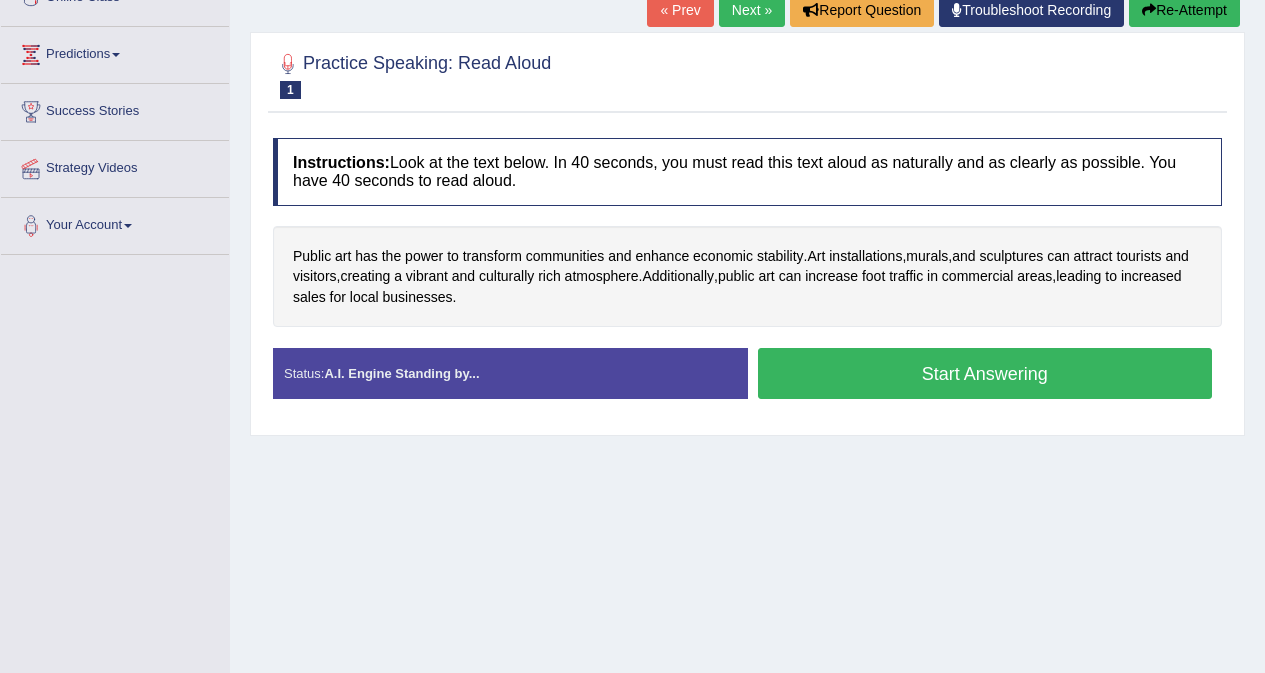 click on "Start Answering" at bounding box center (985, 373) 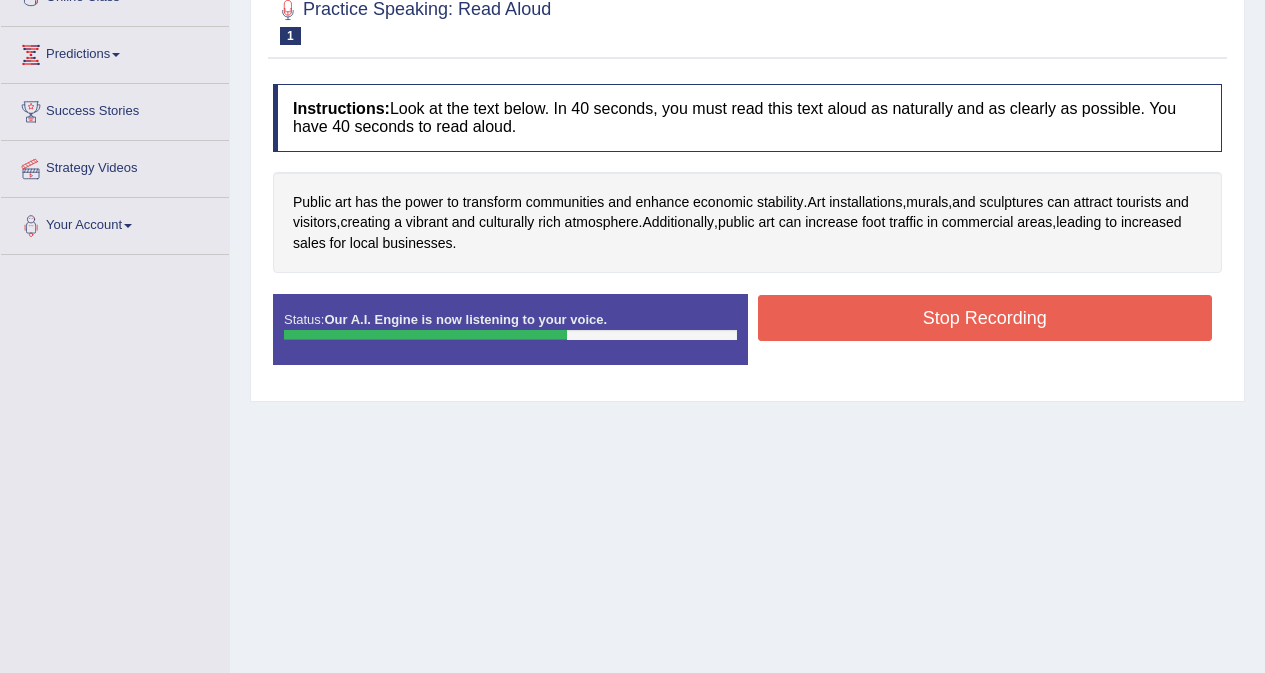 click on "Stop Recording" at bounding box center (985, 318) 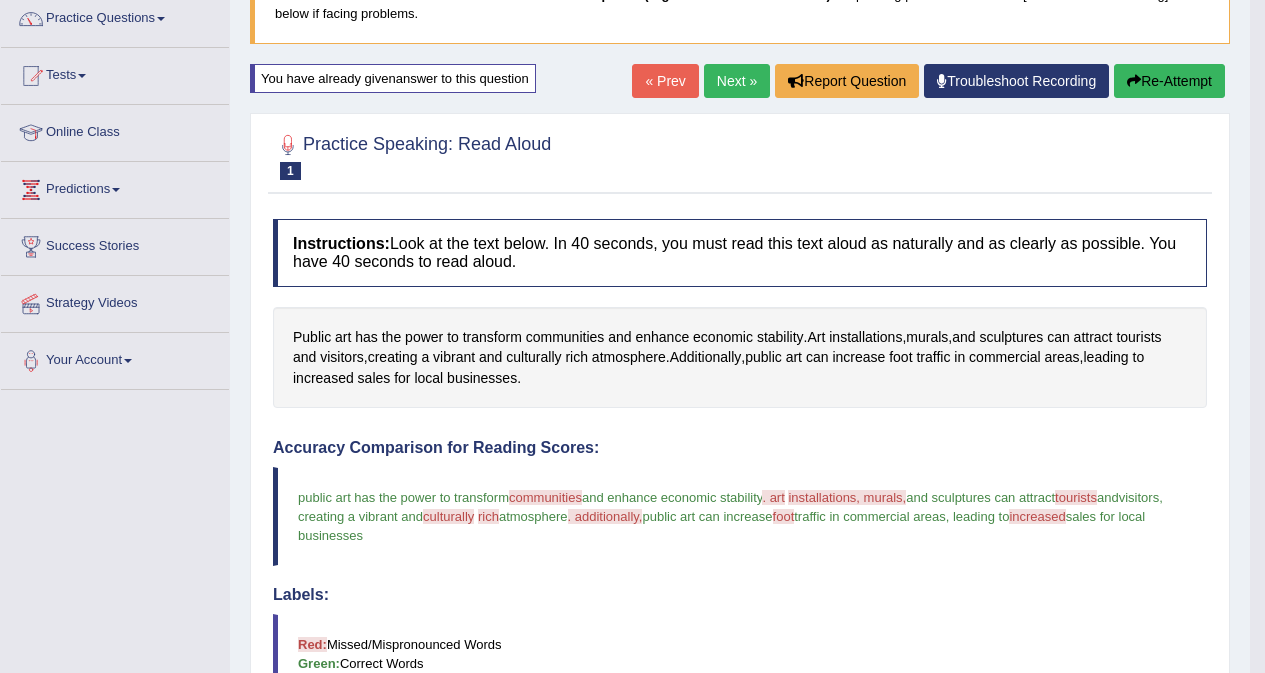 scroll, scrollTop: 100, scrollLeft: 0, axis: vertical 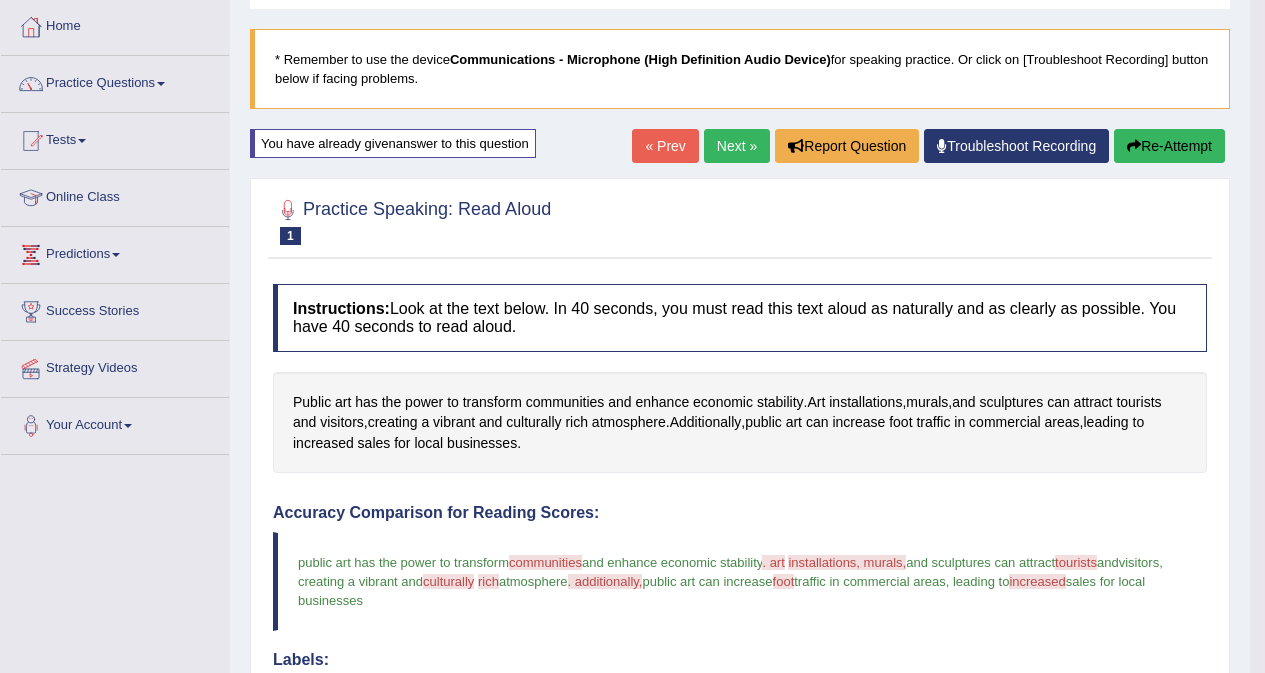 click on "Next »" at bounding box center [737, 146] 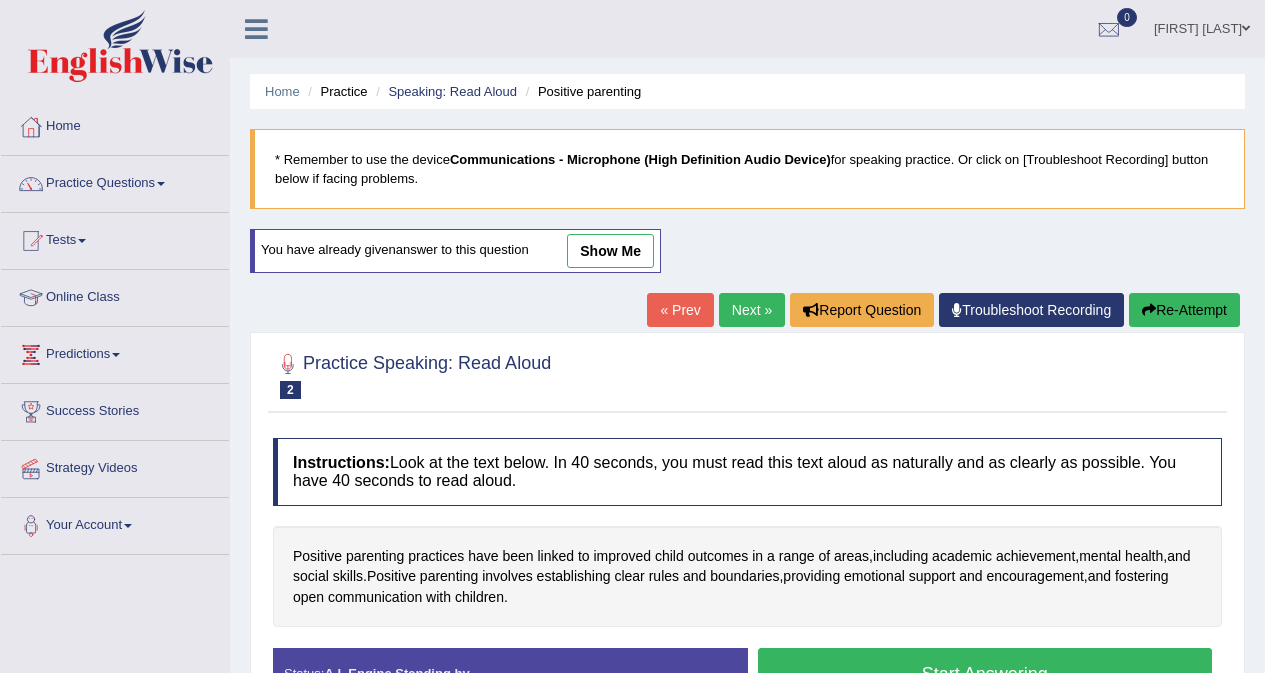 scroll, scrollTop: 0, scrollLeft: 0, axis: both 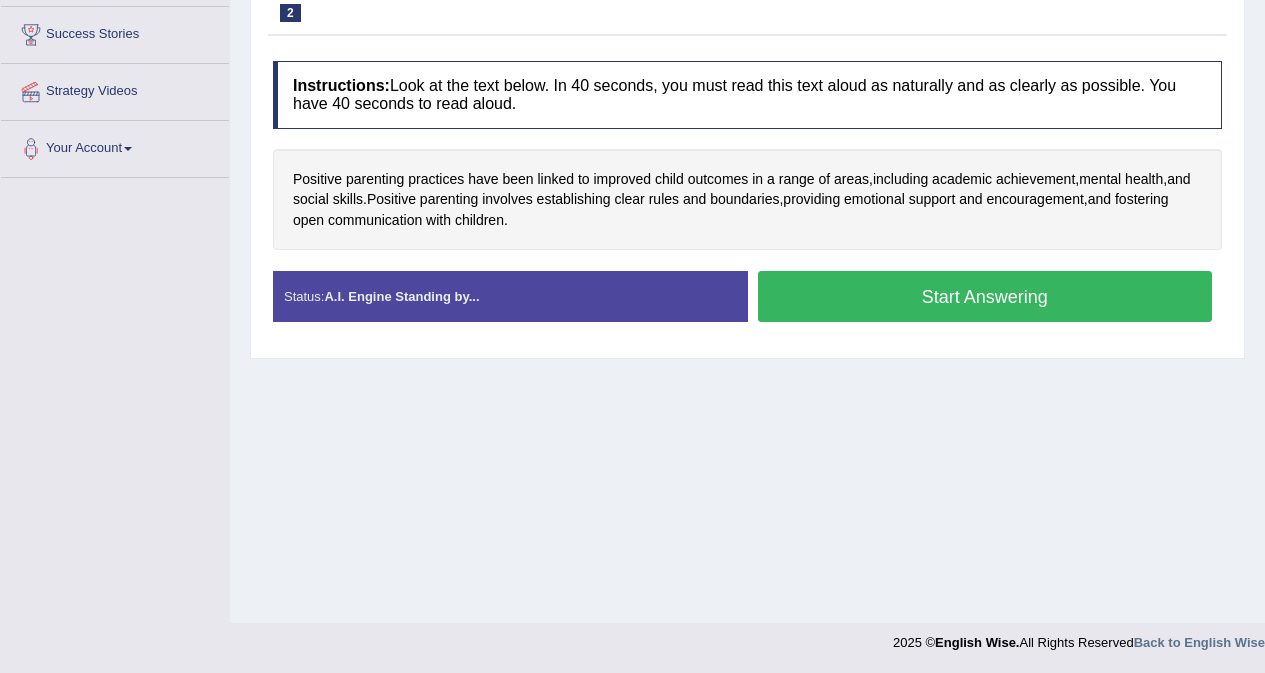 click on "Start Answering" at bounding box center [985, 296] 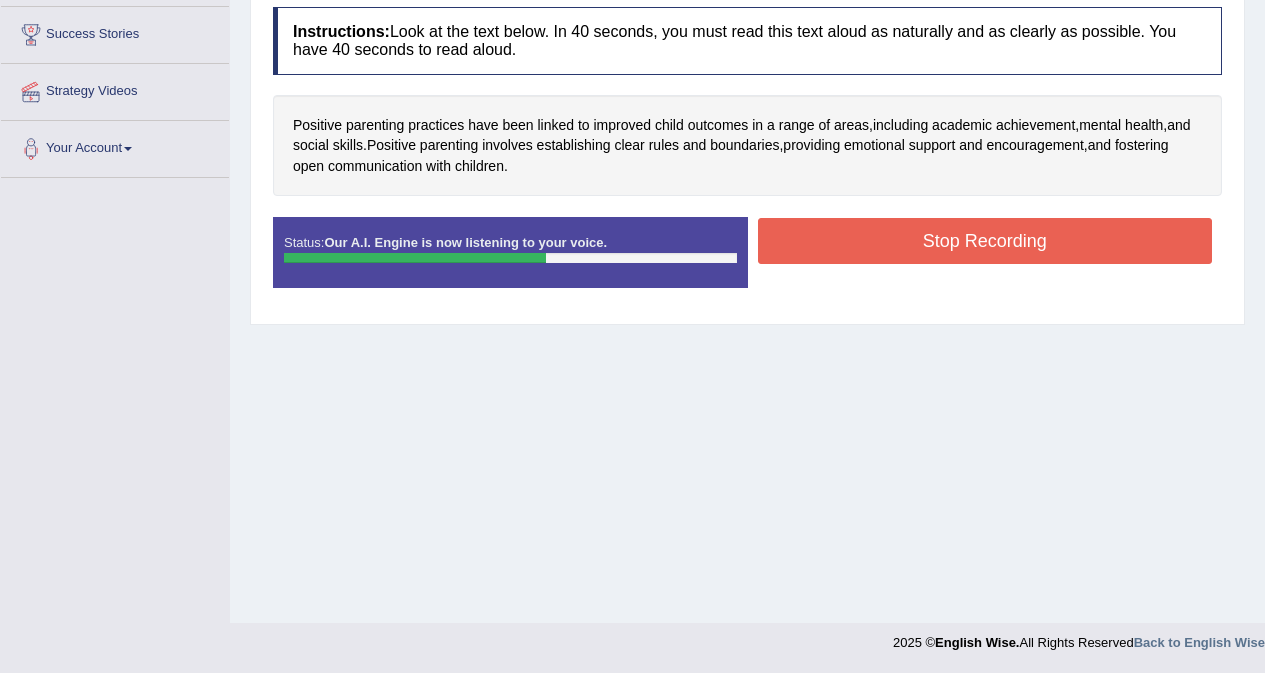click on "Stop Recording" at bounding box center [985, 241] 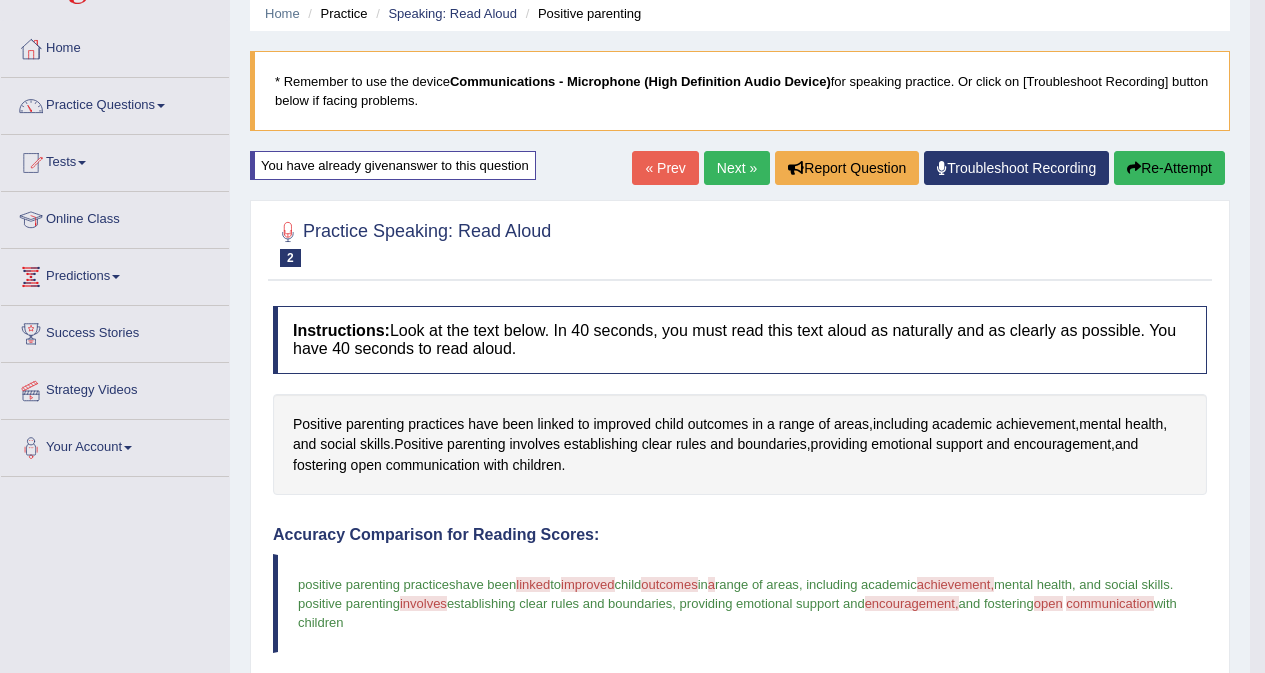 scroll, scrollTop: 77, scrollLeft: 0, axis: vertical 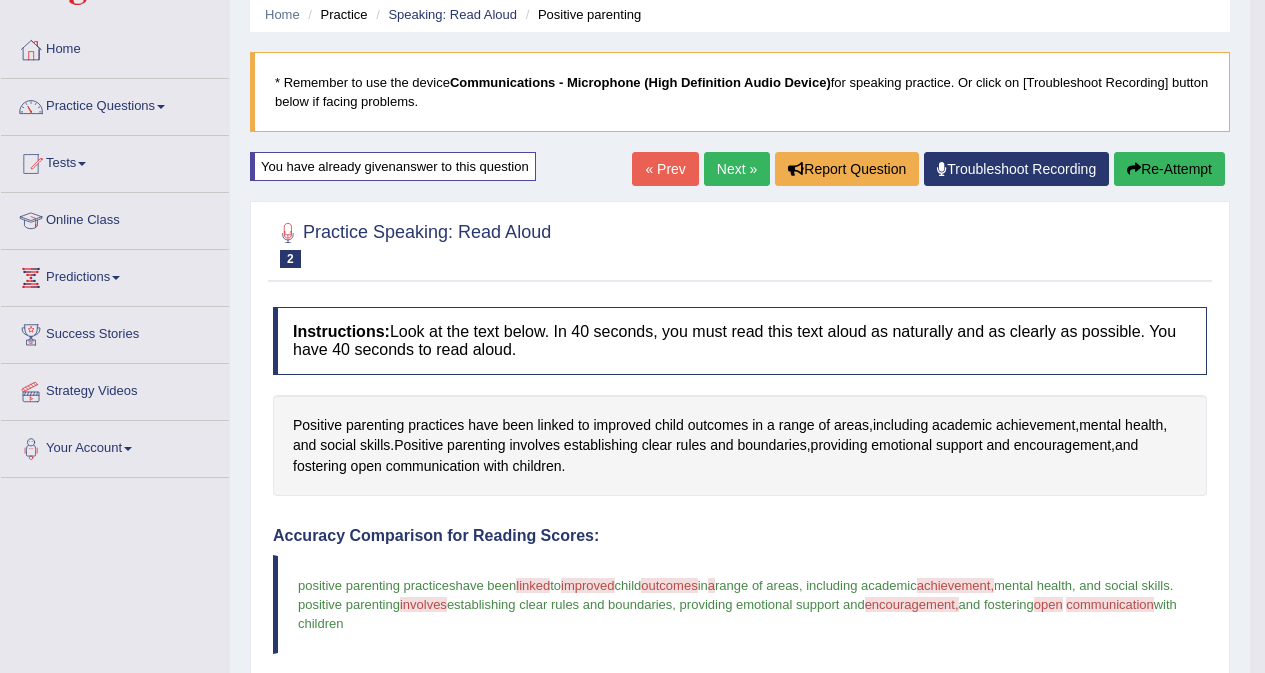 click at bounding box center (1134, 169) 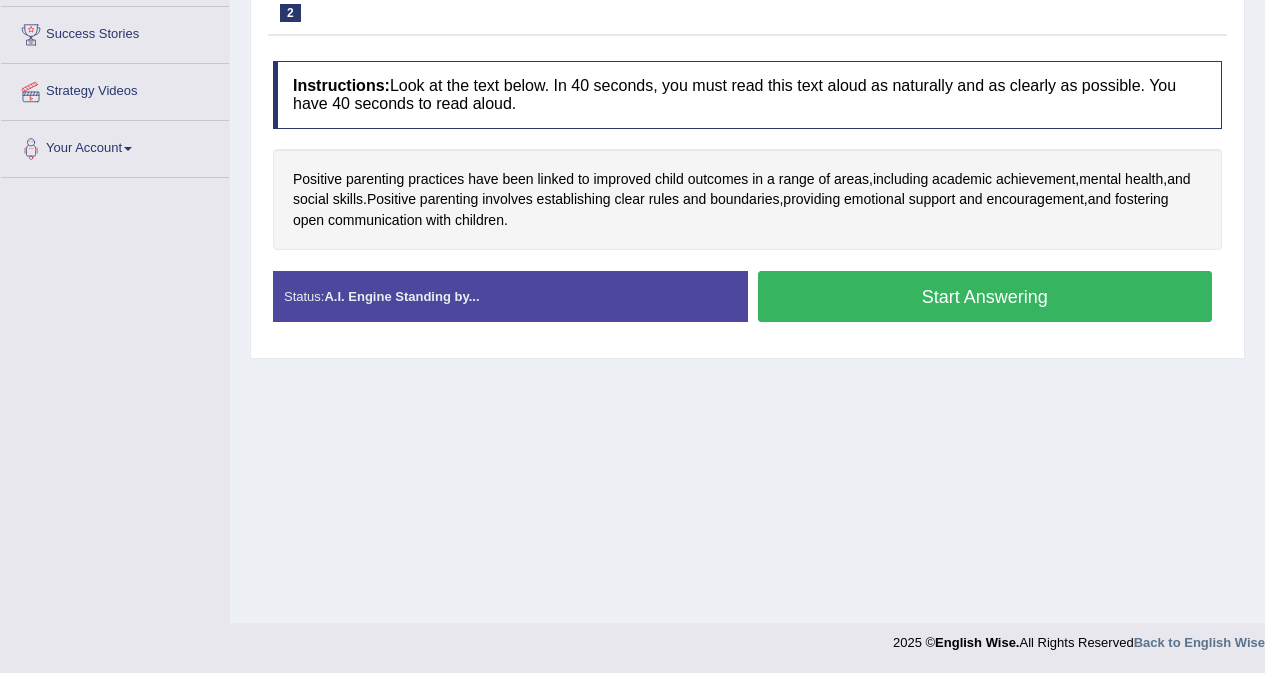 scroll, scrollTop: 377, scrollLeft: 0, axis: vertical 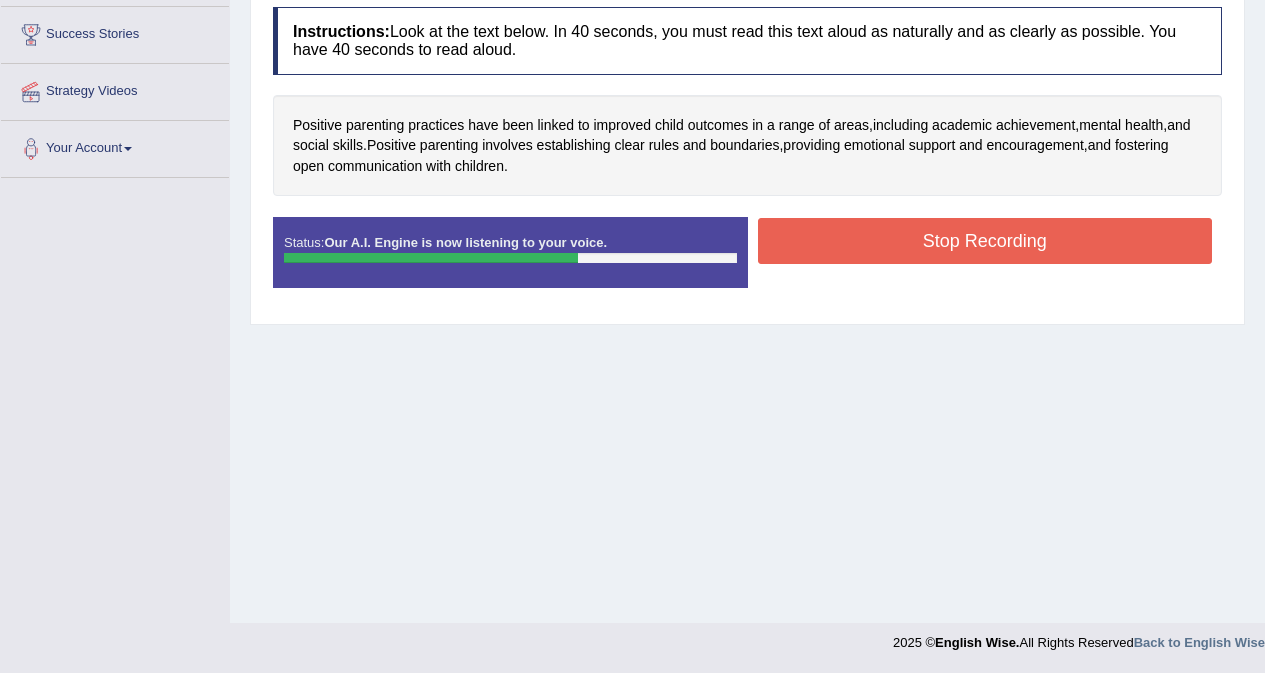 click on "Stop Recording" at bounding box center [985, 241] 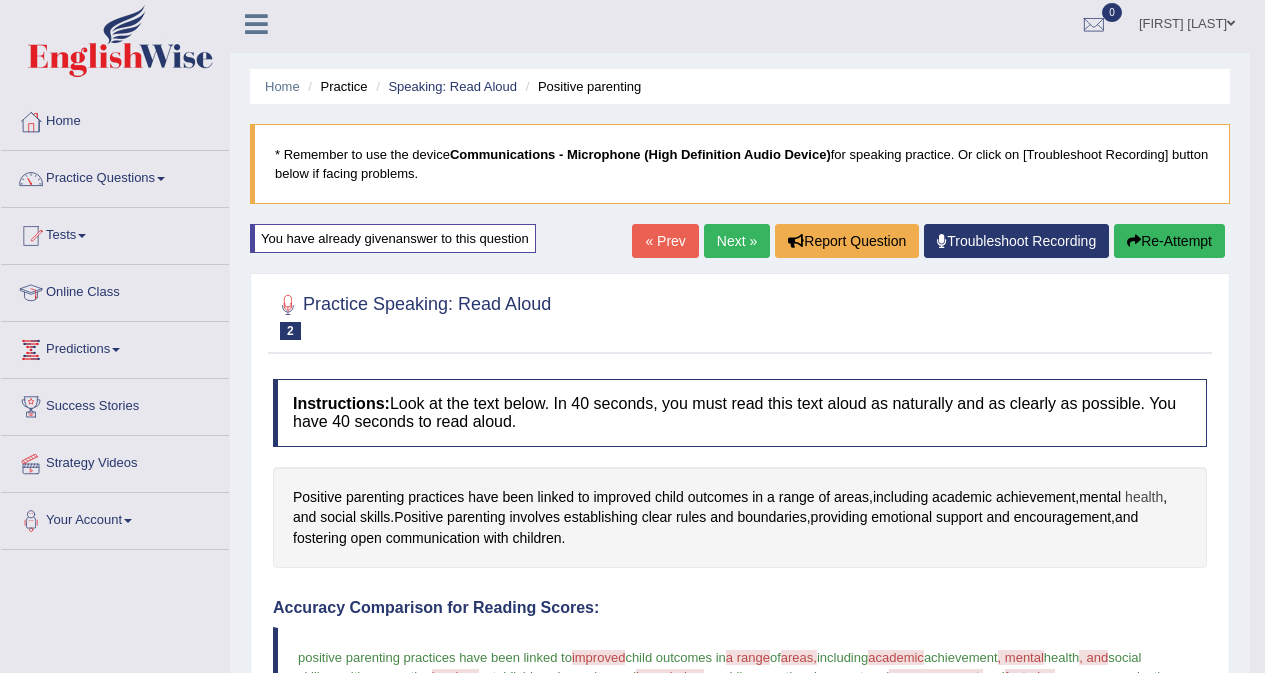 scroll, scrollTop: 0, scrollLeft: 0, axis: both 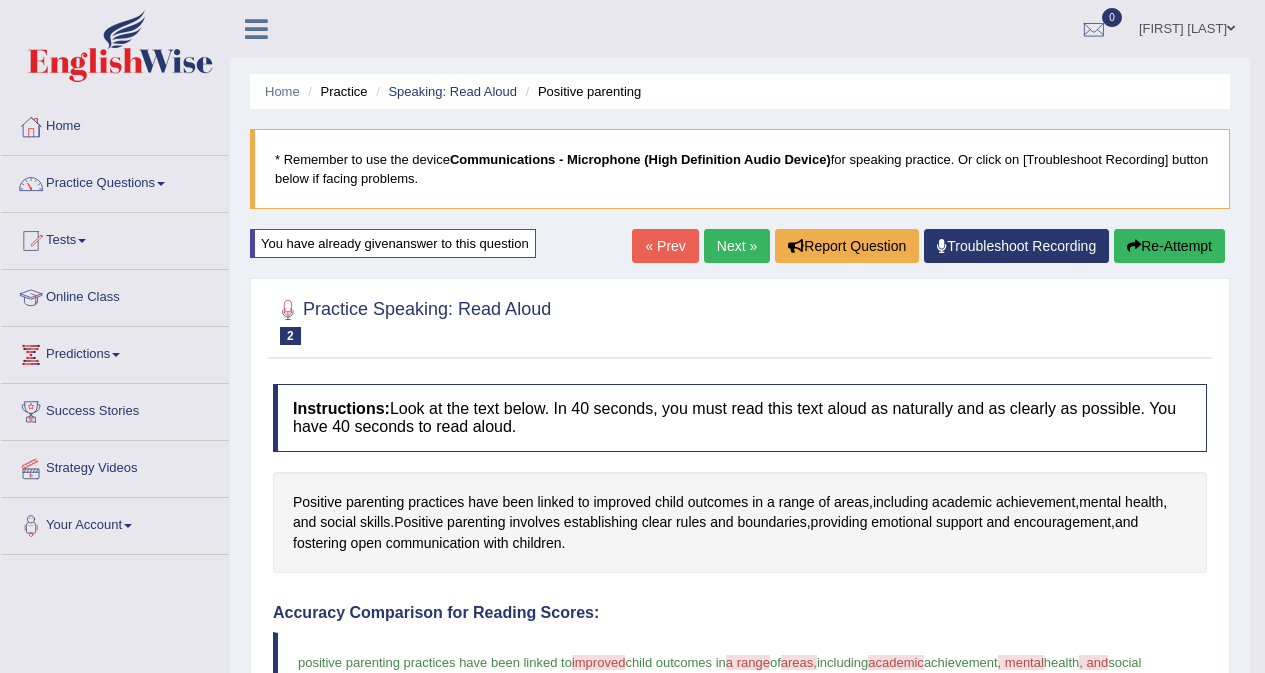 click on "Re-Attempt" at bounding box center (1169, 246) 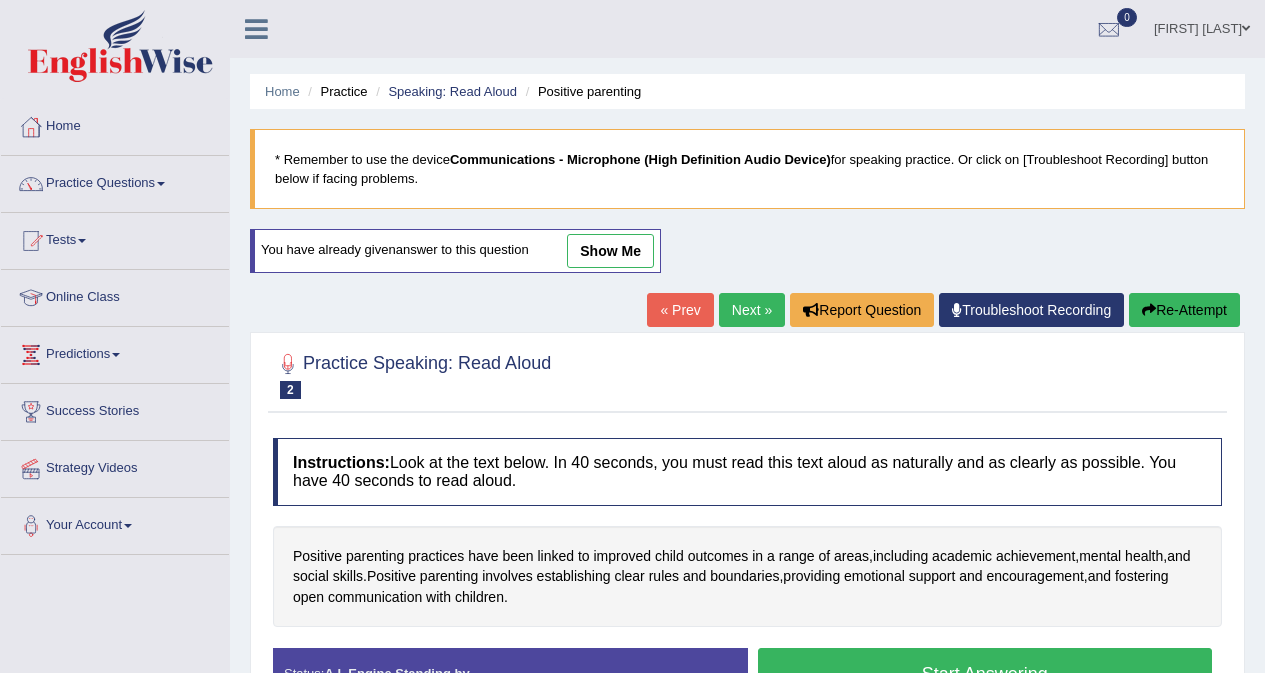 click on "Start Answering" at bounding box center [985, 673] 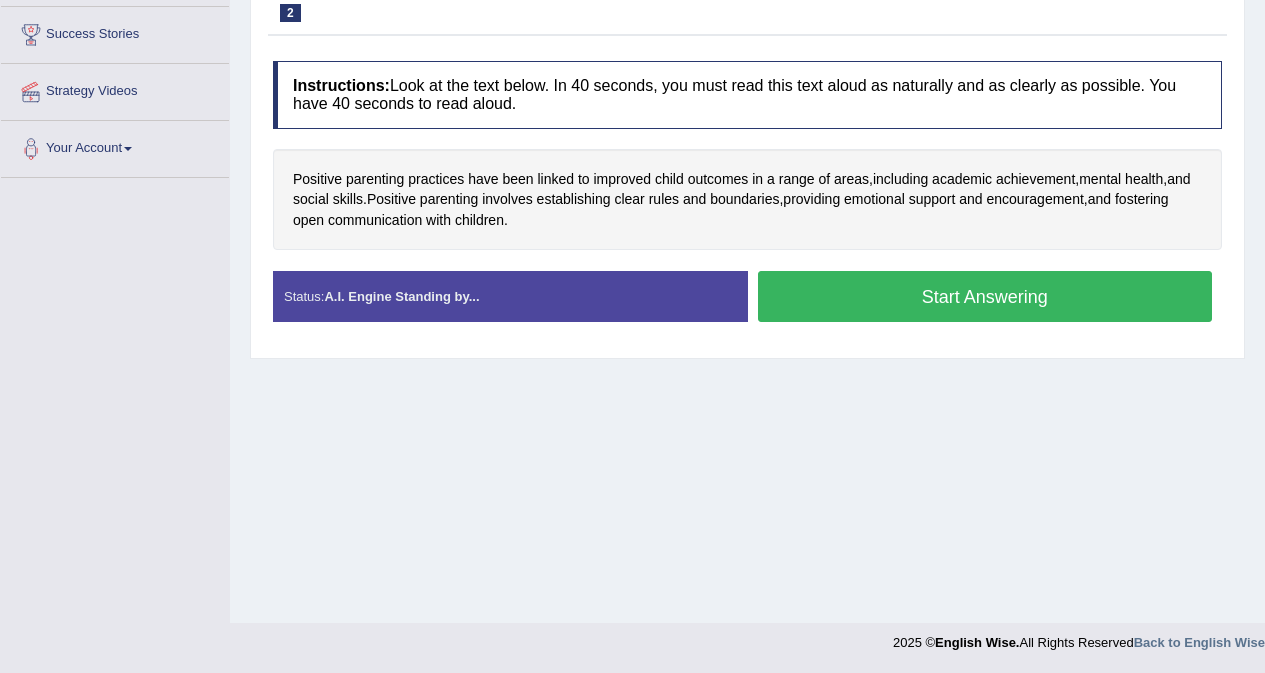 scroll, scrollTop: 0, scrollLeft: 0, axis: both 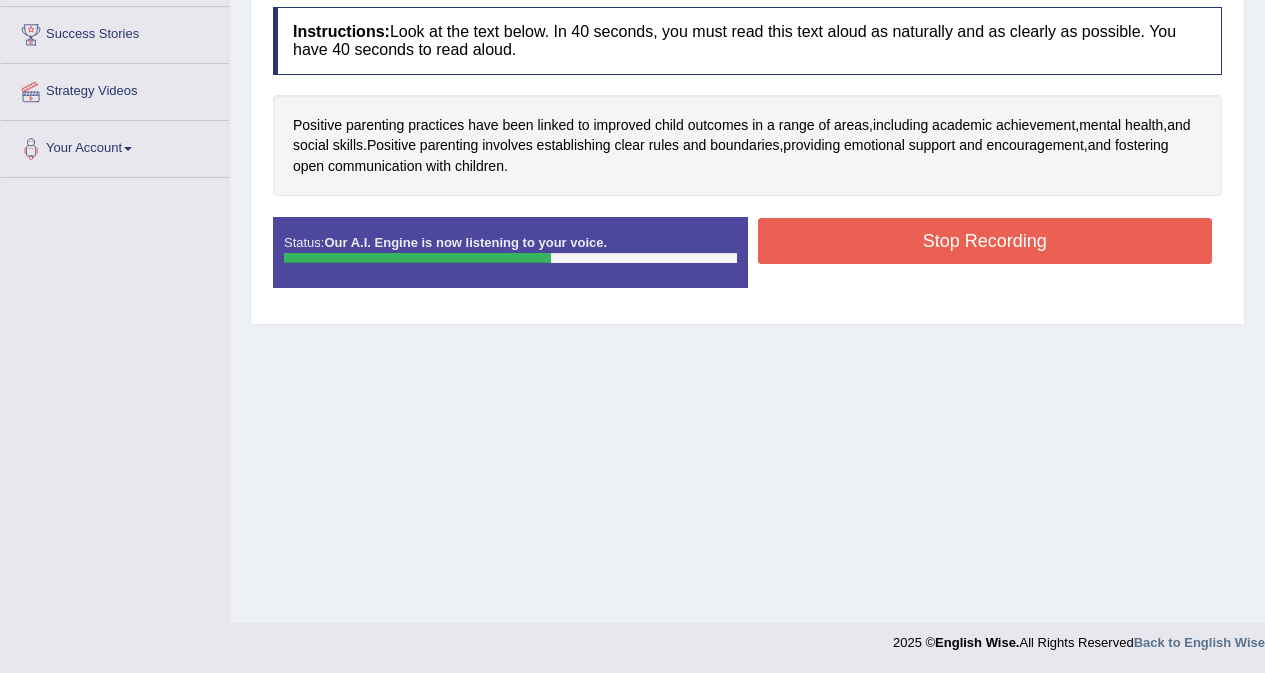 click on "Stop Recording" at bounding box center [985, 241] 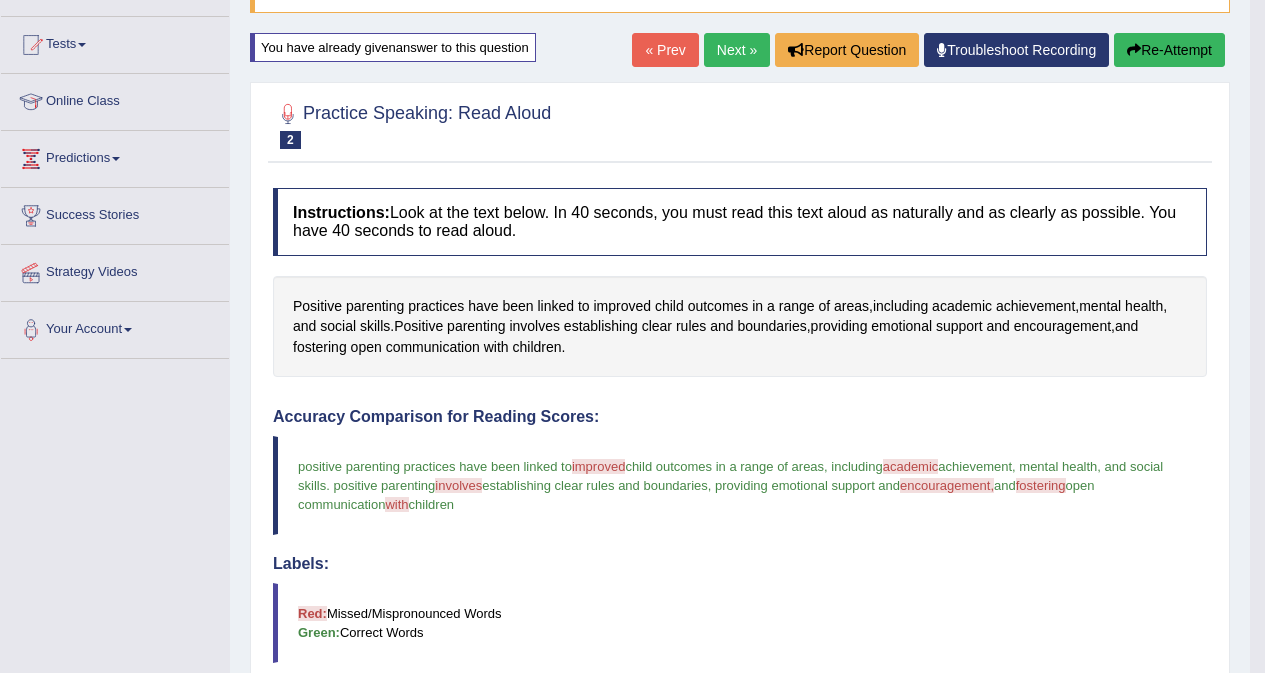 scroll, scrollTop: 77, scrollLeft: 0, axis: vertical 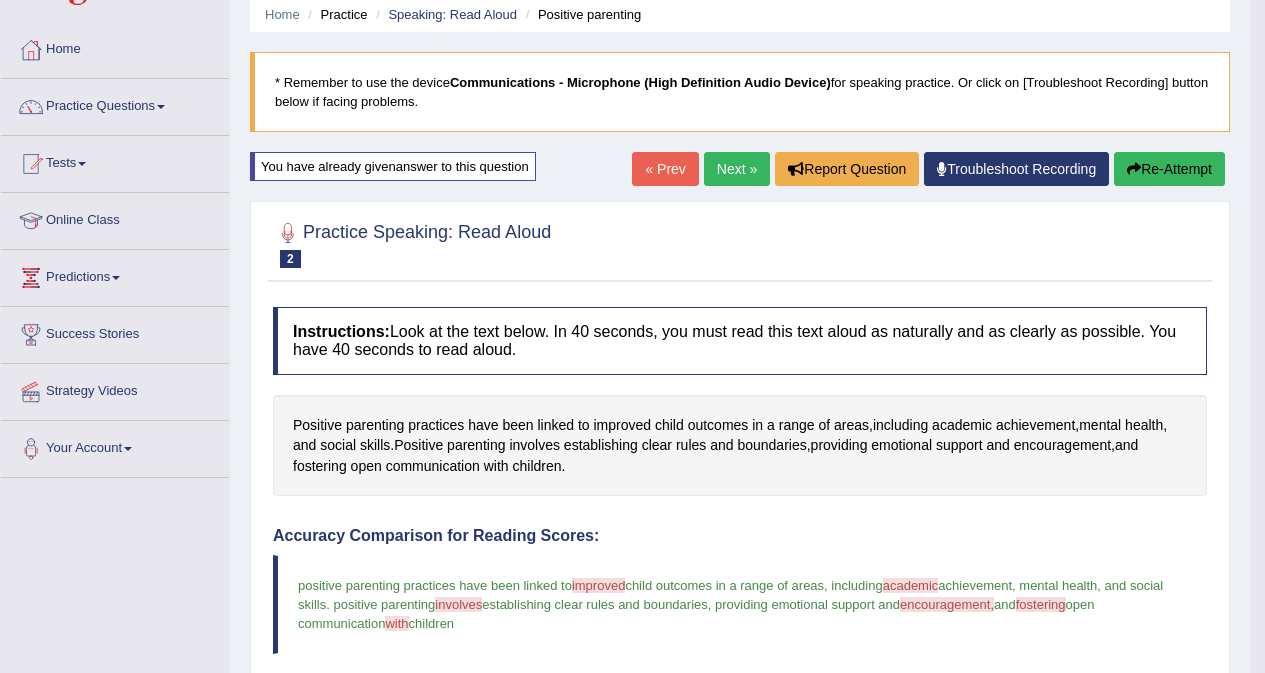 click on "Re-Attempt" at bounding box center [1169, 169] 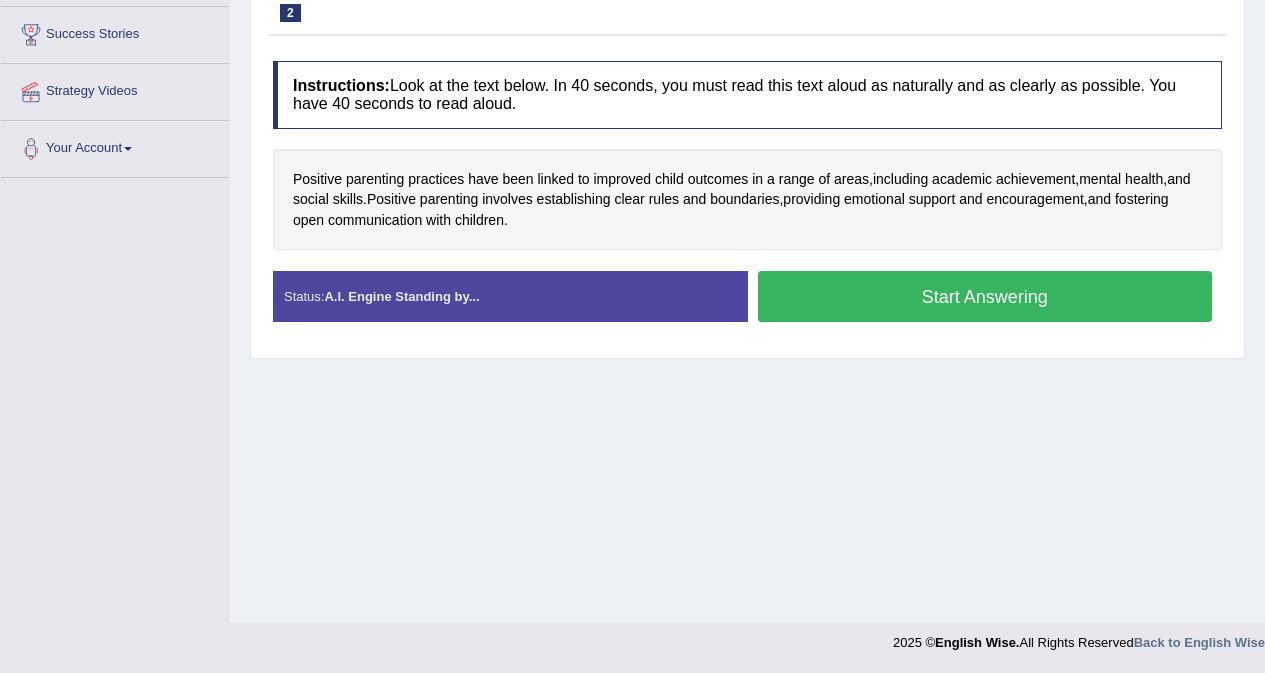 scroll, scrollTop: 377, scrollLeft: 0, axis: vertical 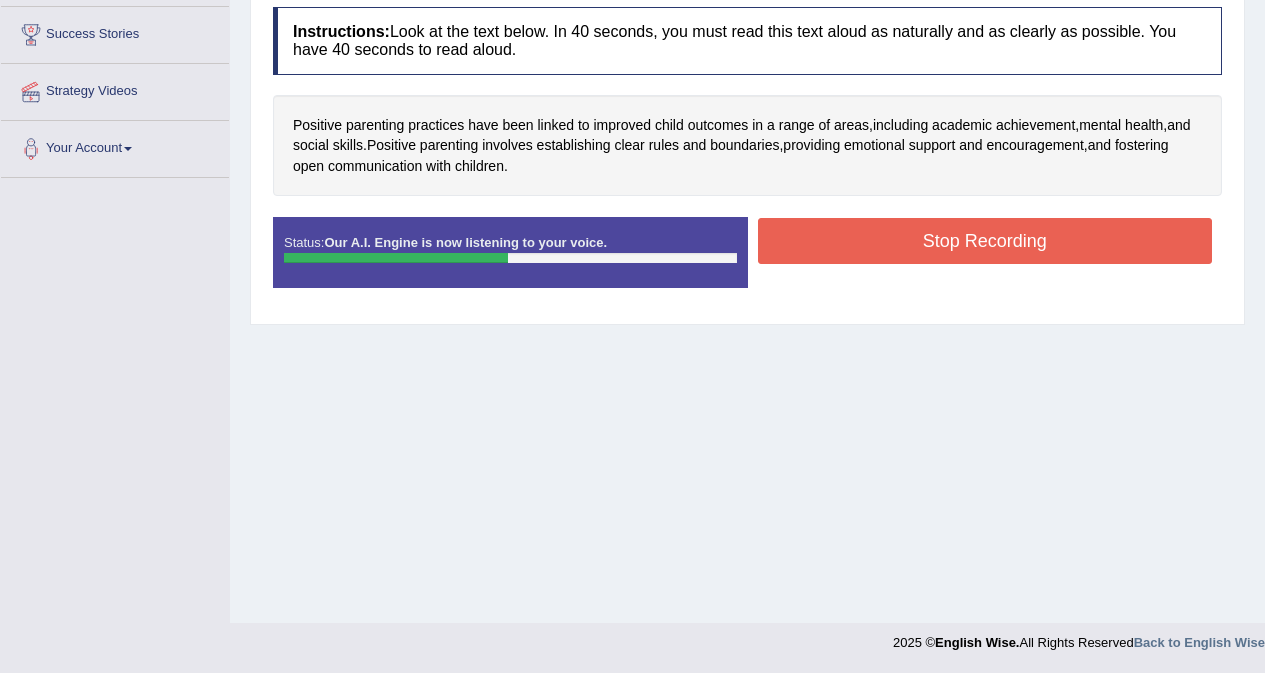 click on "Stop Recording" at bounding box center (985, 241) 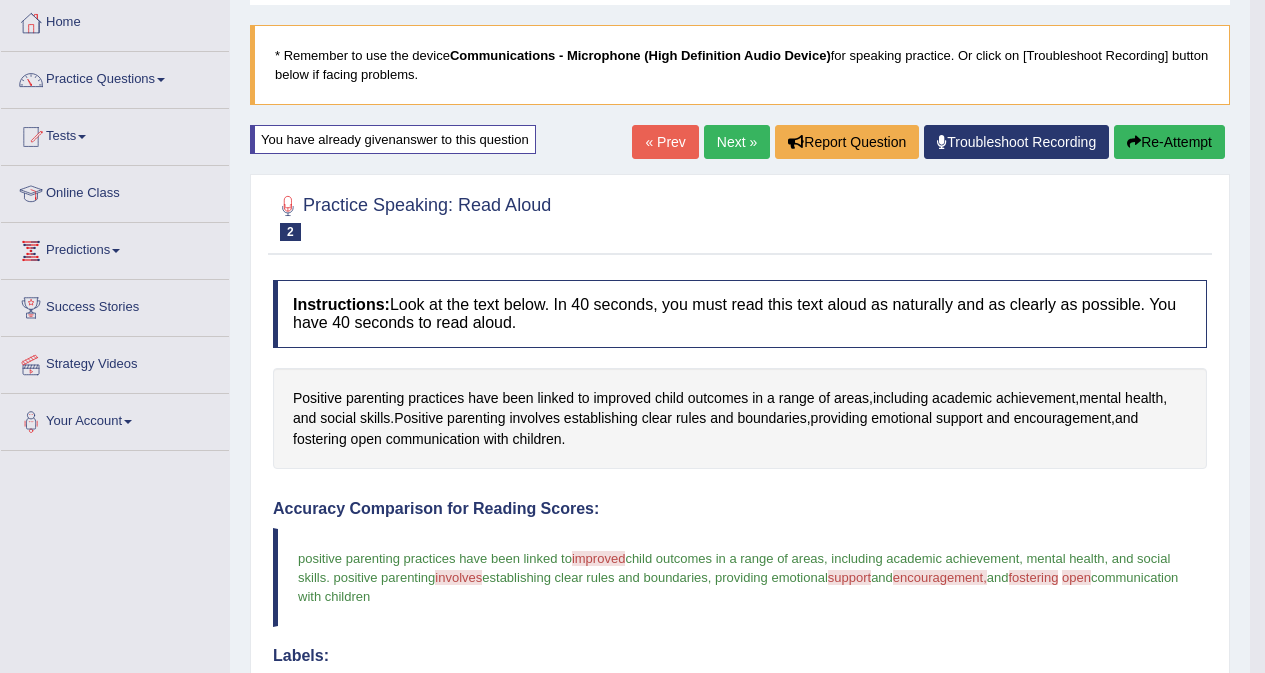 scroll, scrollTop: 77, scrollLeft: 0, axis: vertical 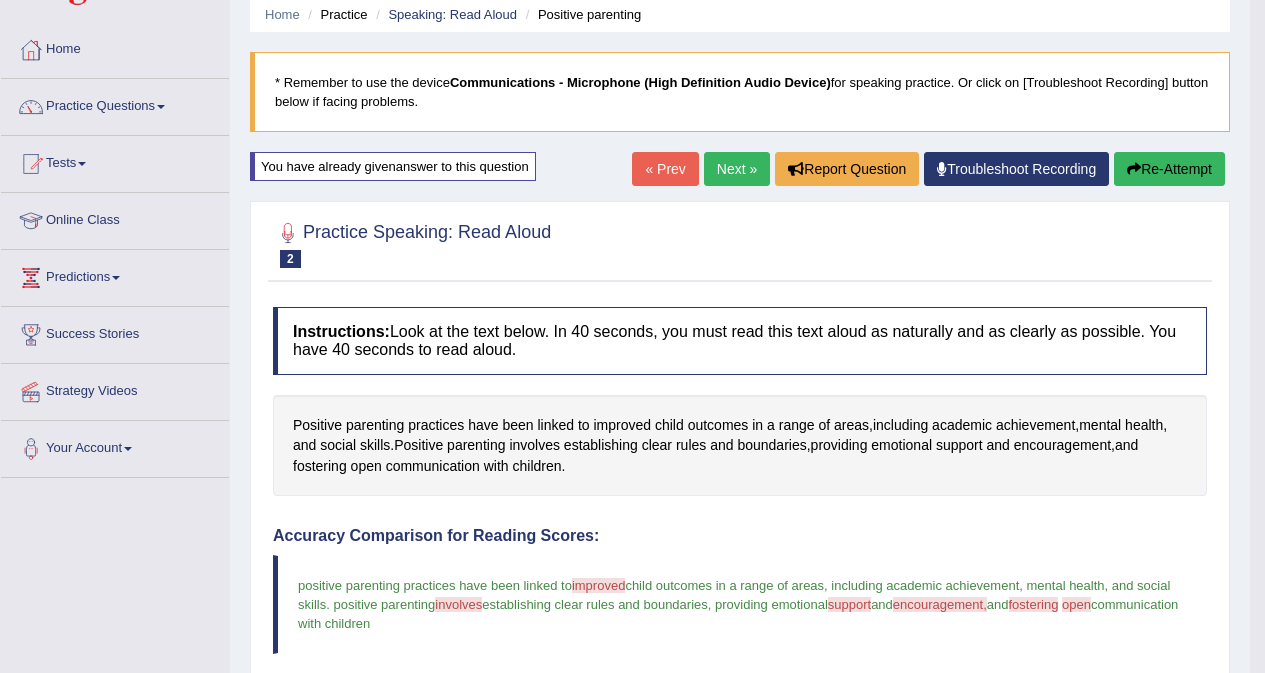 click on "Next »" at bounding box center (737, 169) 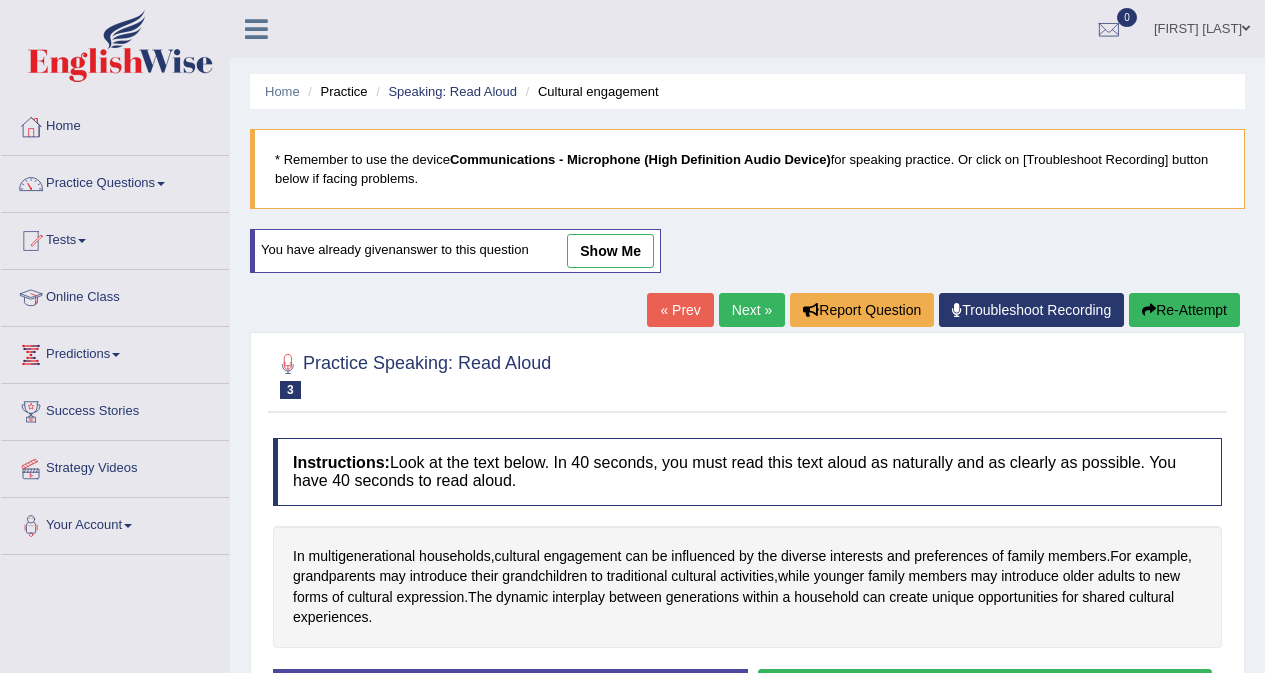 scroll, scrollTop: 0, scrollLeft: 0, axis: both 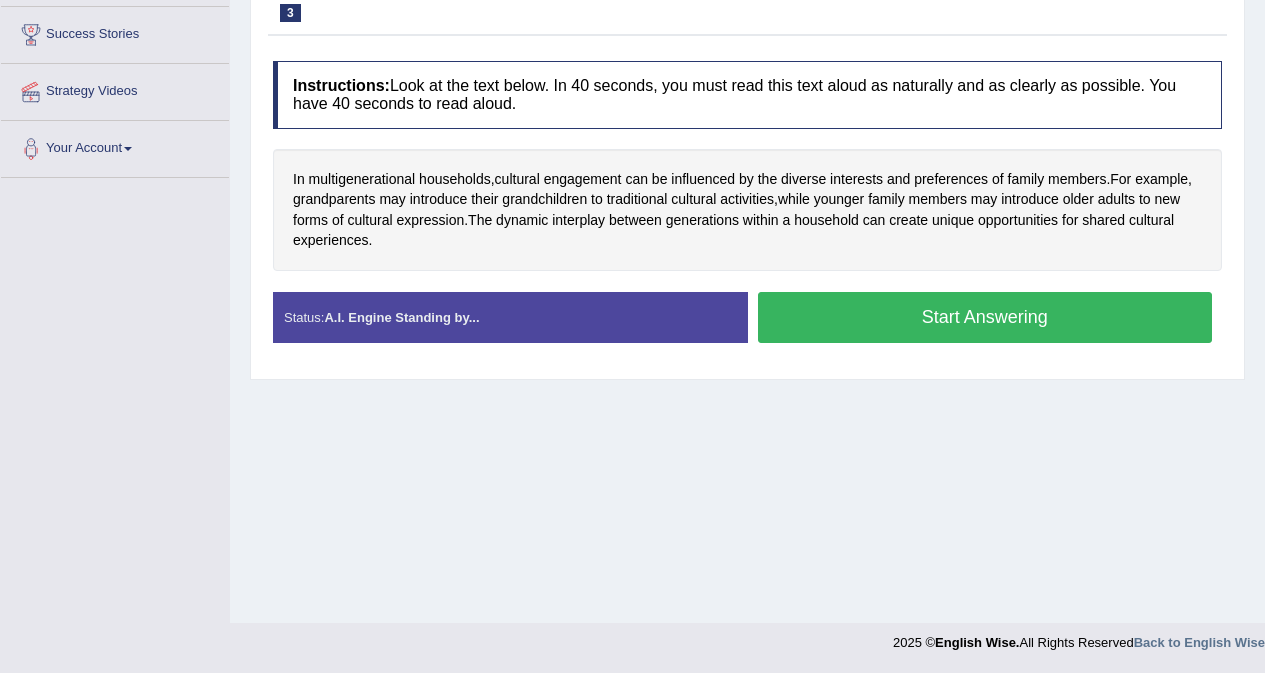 click on "Start Answering" at bounding box center (985, 317) 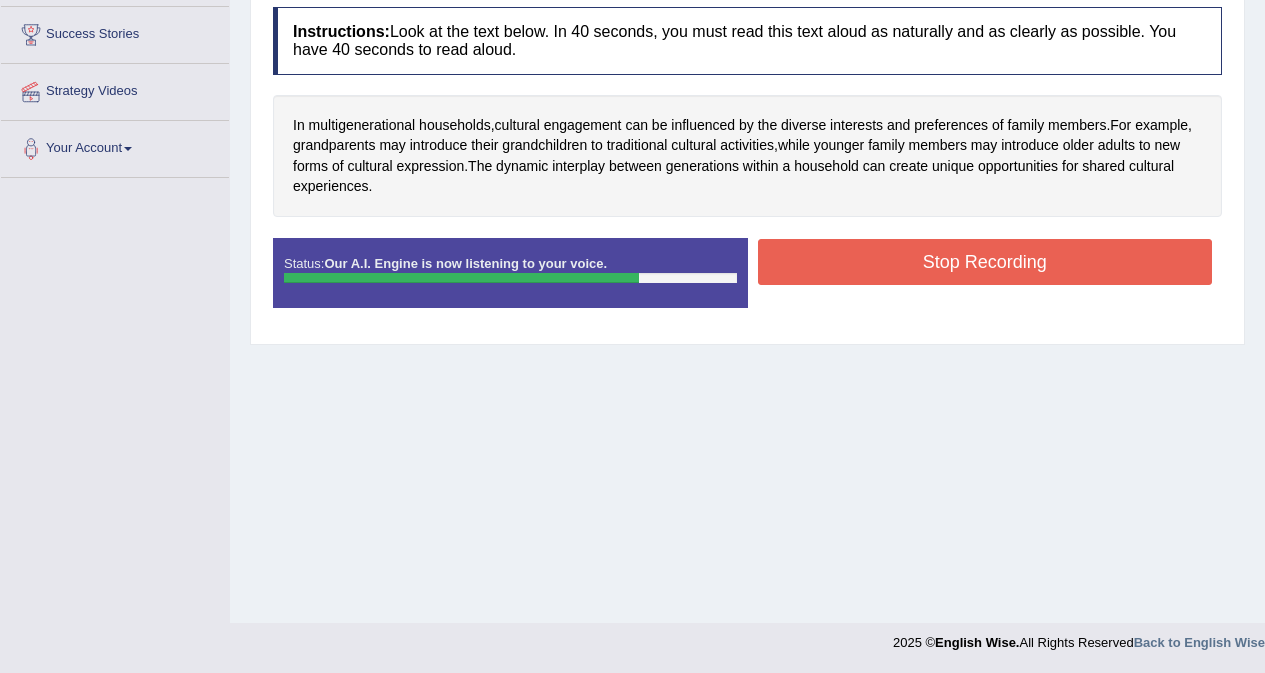 click on "Stop Recording" at bounding box center [985, 262] 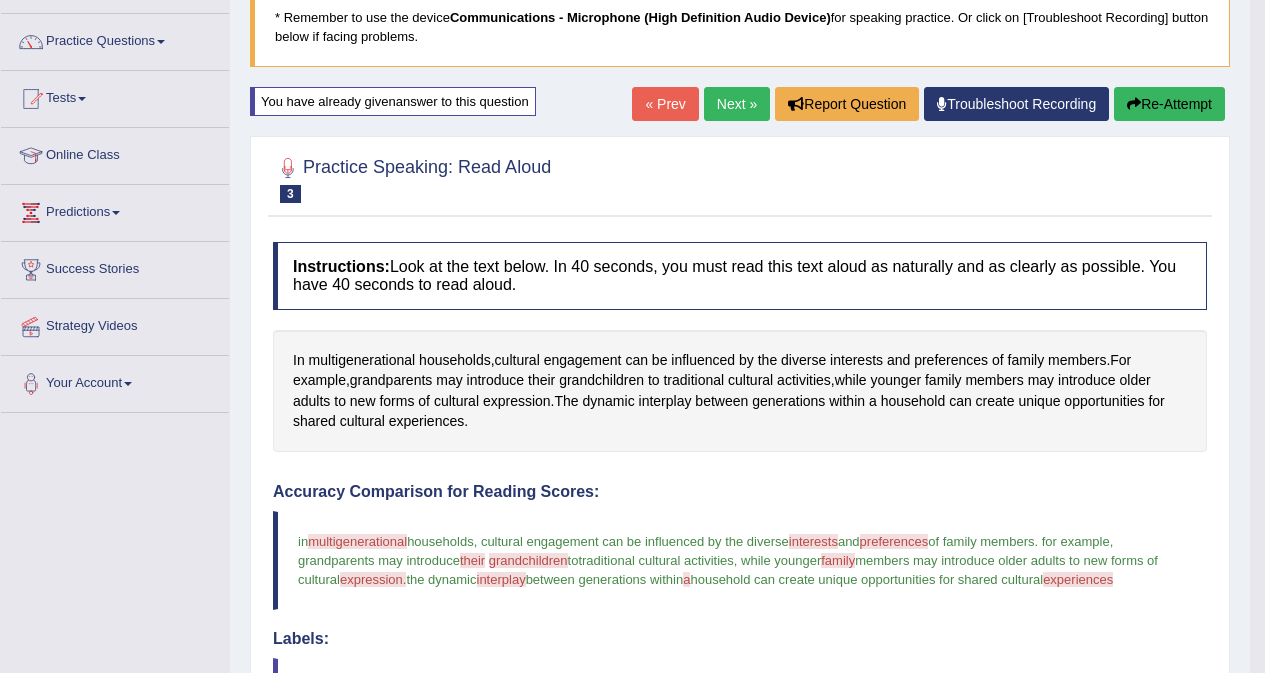 scroll, scrollTop: 42, scrollLeft: 0, axis: vertical 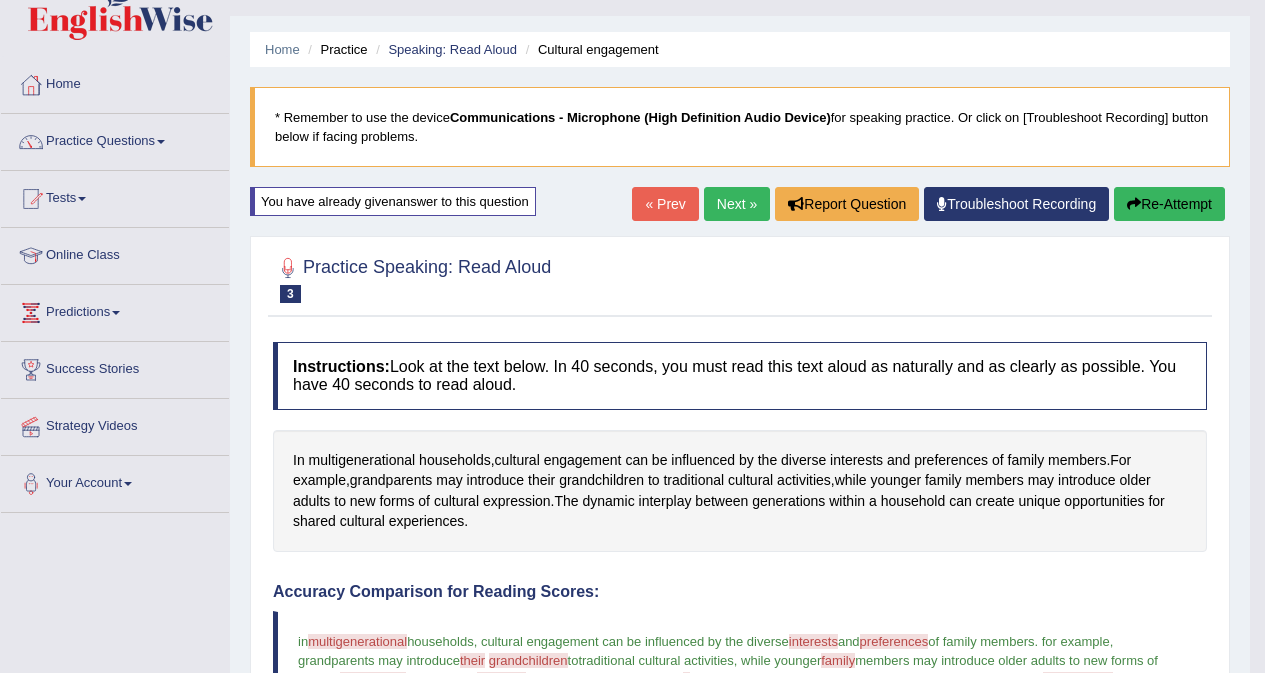 click on "Re-Attempt" at bounding box center [1169, 204] 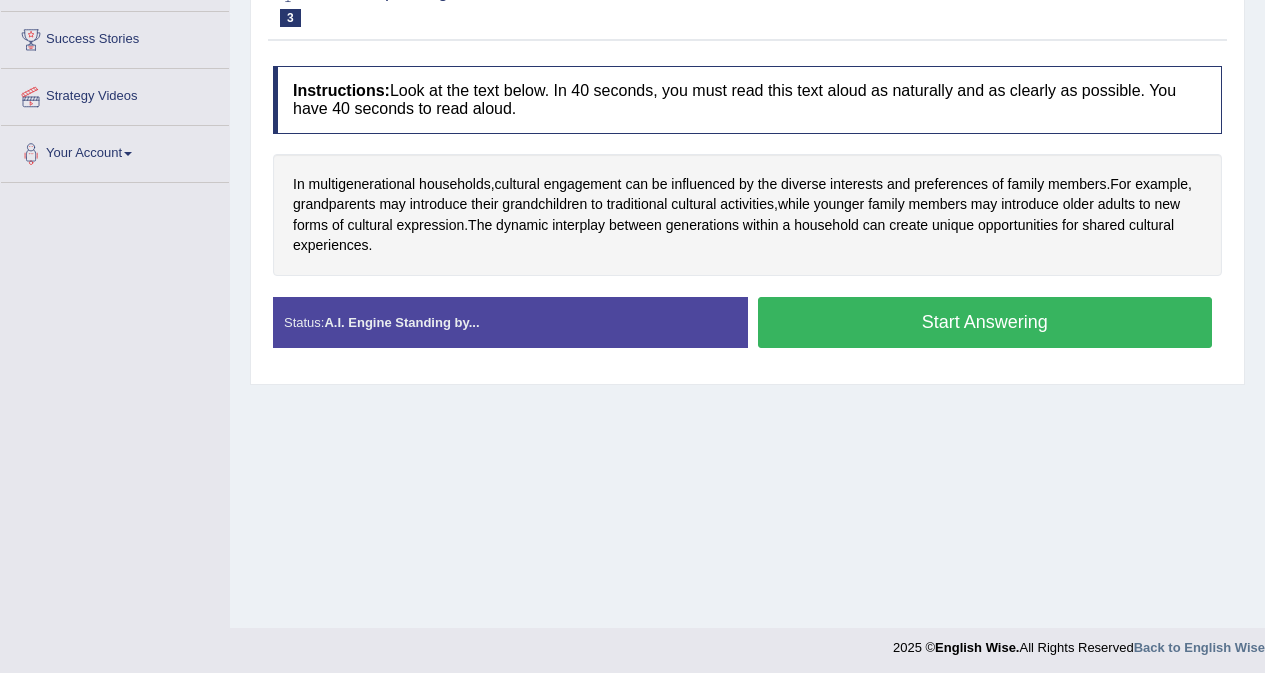 scroll, scrollTop: 377, scrollLeft: 0, axis: vertical 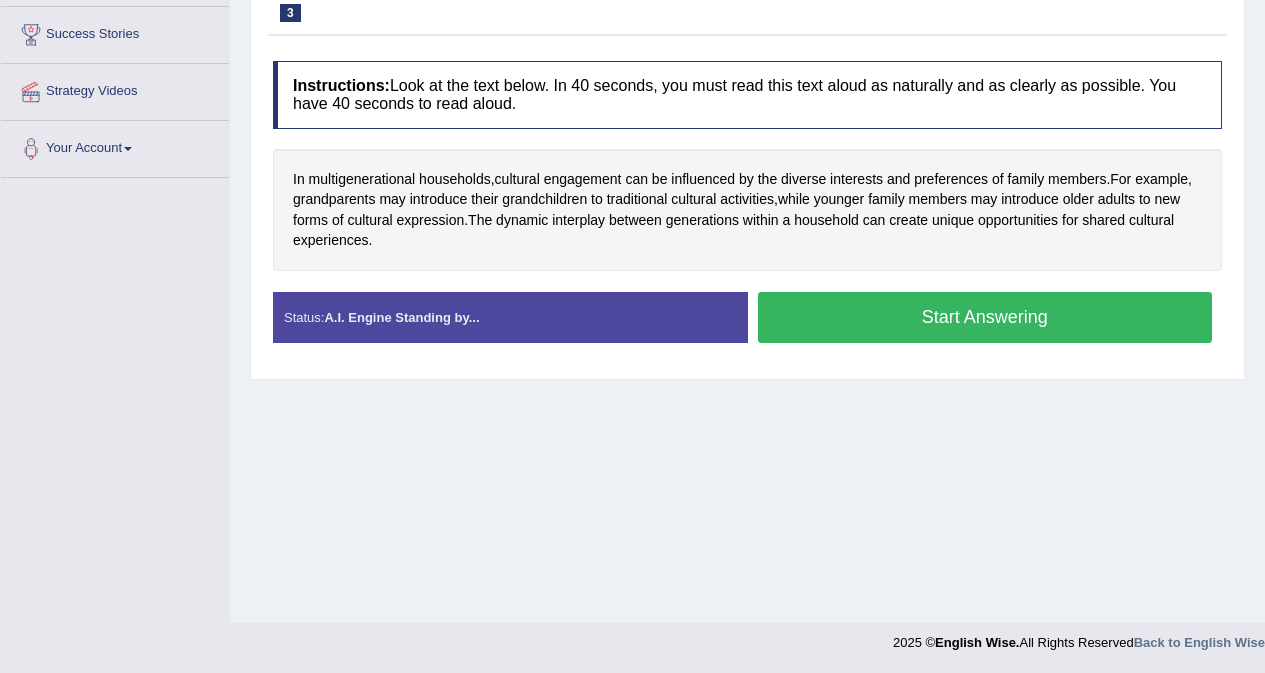click on "Start Answering" at bounding box center [985, 317] 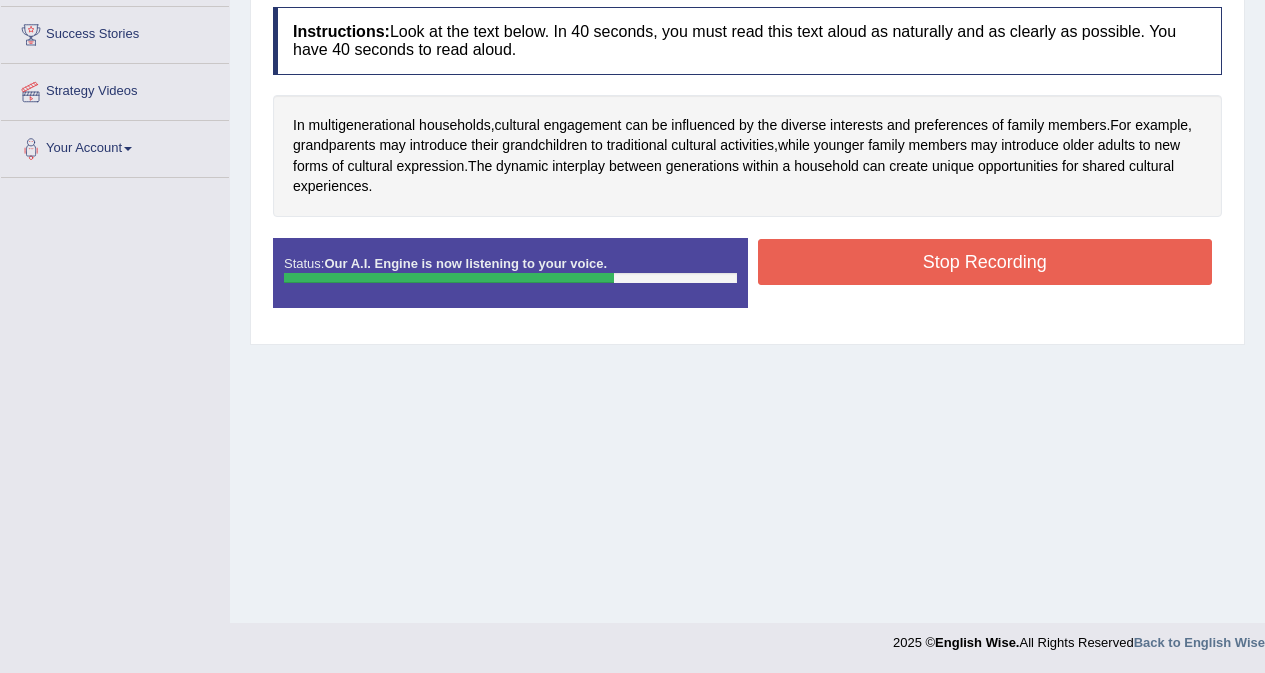 click on "Stop Recording" at bounding box center (985, 262) 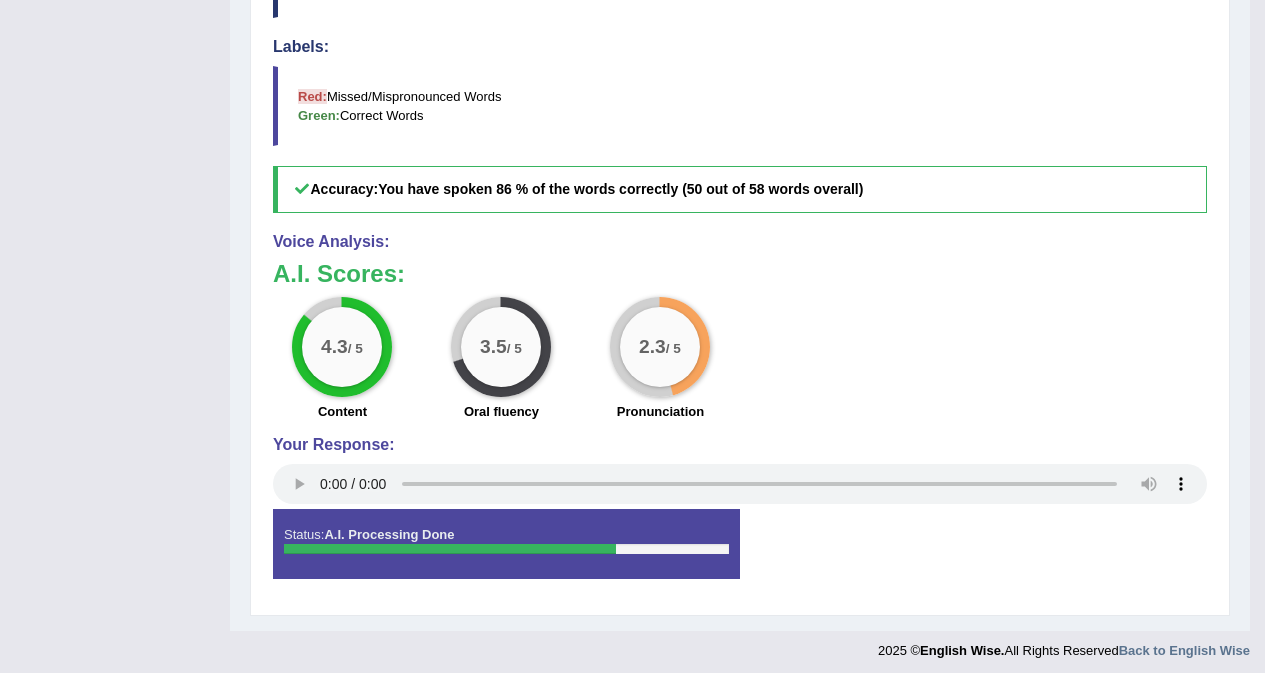 scroll, scrollTop: 742, scrollLeft: 0, axis: vertical 